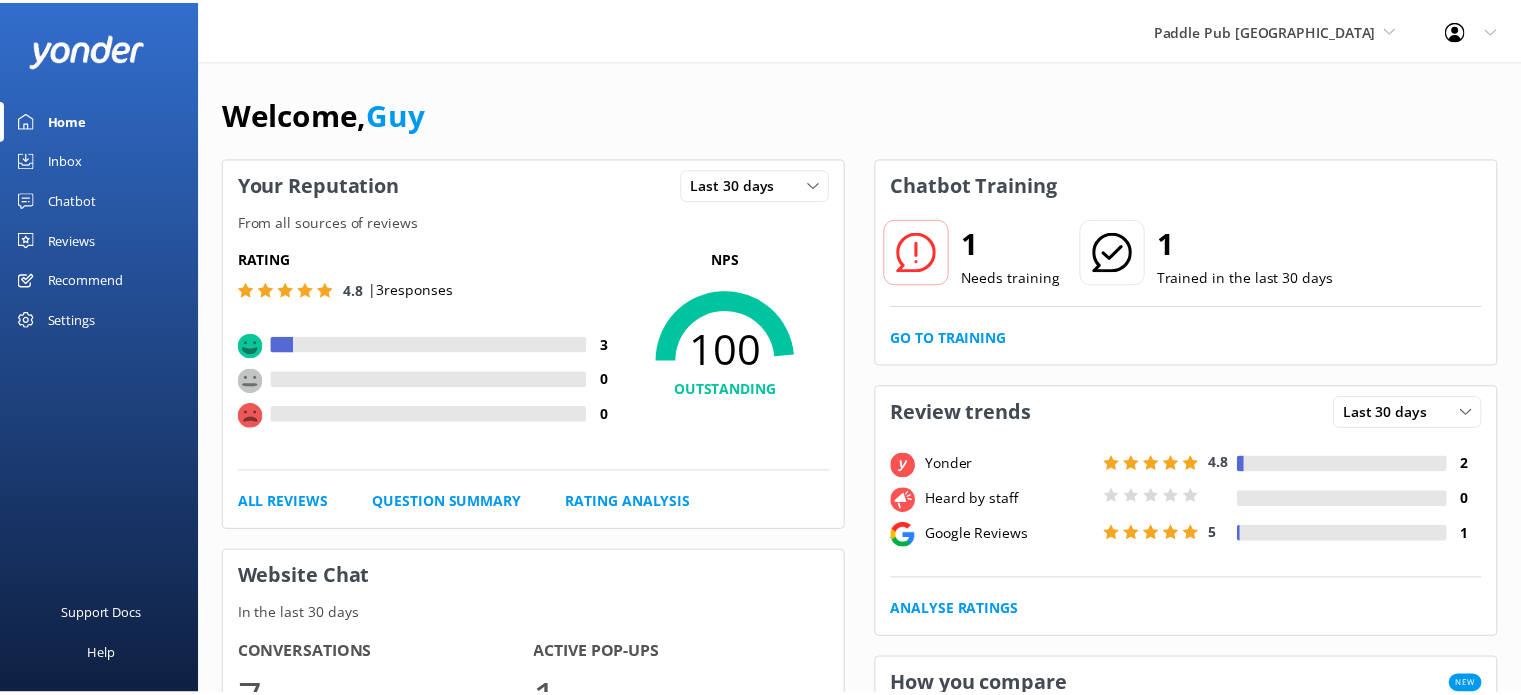 scroll, scrollTop: 0, scrollLeft: 0, axis: both 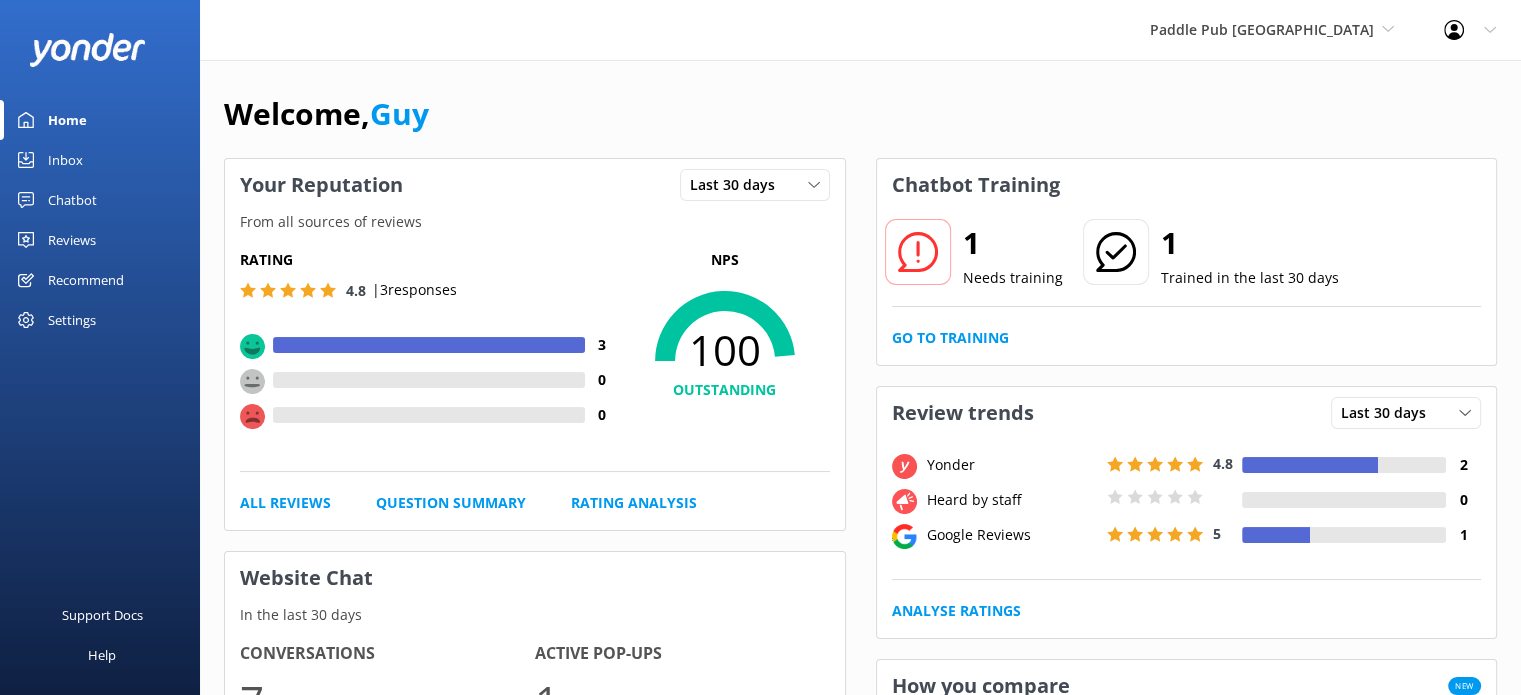 click on "Chatbot" at bounding box center (100, 200) 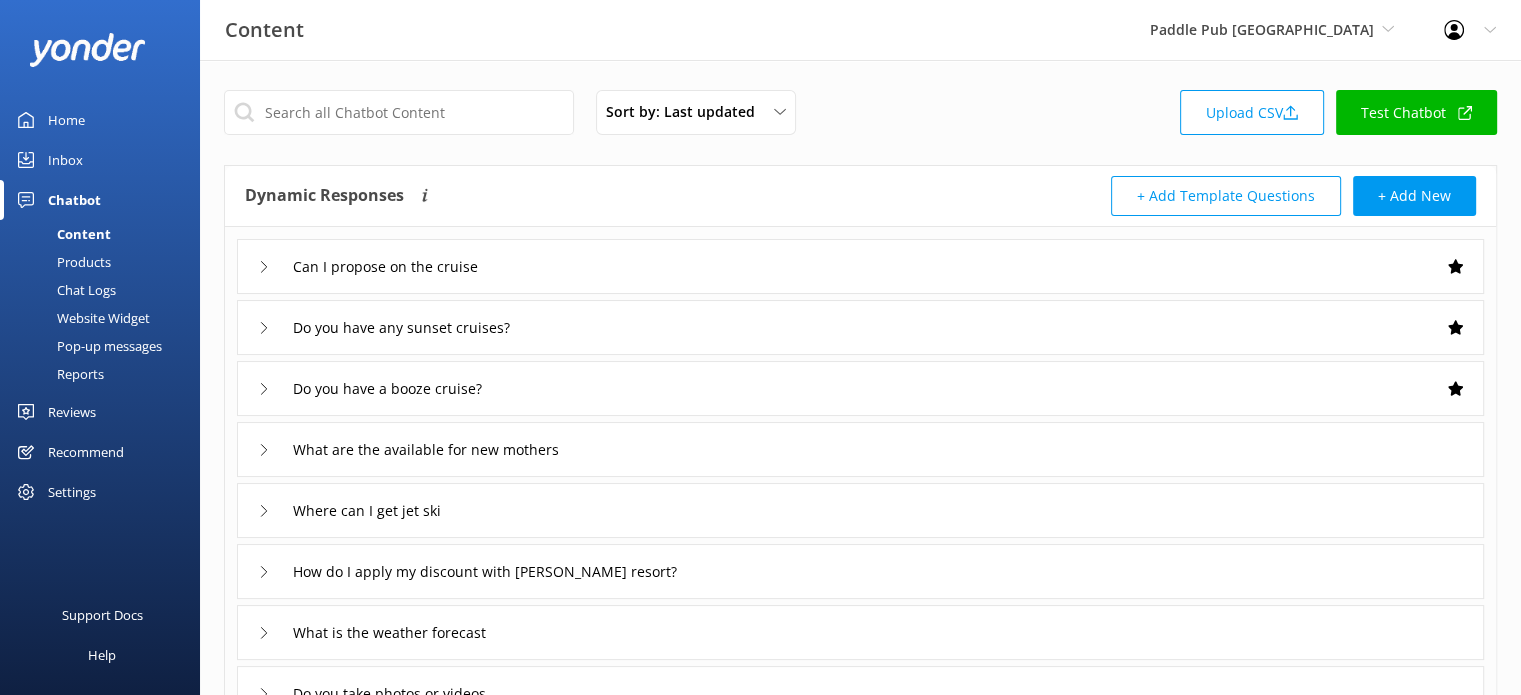 click on "Settings" at bounding box center [72, 492] 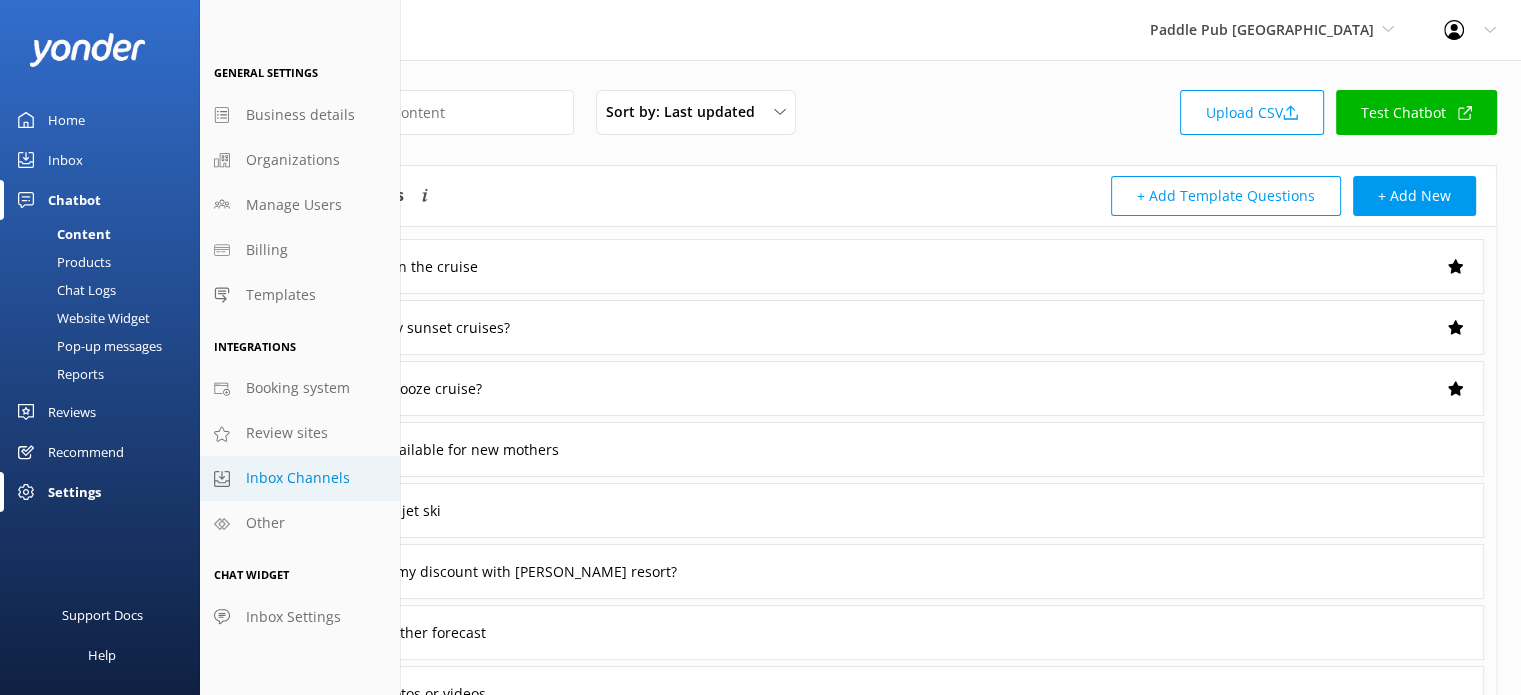 click on "Inbox Channels" at bounding box center (298, 478) 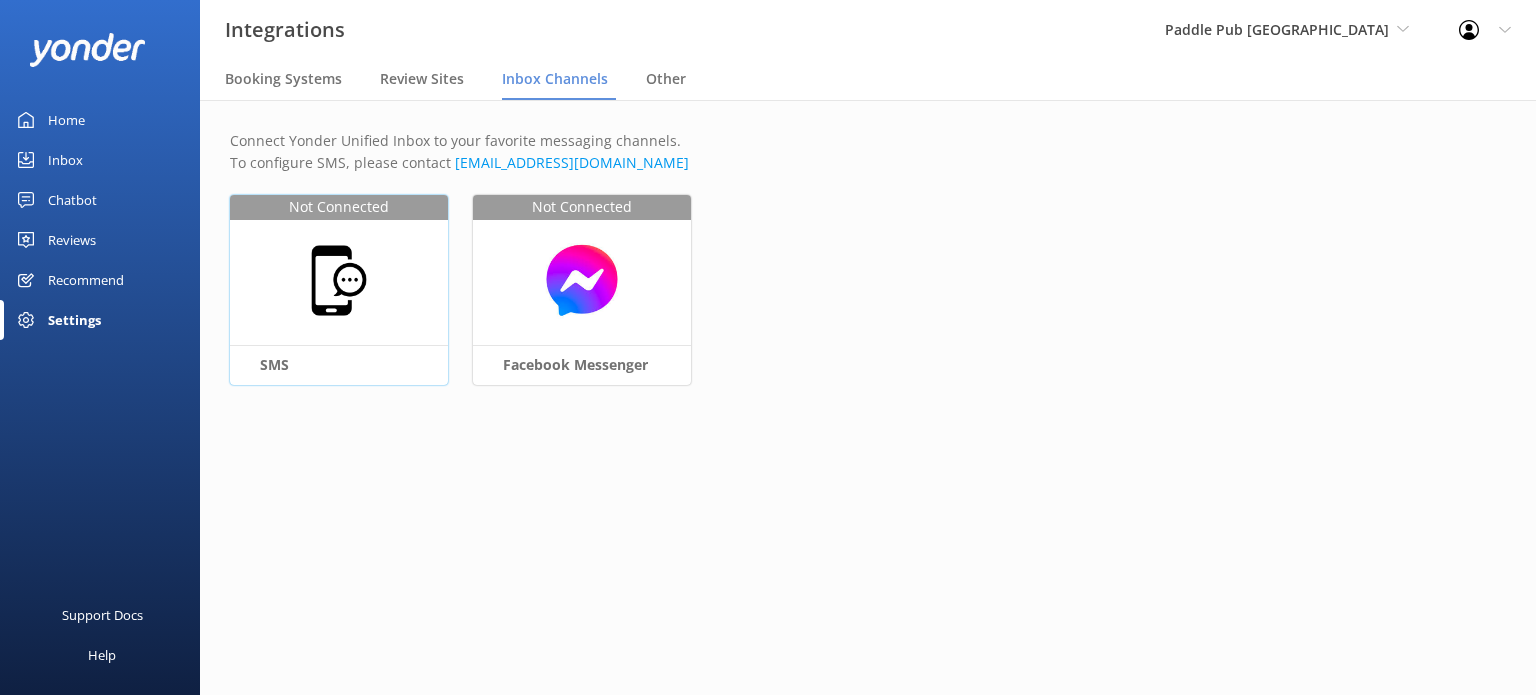 click at bounding box center (339, 280) 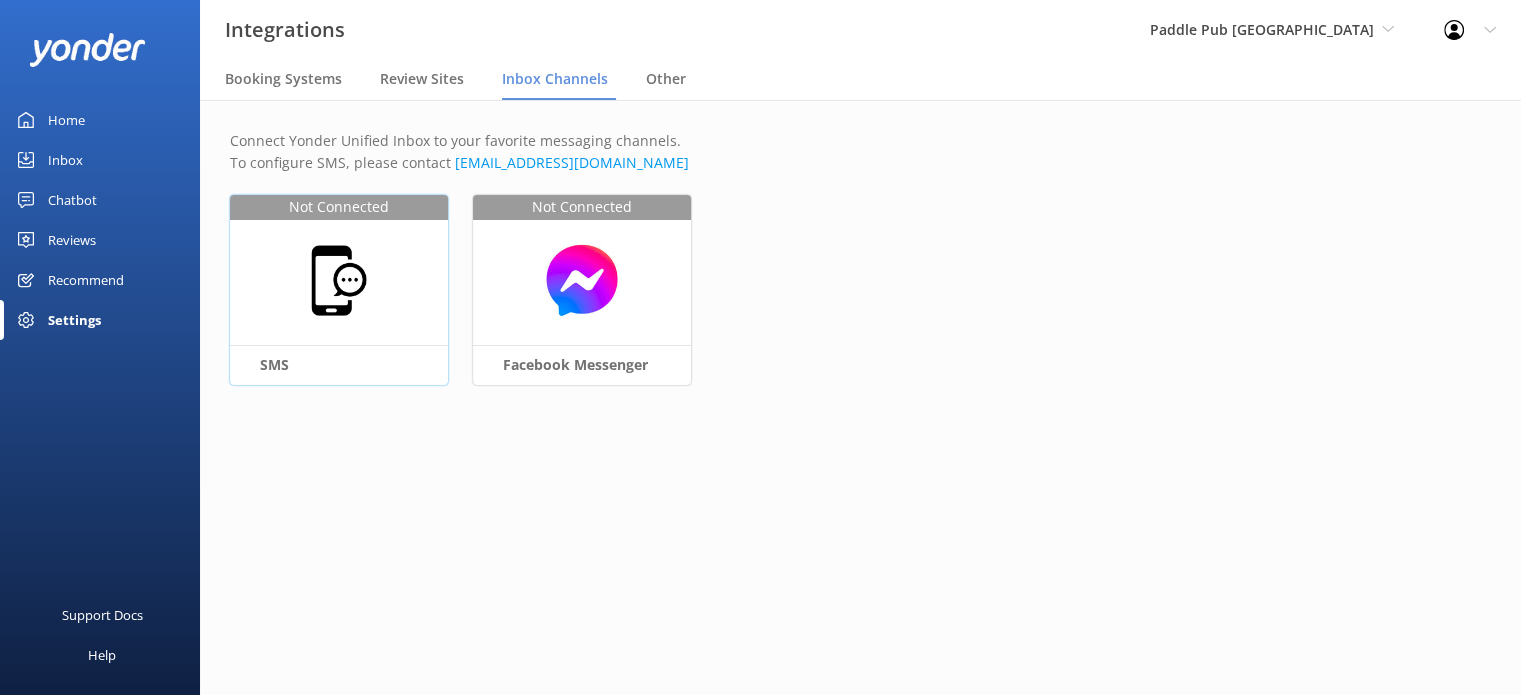 select on "US" 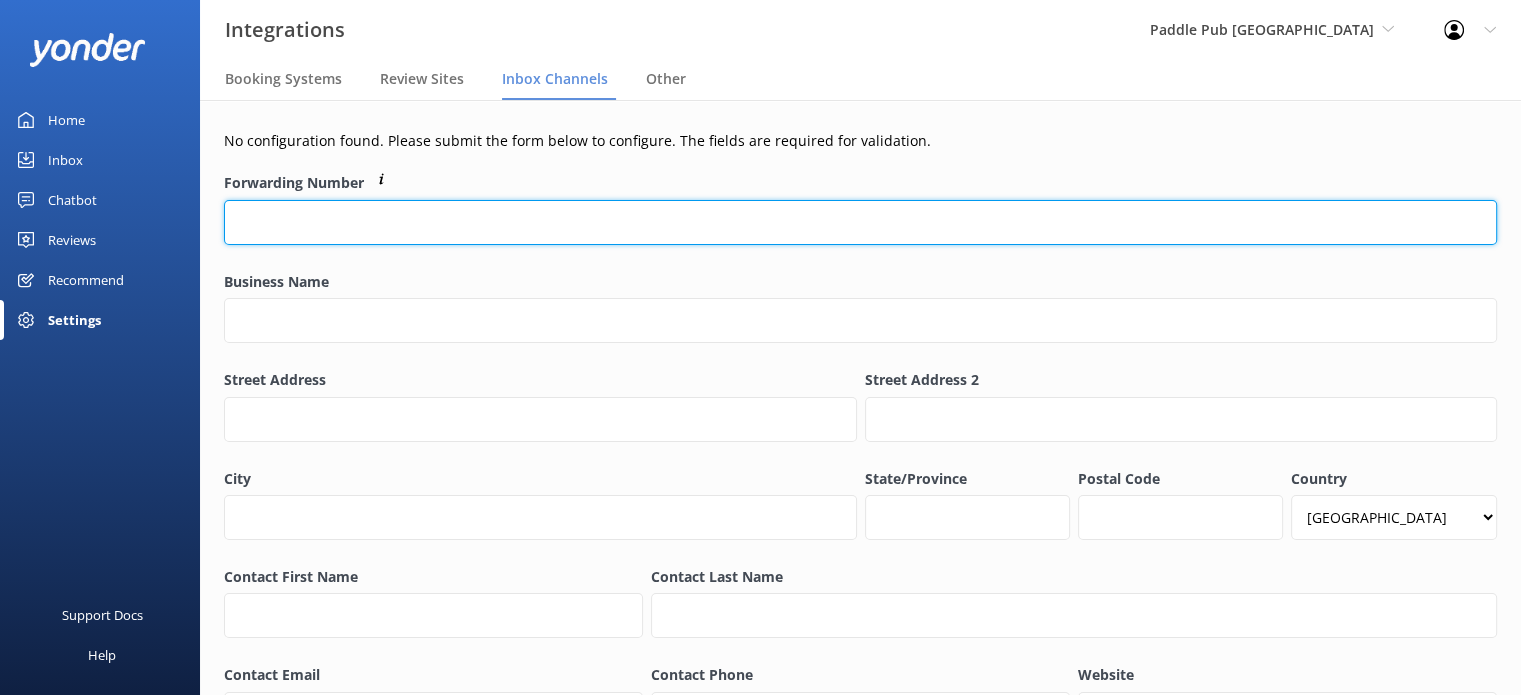 click on "Forwarding Number" at bounding box center (860, 222) 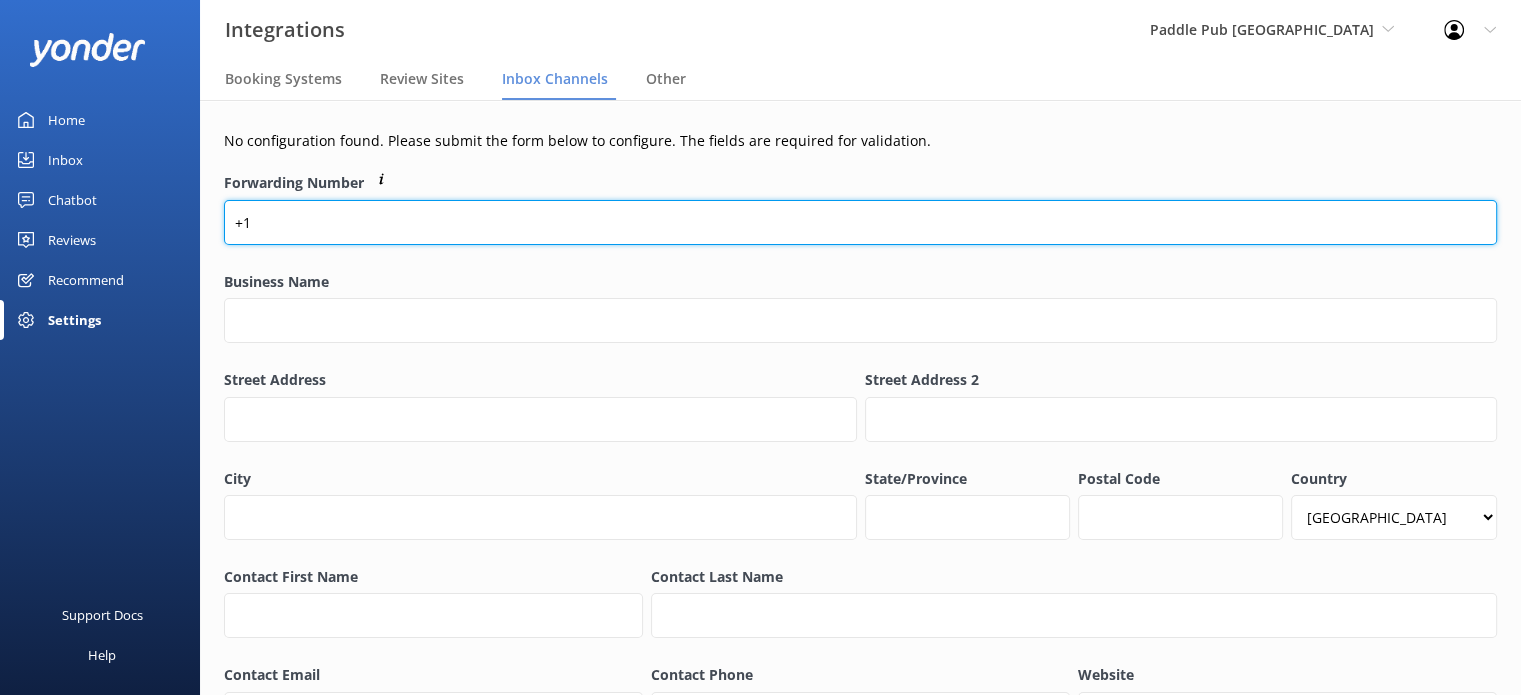 paste on "8333863862" 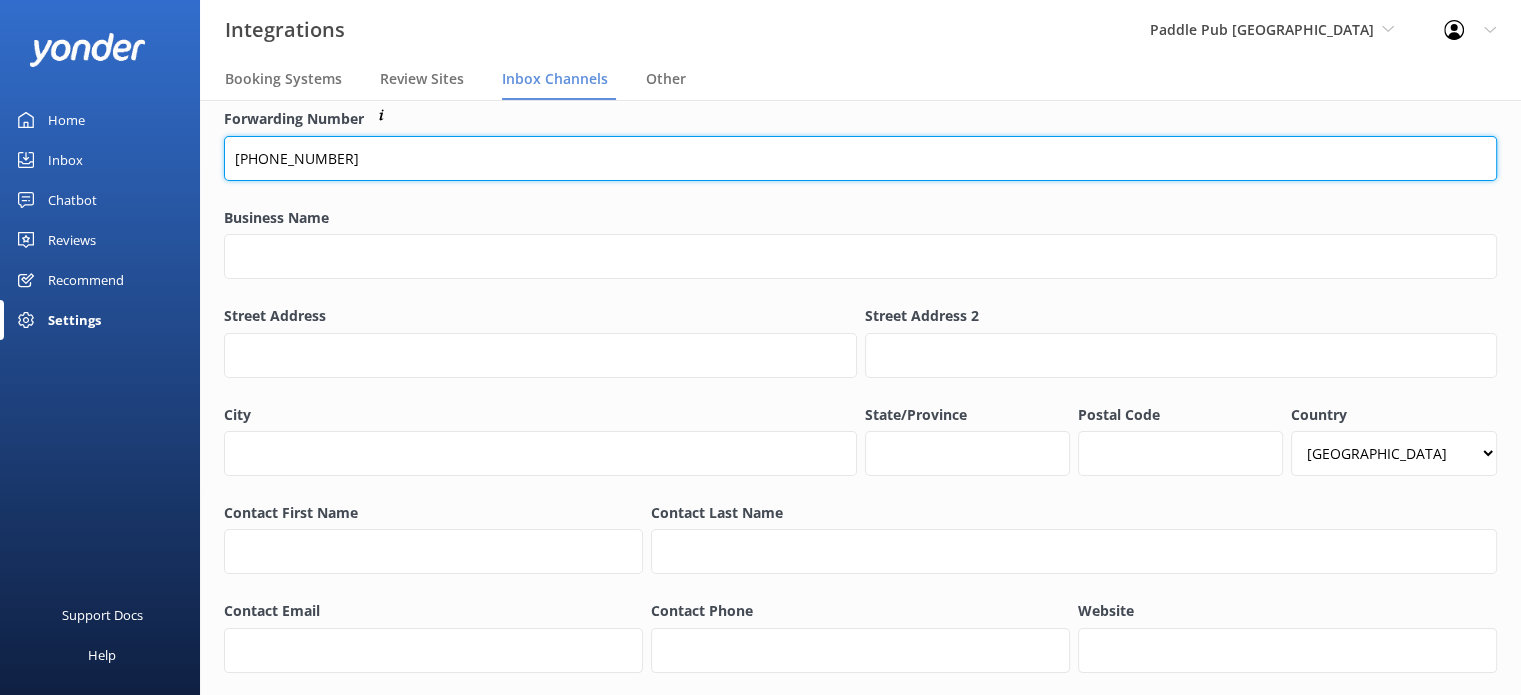scroll, scrollTop: 100, scrollLeft: 0, axis: vertical 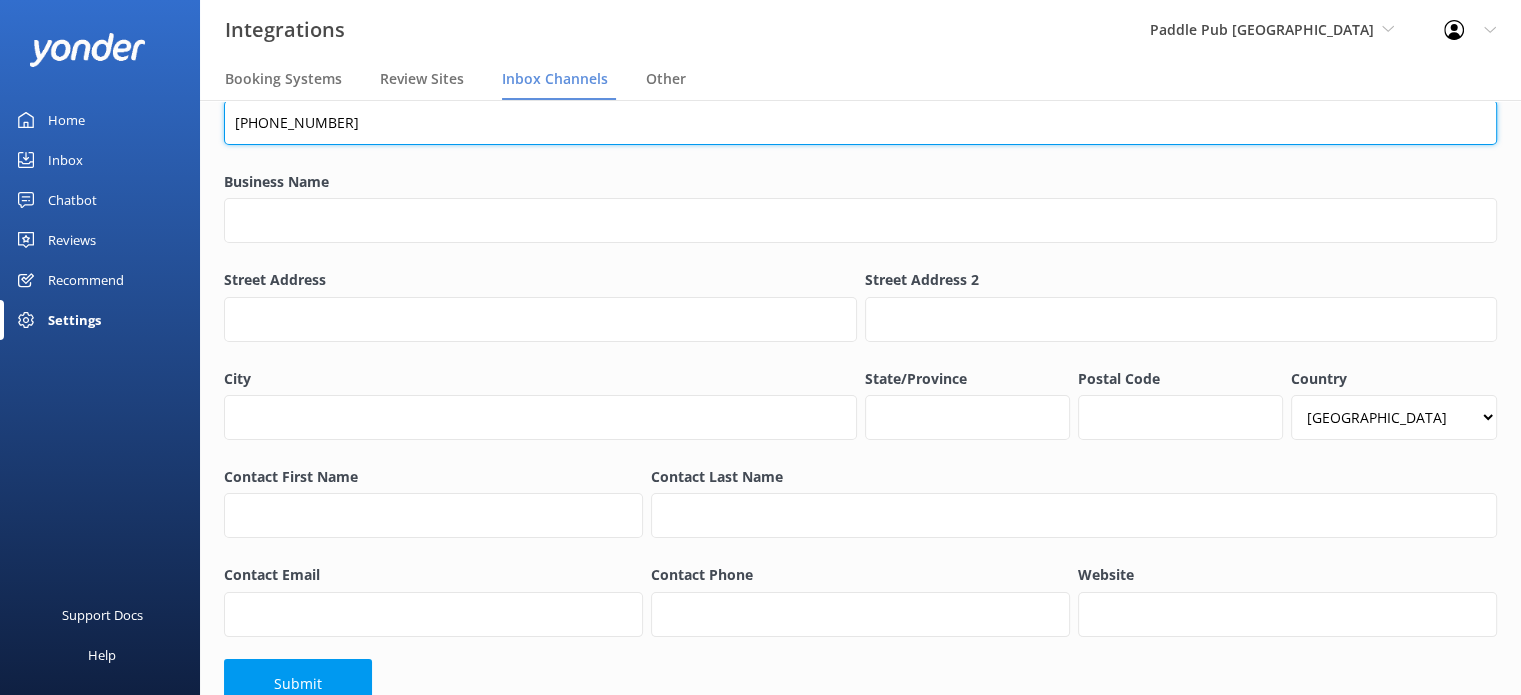 type on "+18333863862" 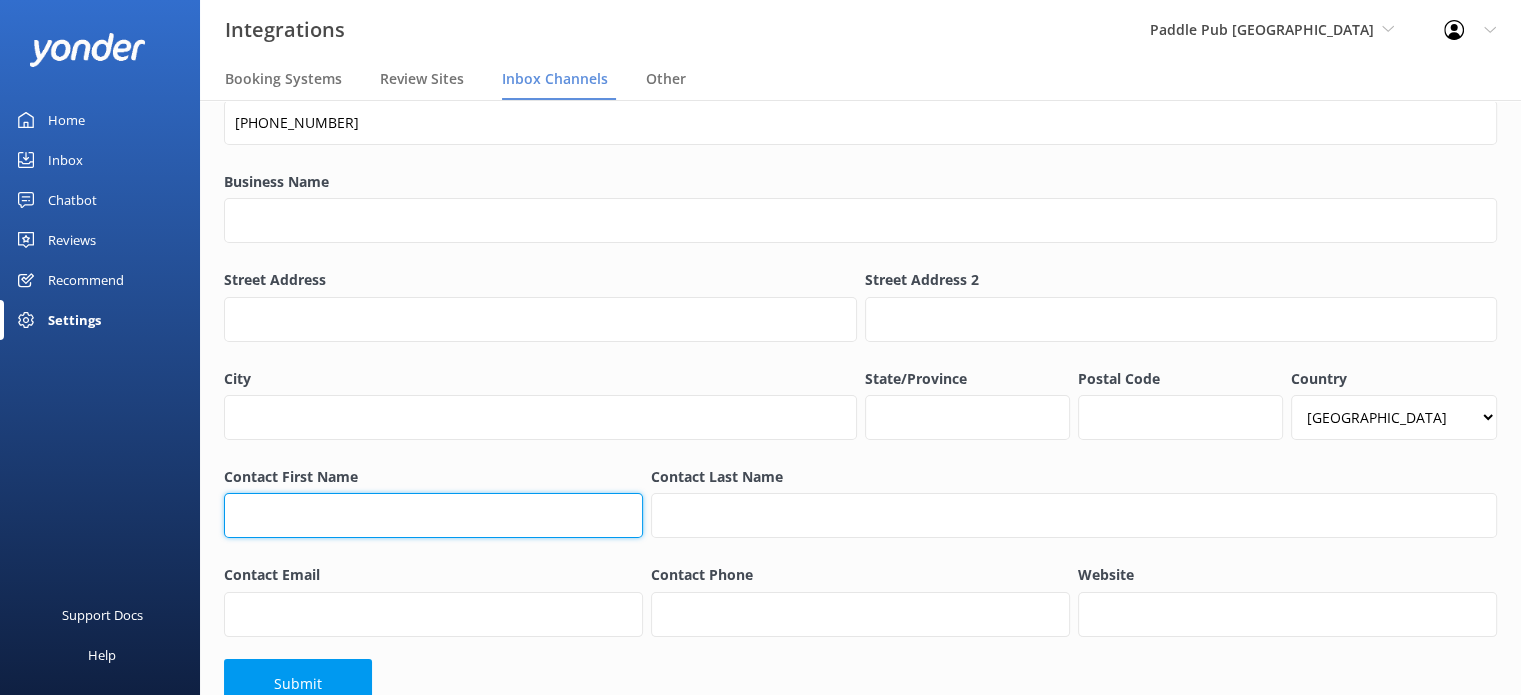 click on "Contact First Name" at bounding box center [433, 515] 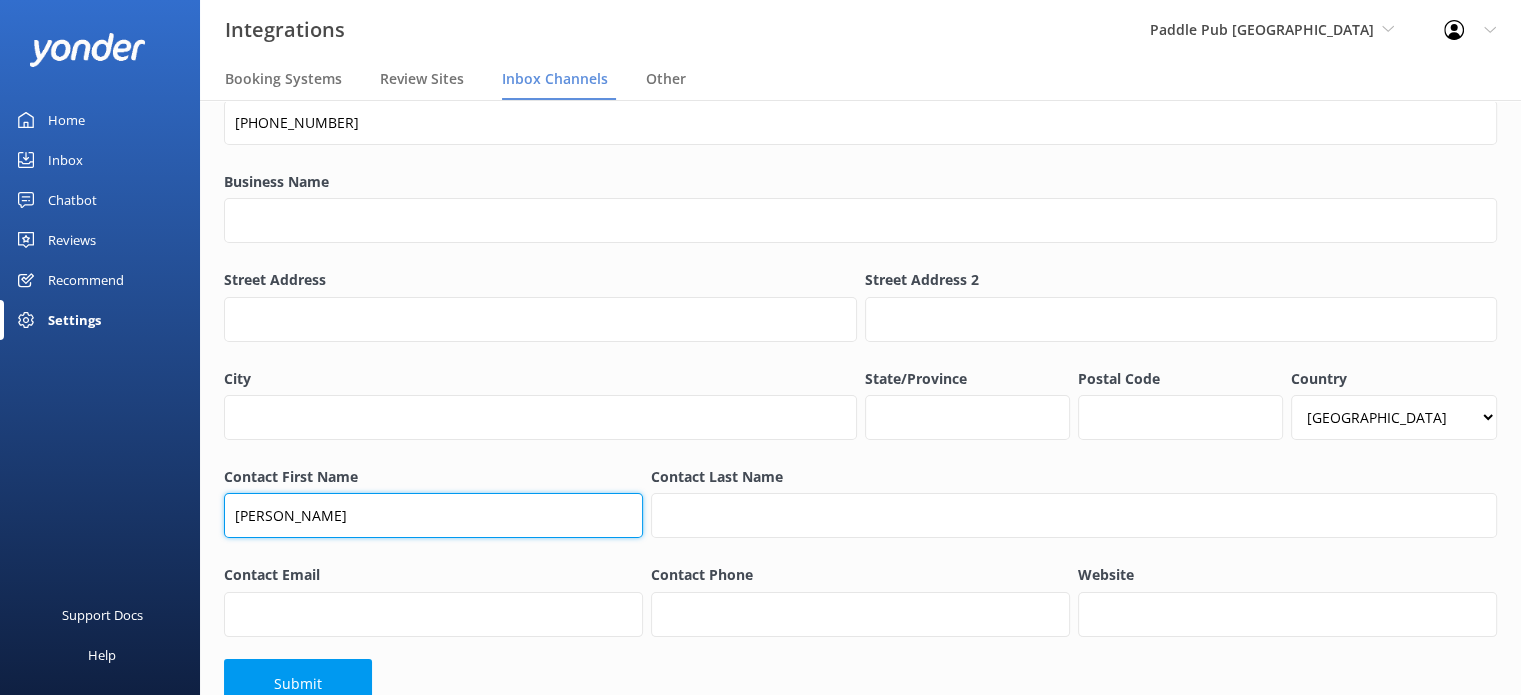 type on "Andrew" 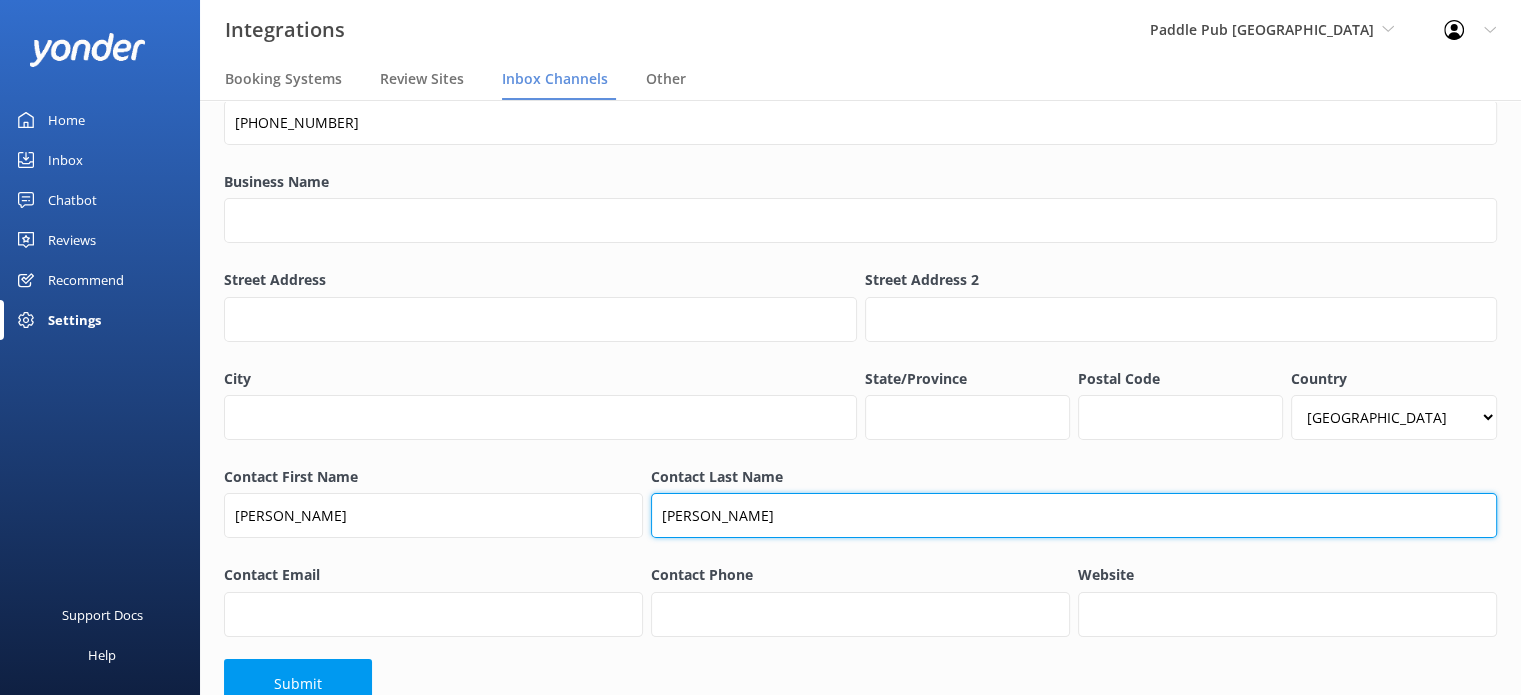 type on "Cohen" 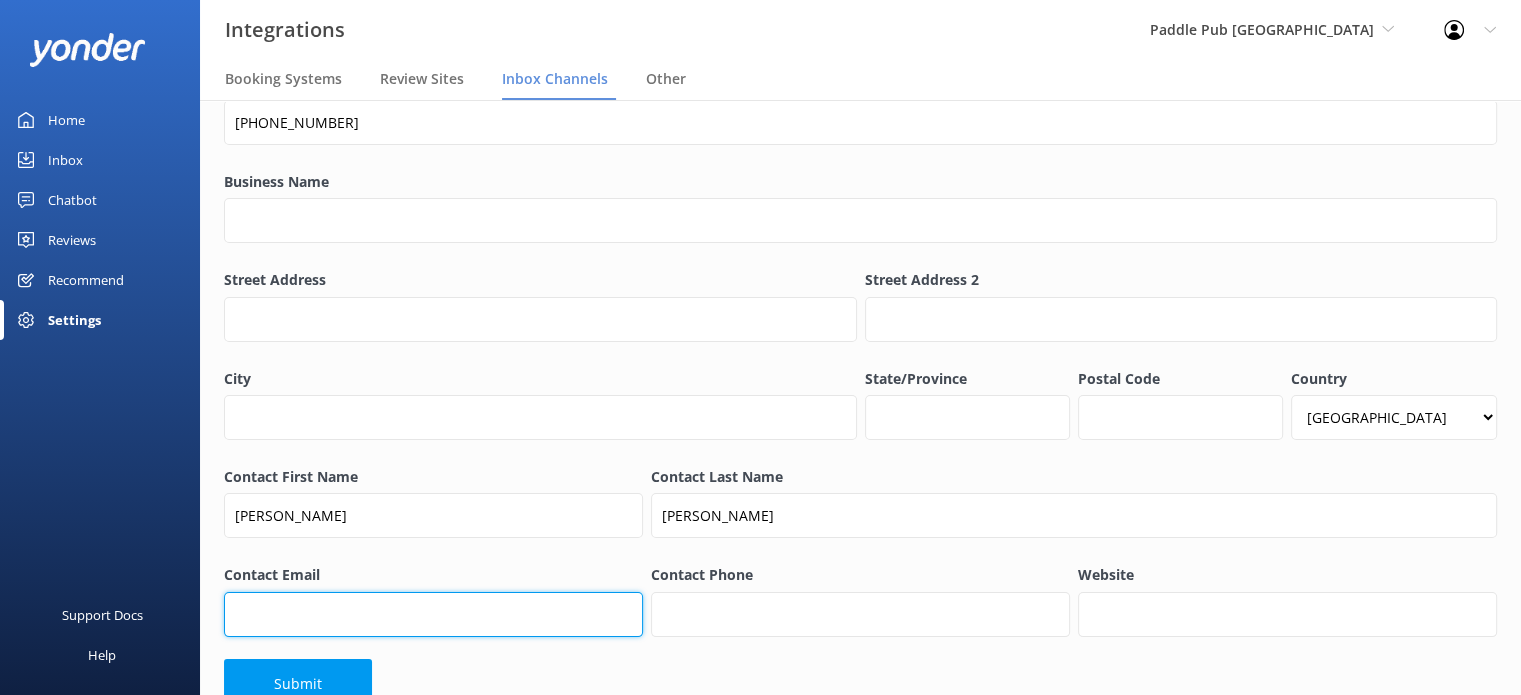 click on "Contact Email" at bounding box center (433, 614) 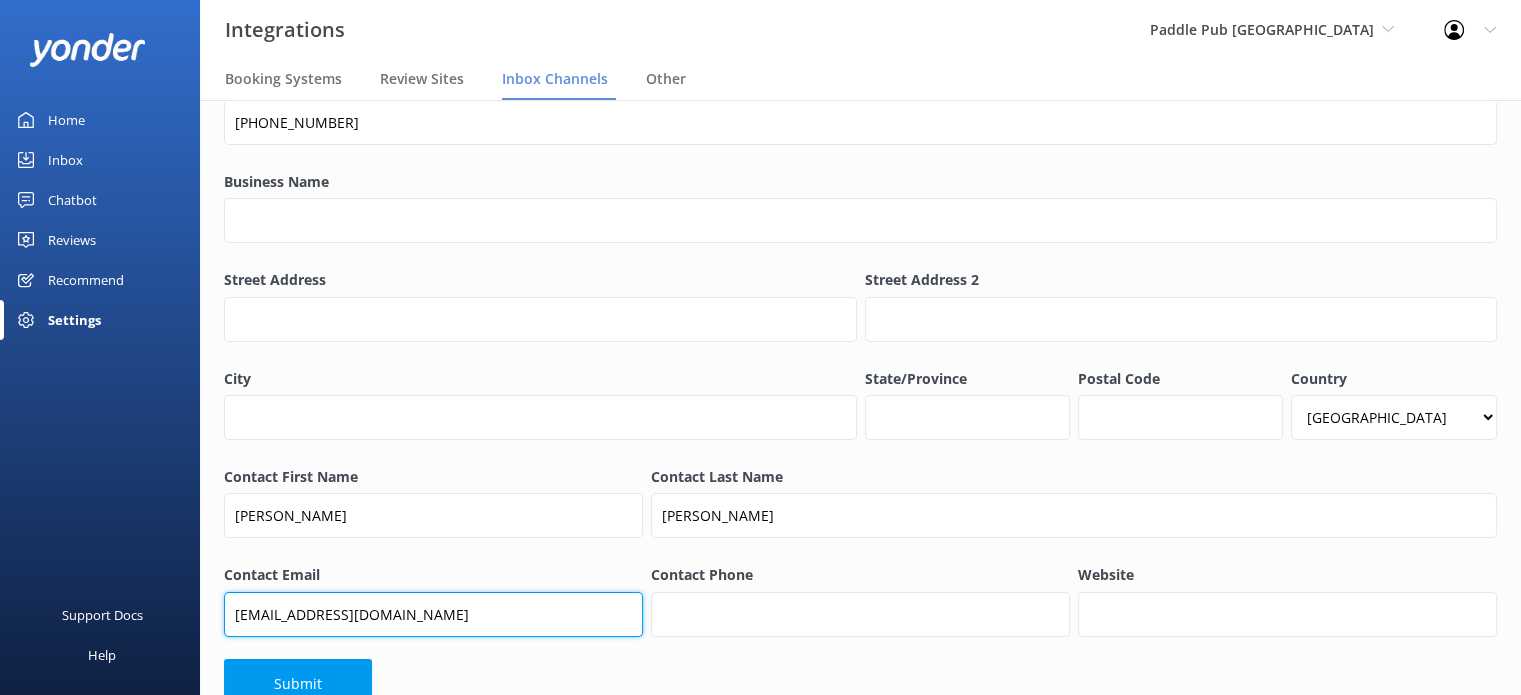 type on "Clearwater@paddlepub.com" 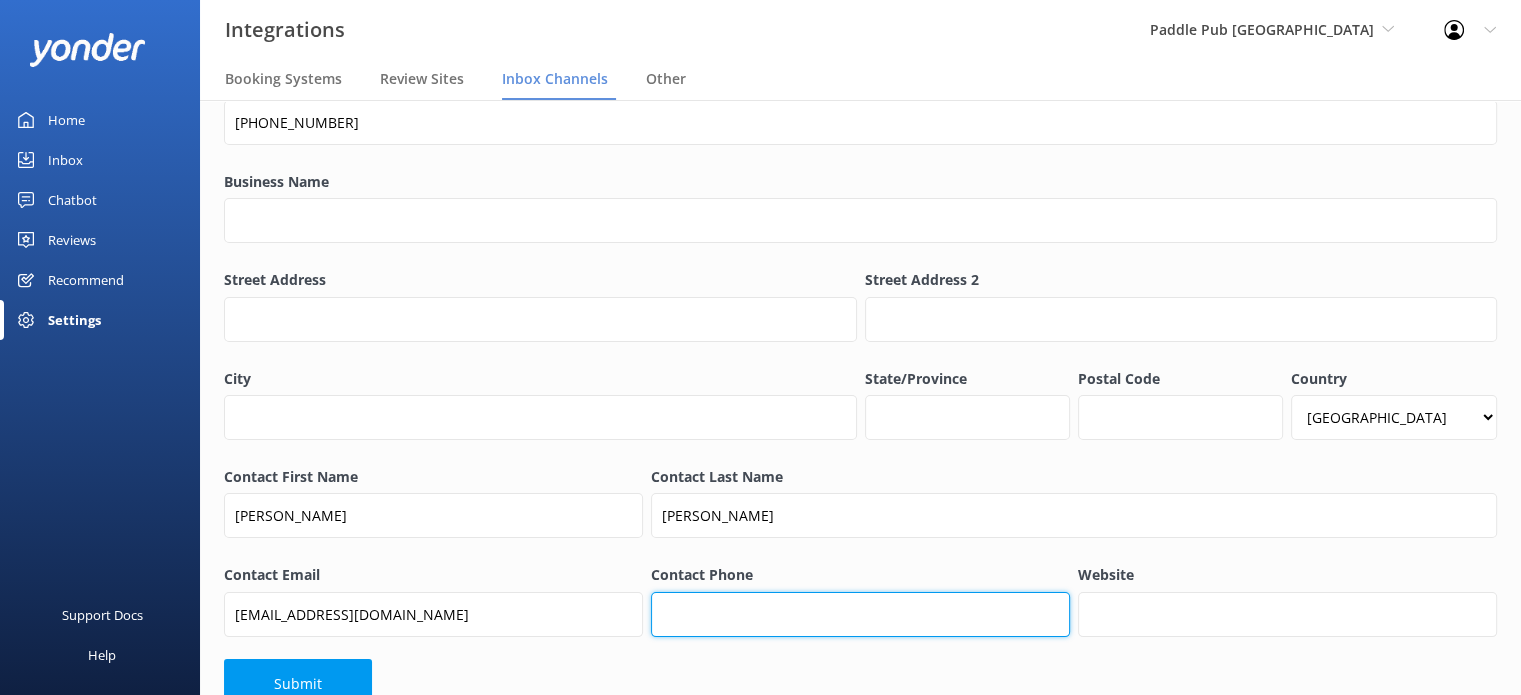 click on "Contact Phone" at bounding box center (860, 614) 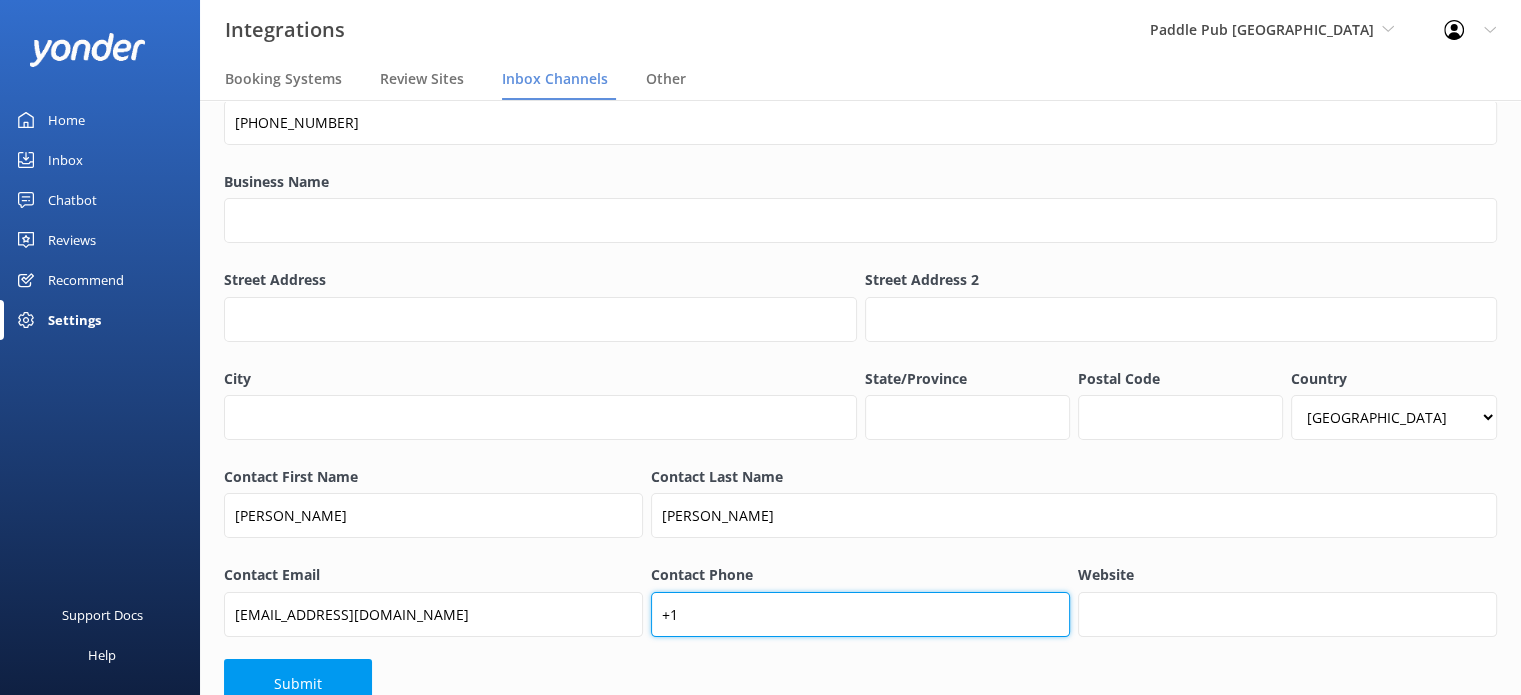 paste on "8333863862" 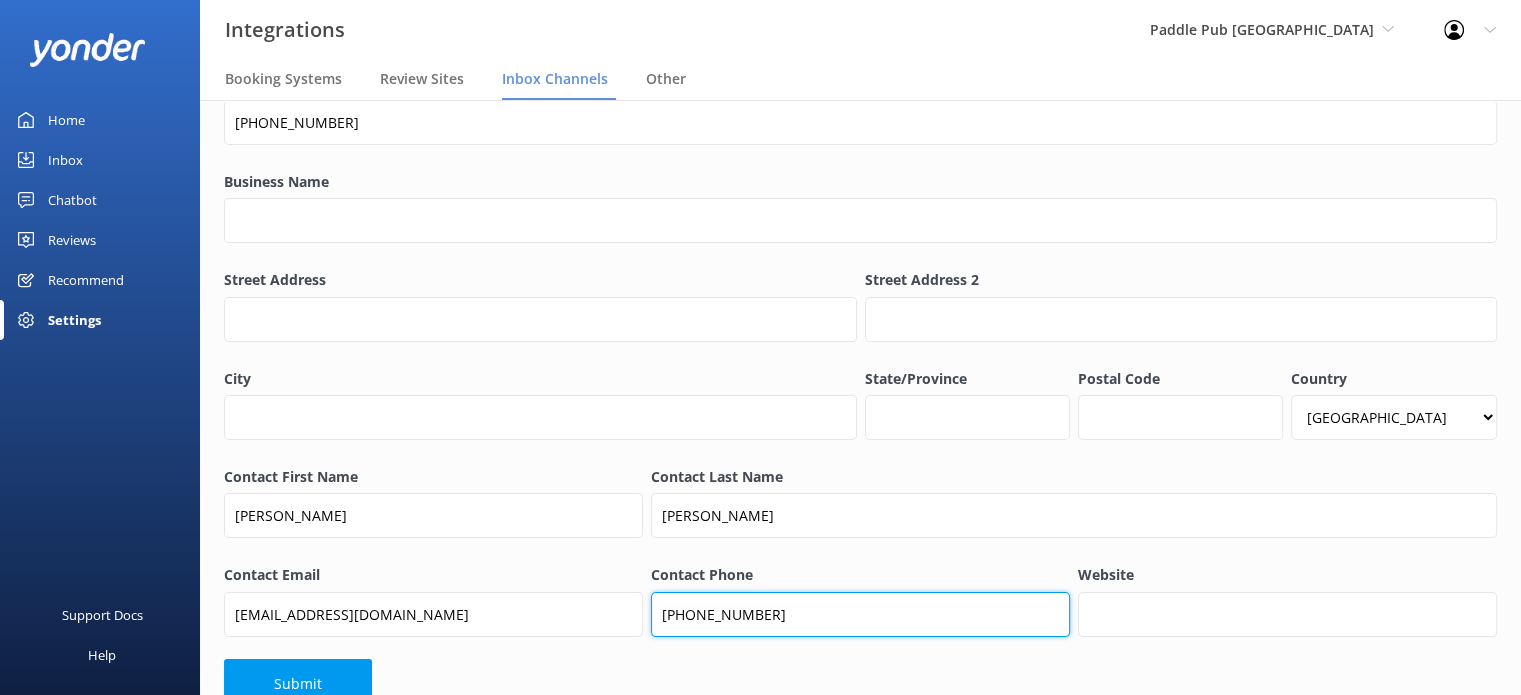 type on "+18333863862" 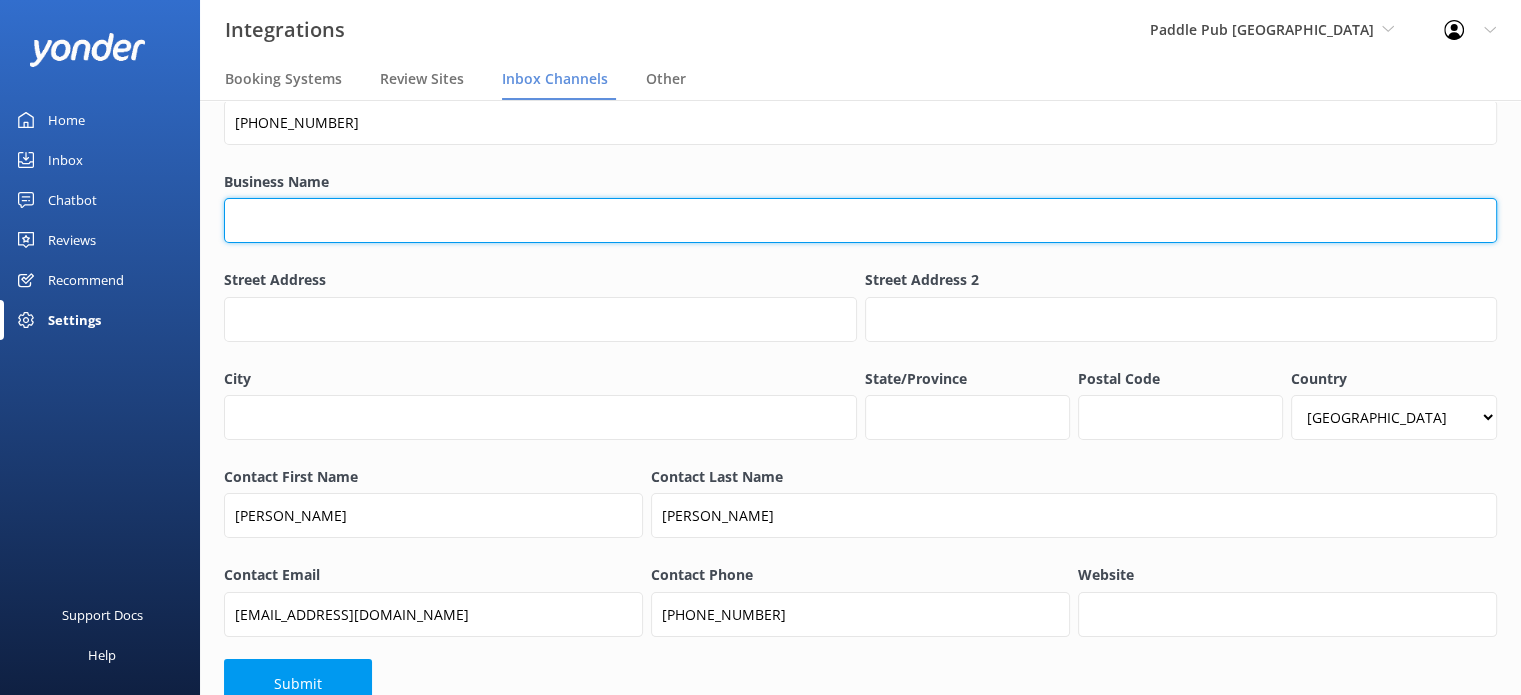 click on "Business Name" at bounding box center (860, 220) 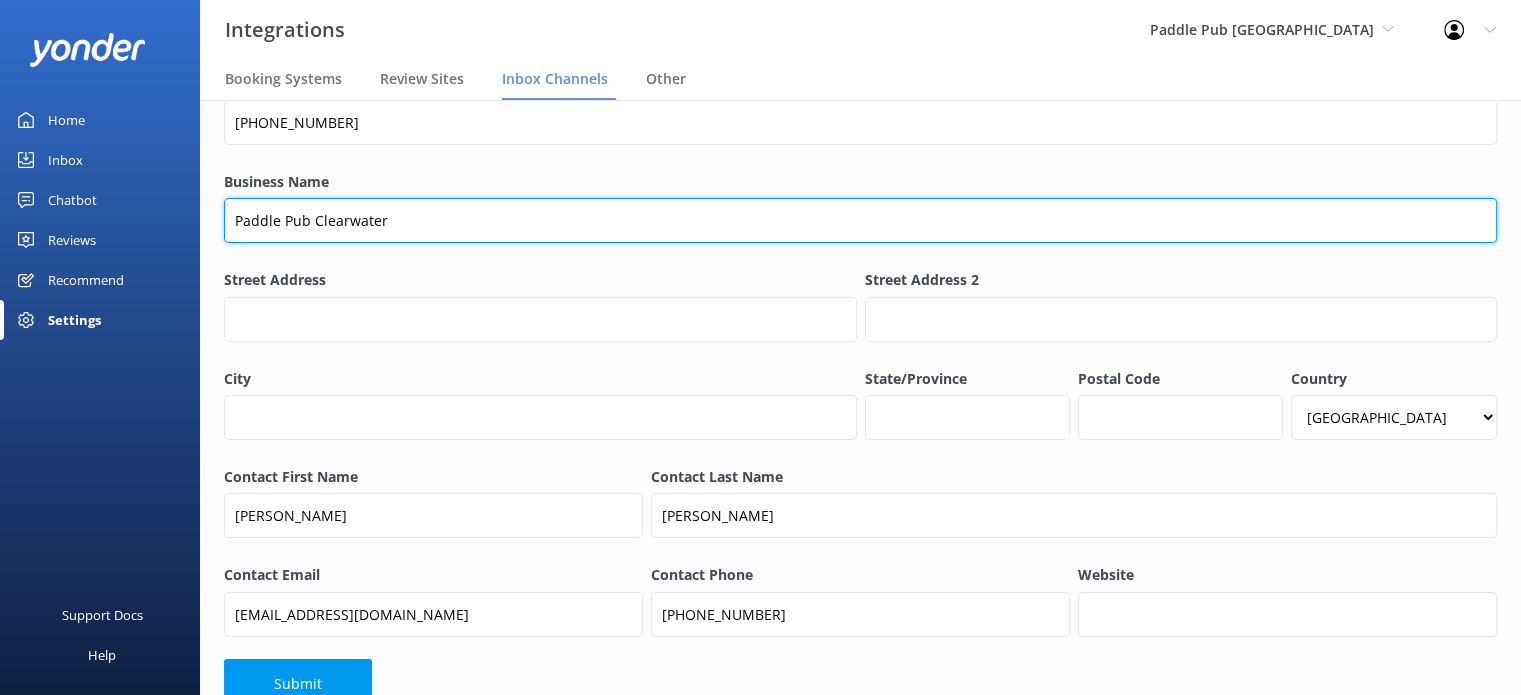 type on "Paddle Pub Clearwater" 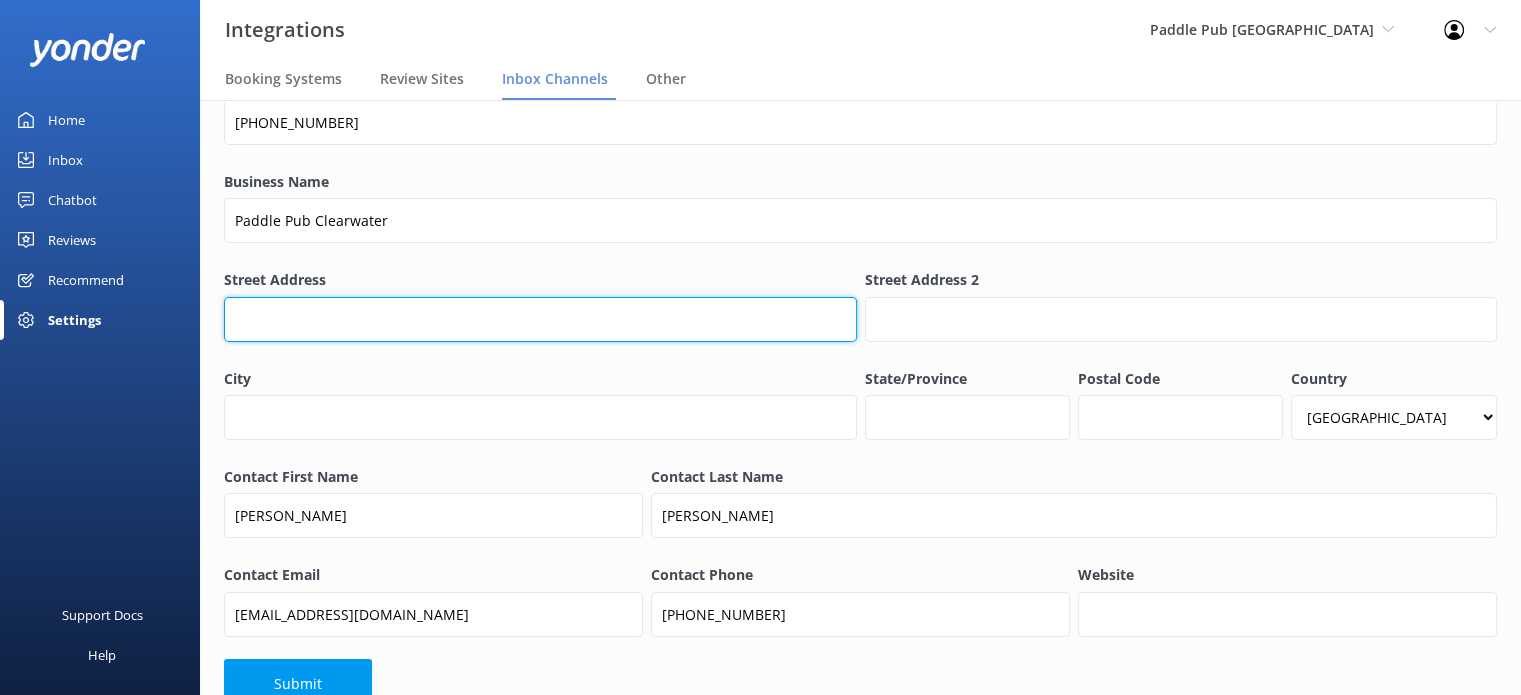 click on "Street Address" at bounding box center (540, 319) 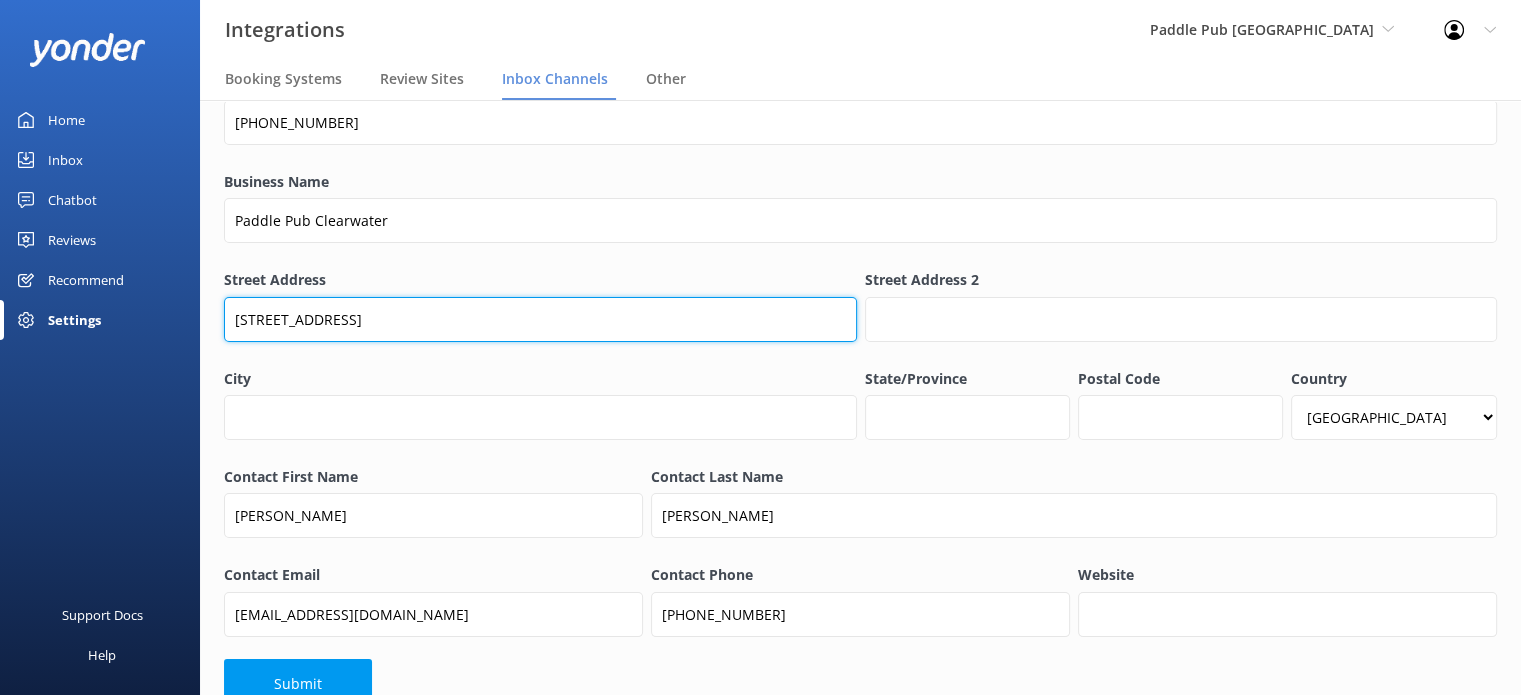 drag, startPoint x: 340, startPoint y: 321, endPoint x: 613, endPoint y: 335, distance: 273.35873 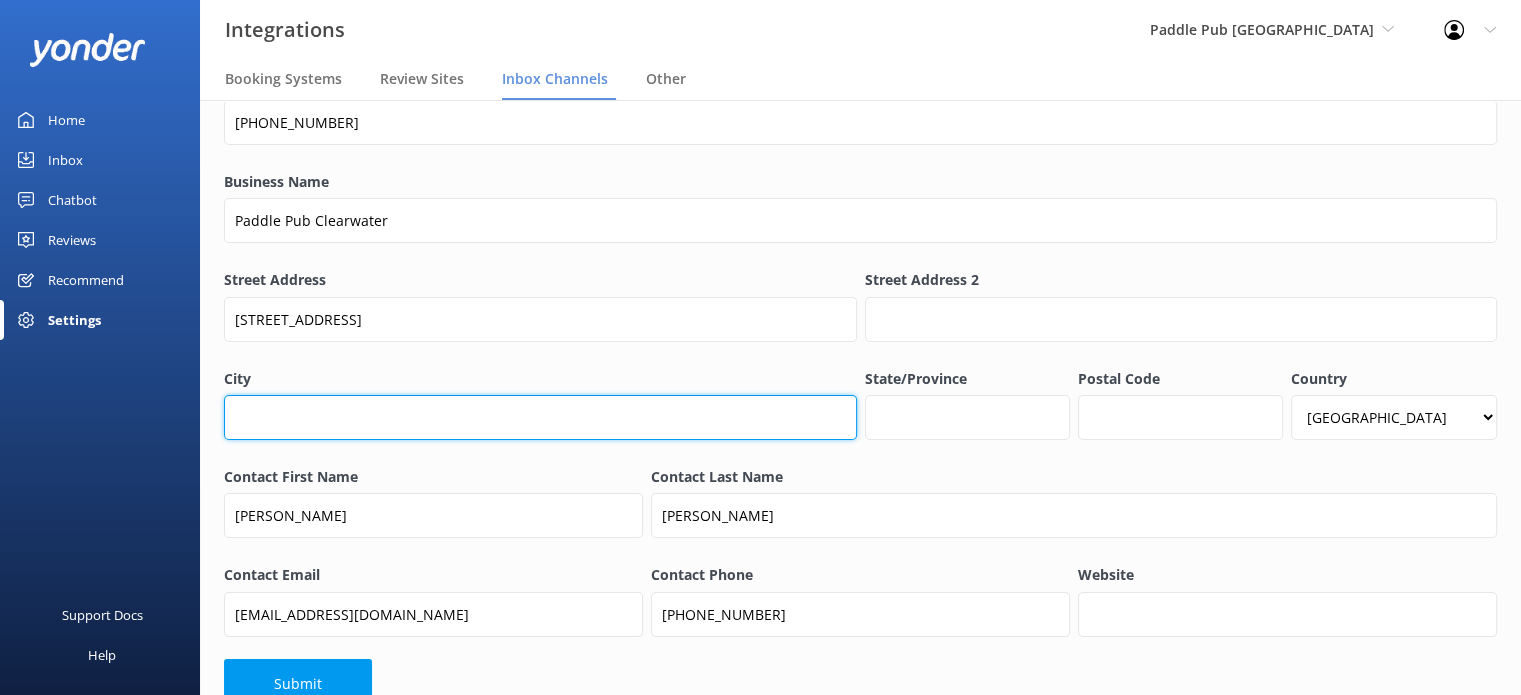 click on "City" at bounding box center [540, 417] 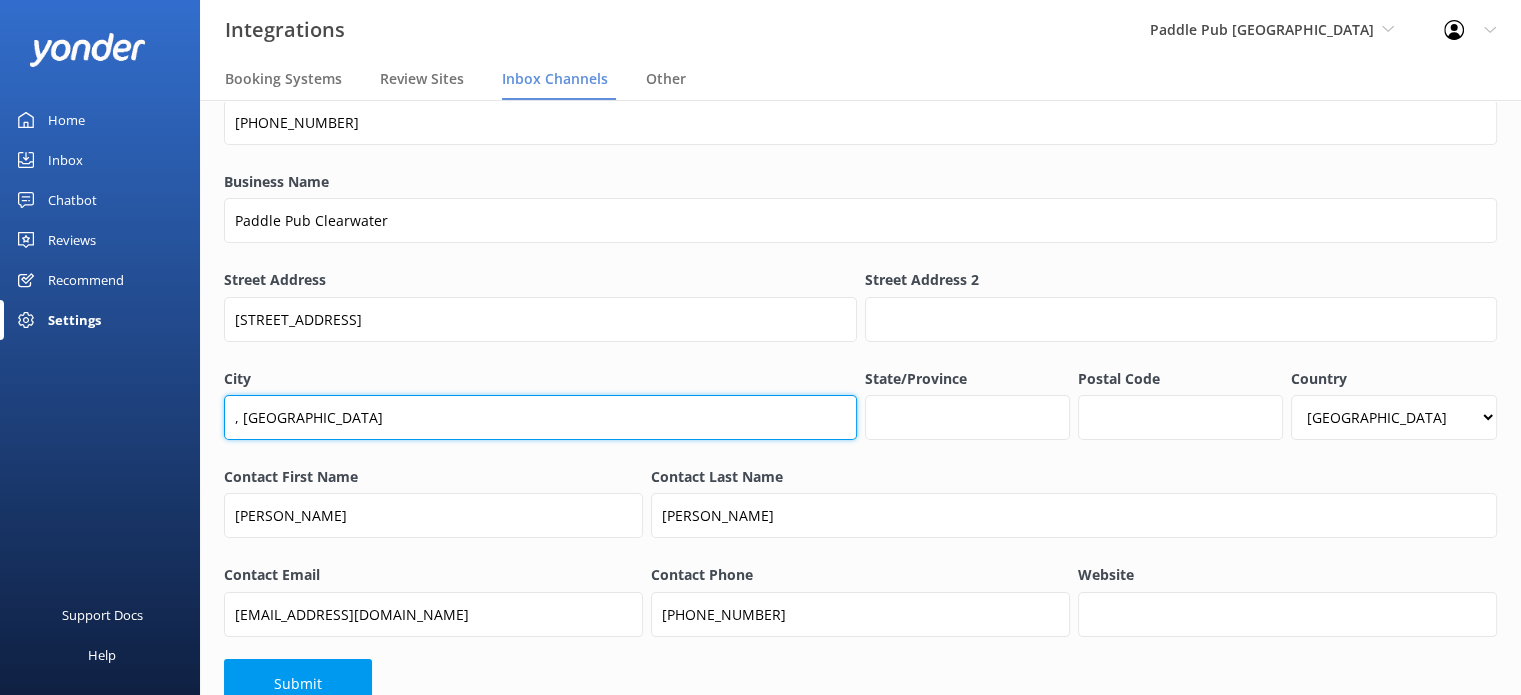 click on ", Clearwater Beach FL 33767" at bounding box center [540, 417] 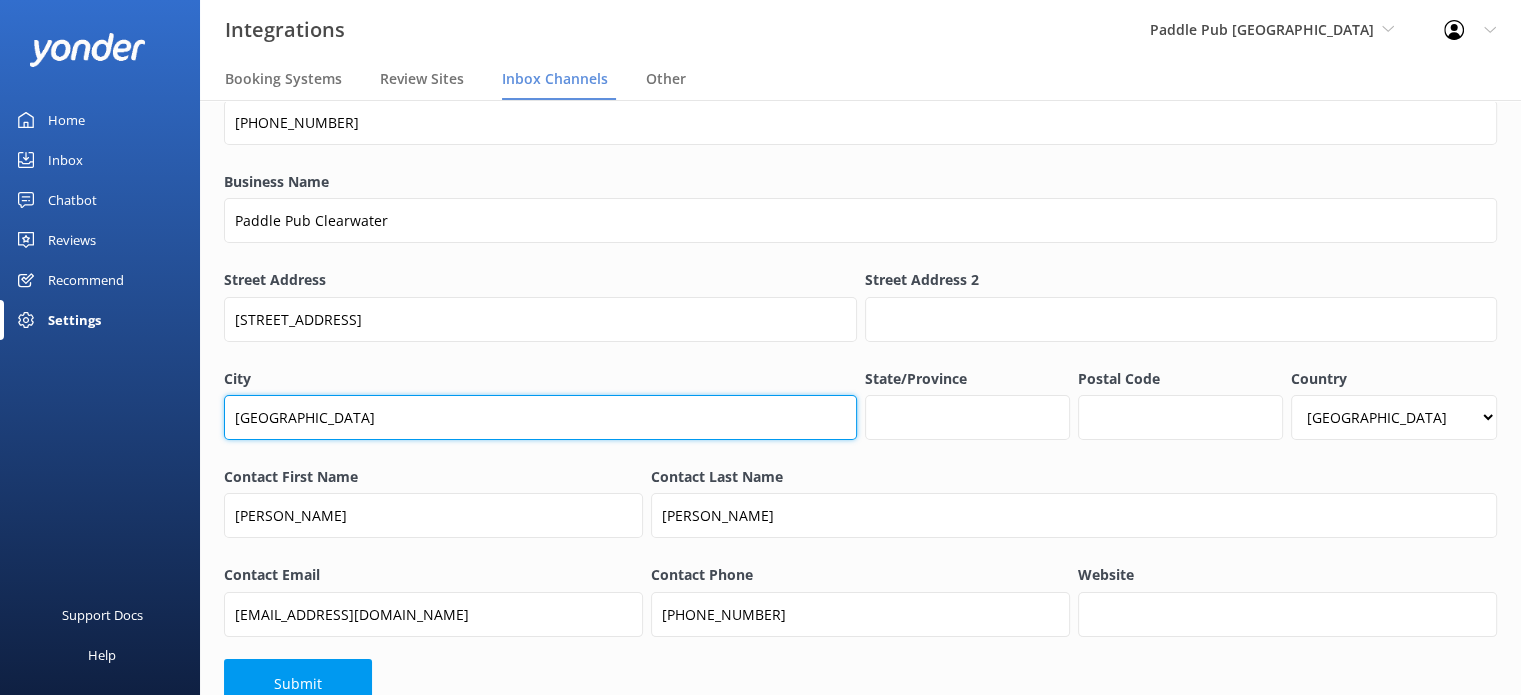 drag, startPoint x: 452, startPoint y: 417, endPoint x: 353, endPoint y: 418, distance: 99.00505 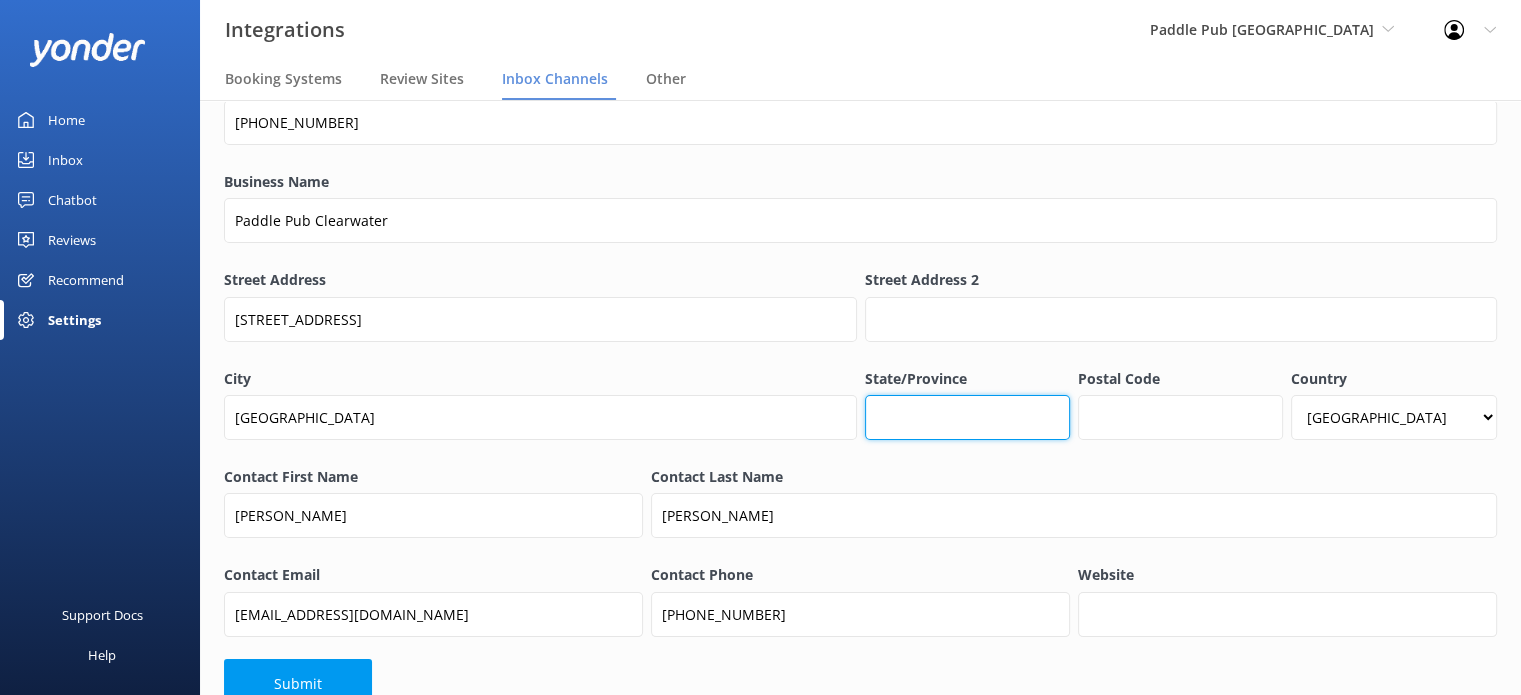 click on "State/Province" at bounding box center [967, 417] 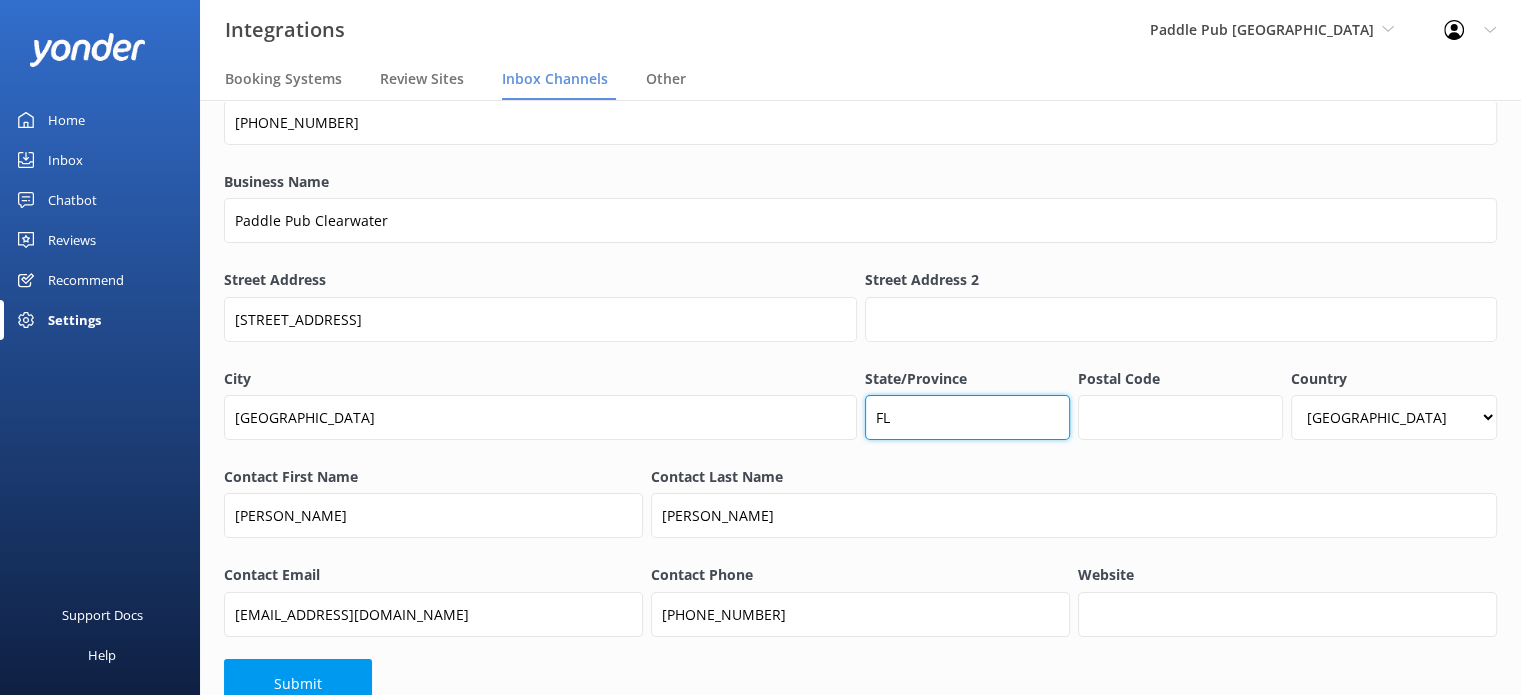 type on "FL" 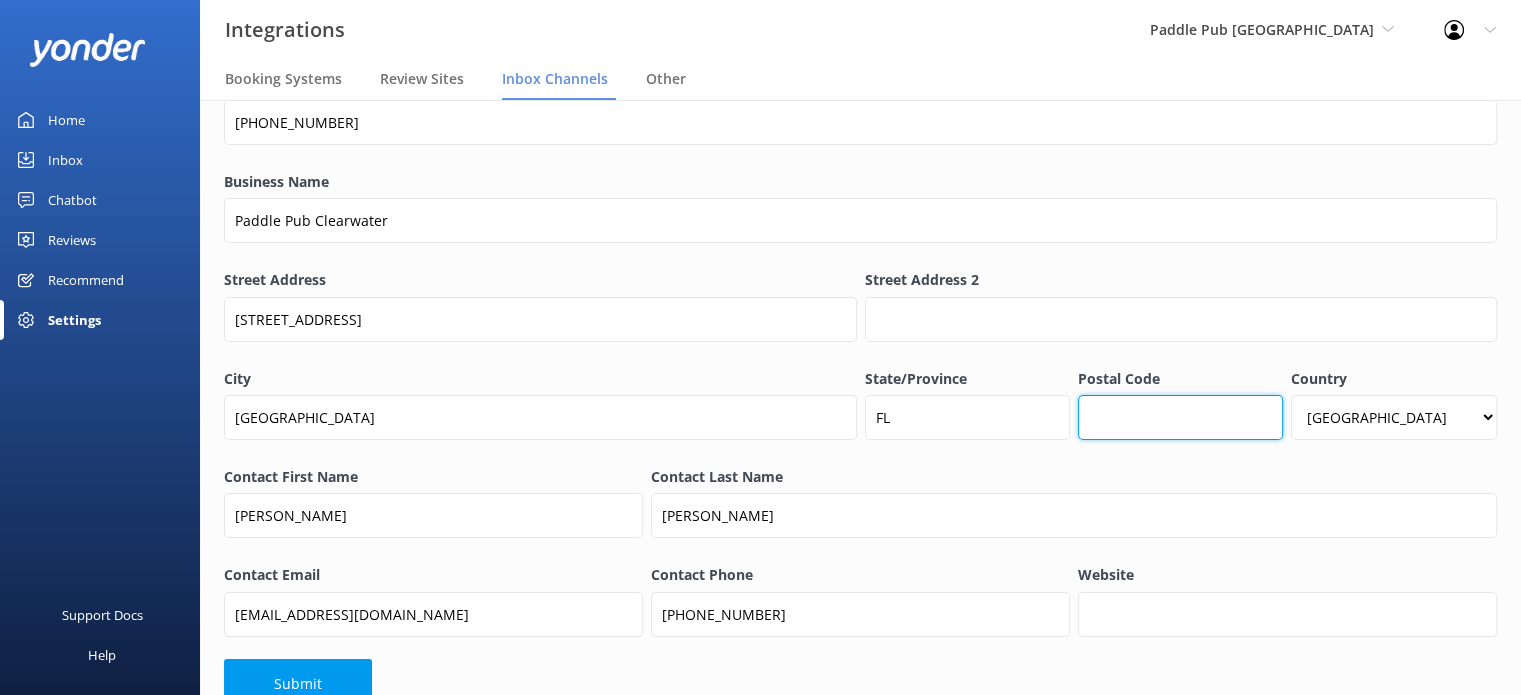 click on "Postal Code" at bounding box center (1180, 417) 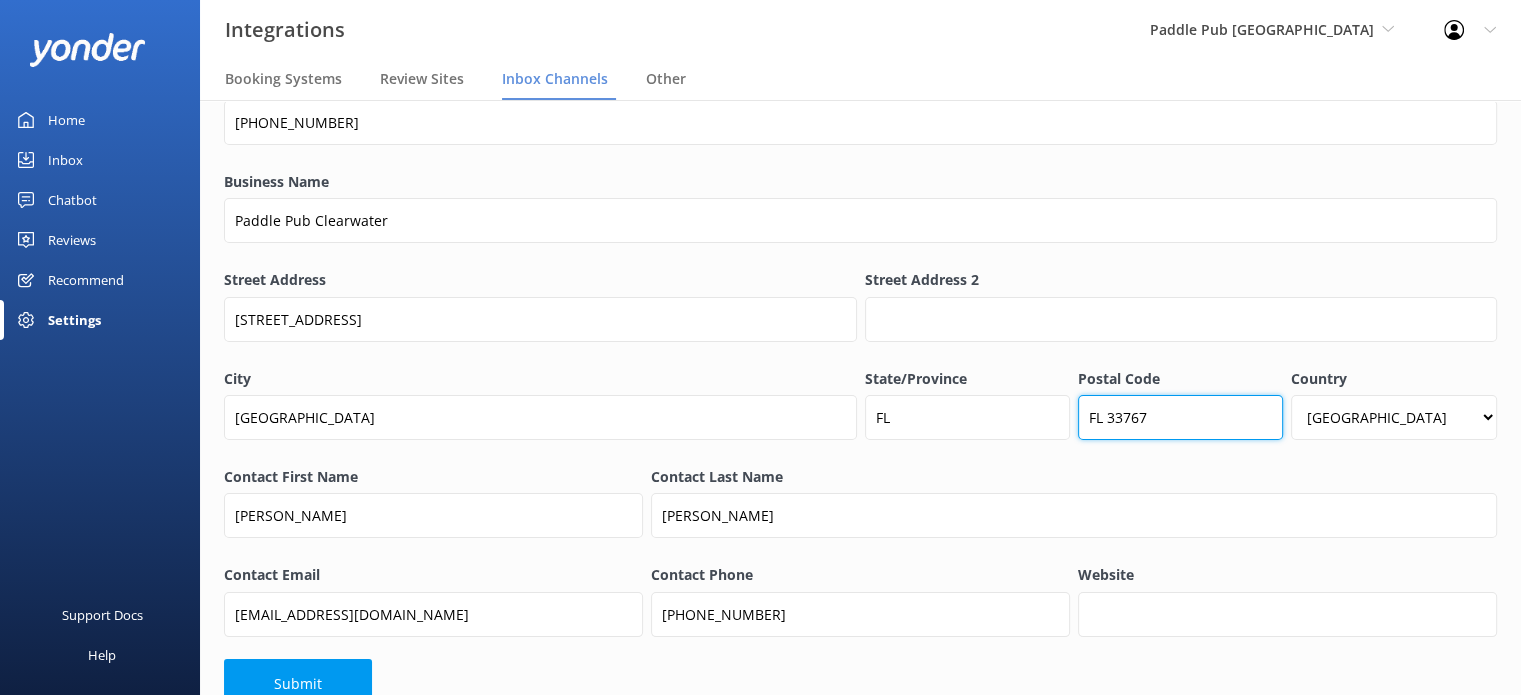 click on "FL 33767" at bounding box center [1180, 417] 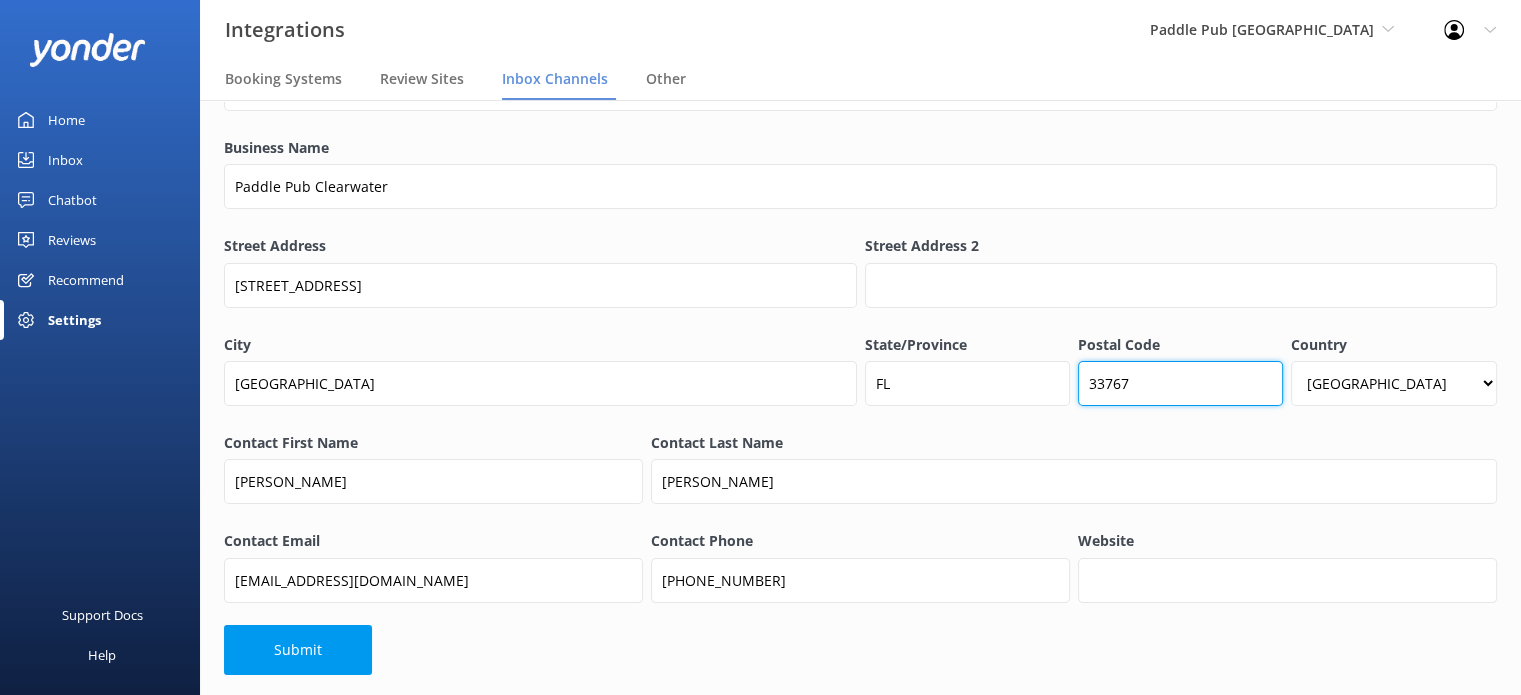 scroll, scrollTop: 153, scrollLeft: 0, axis: vertical 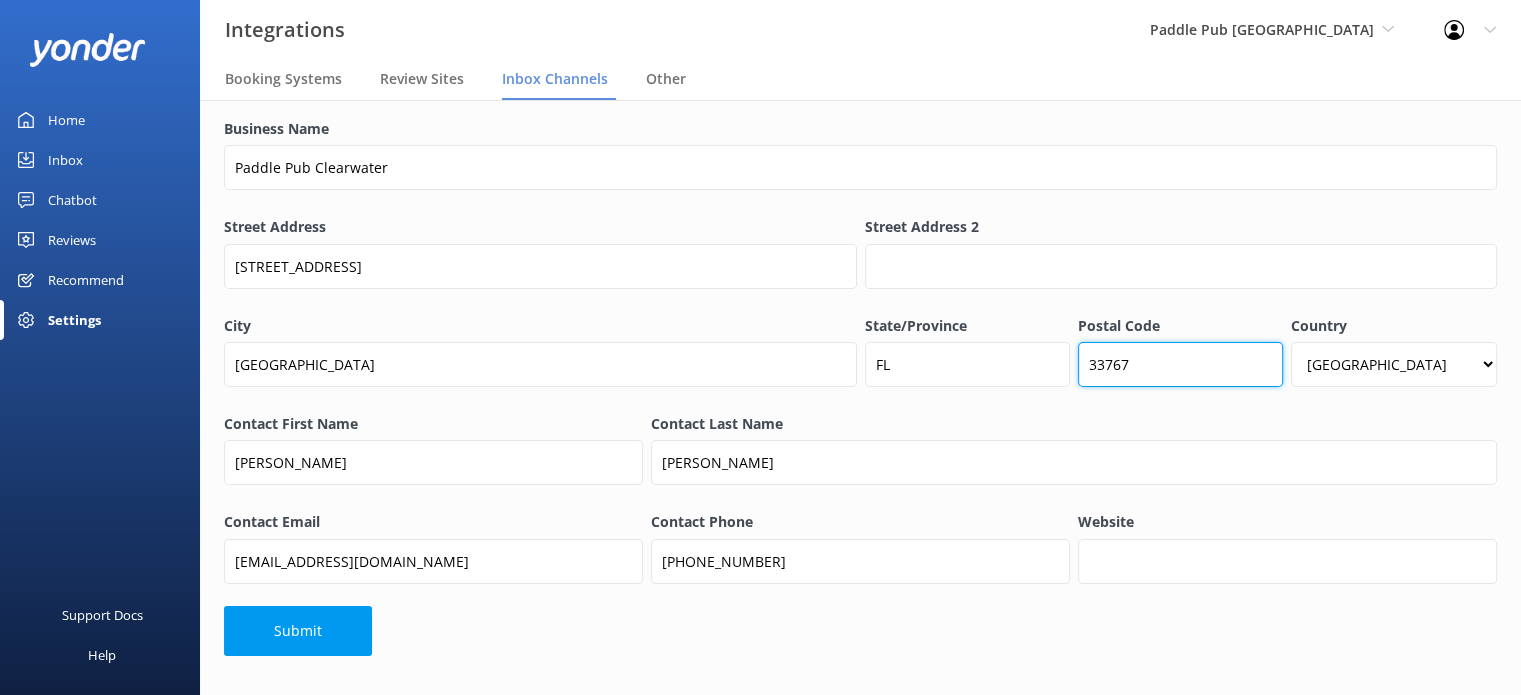type on "33767" 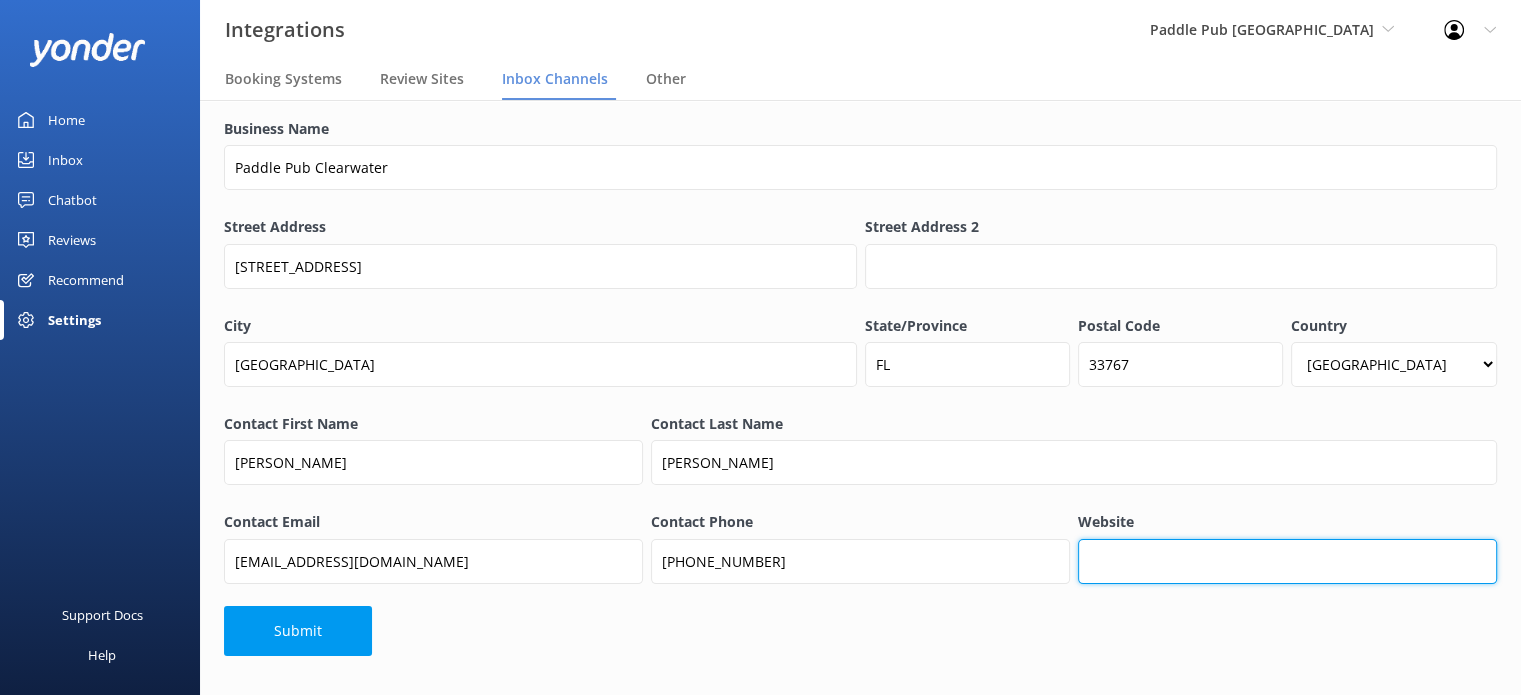 click on "Website" at bounding box center [1287, 561] 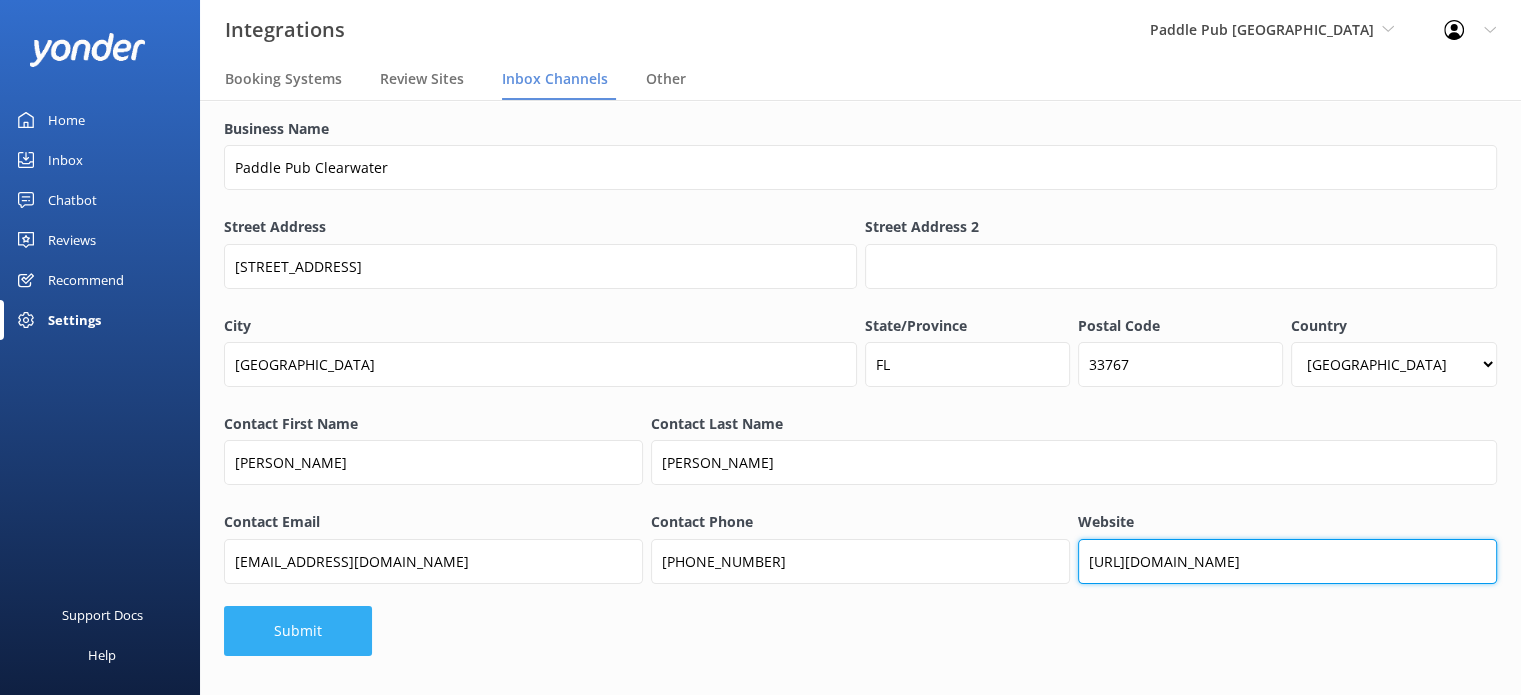 type on "https://paddlepub.com/clearwater/" 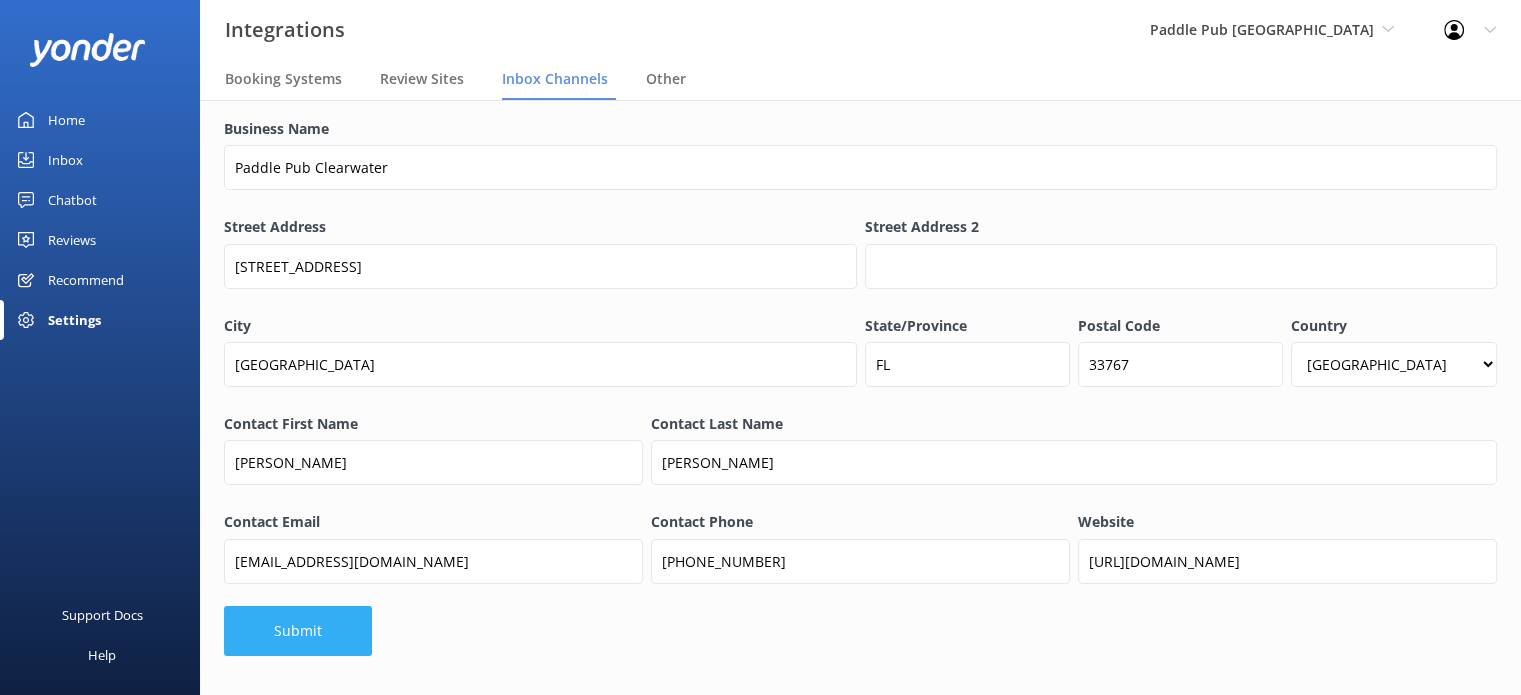 click on "Submit" at bounding box center [298, 631] 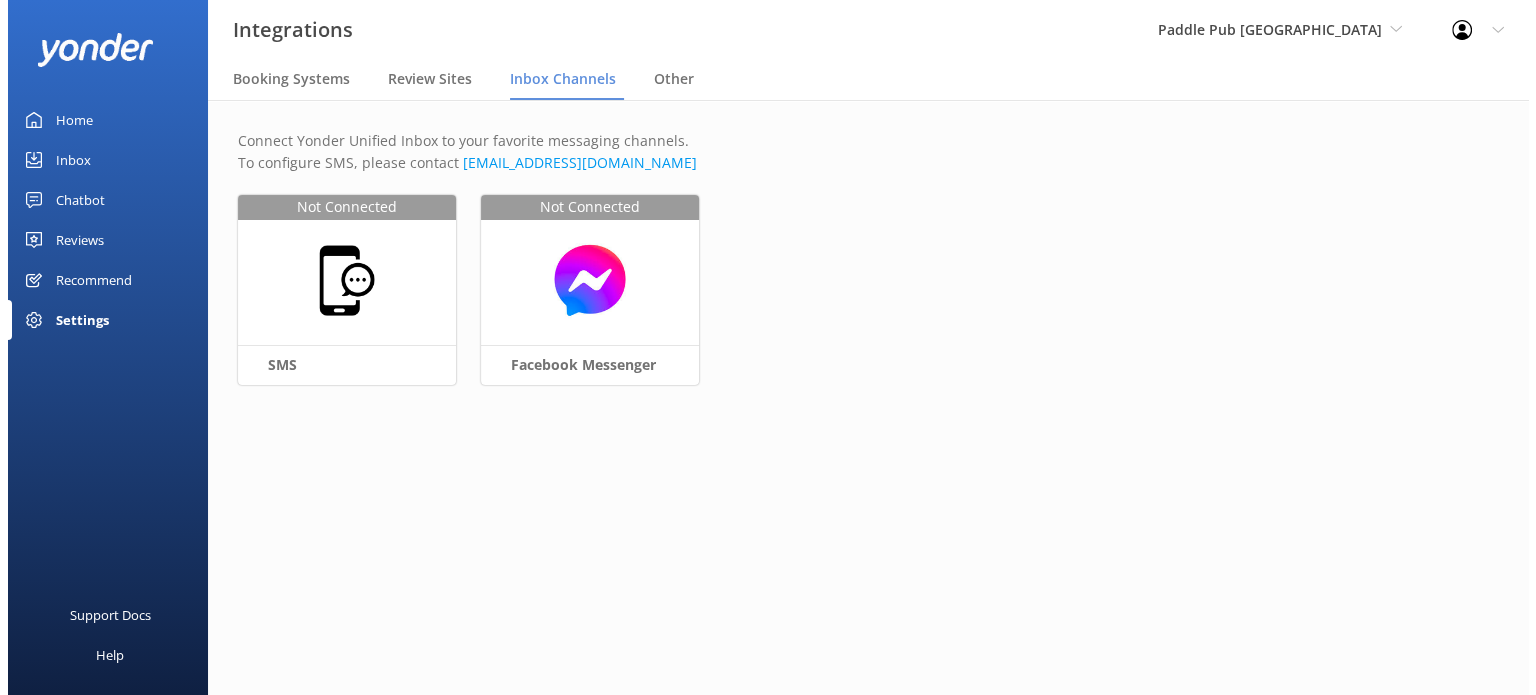 scroll, scrollTop: 0, scrollLeft: 0, axis: both 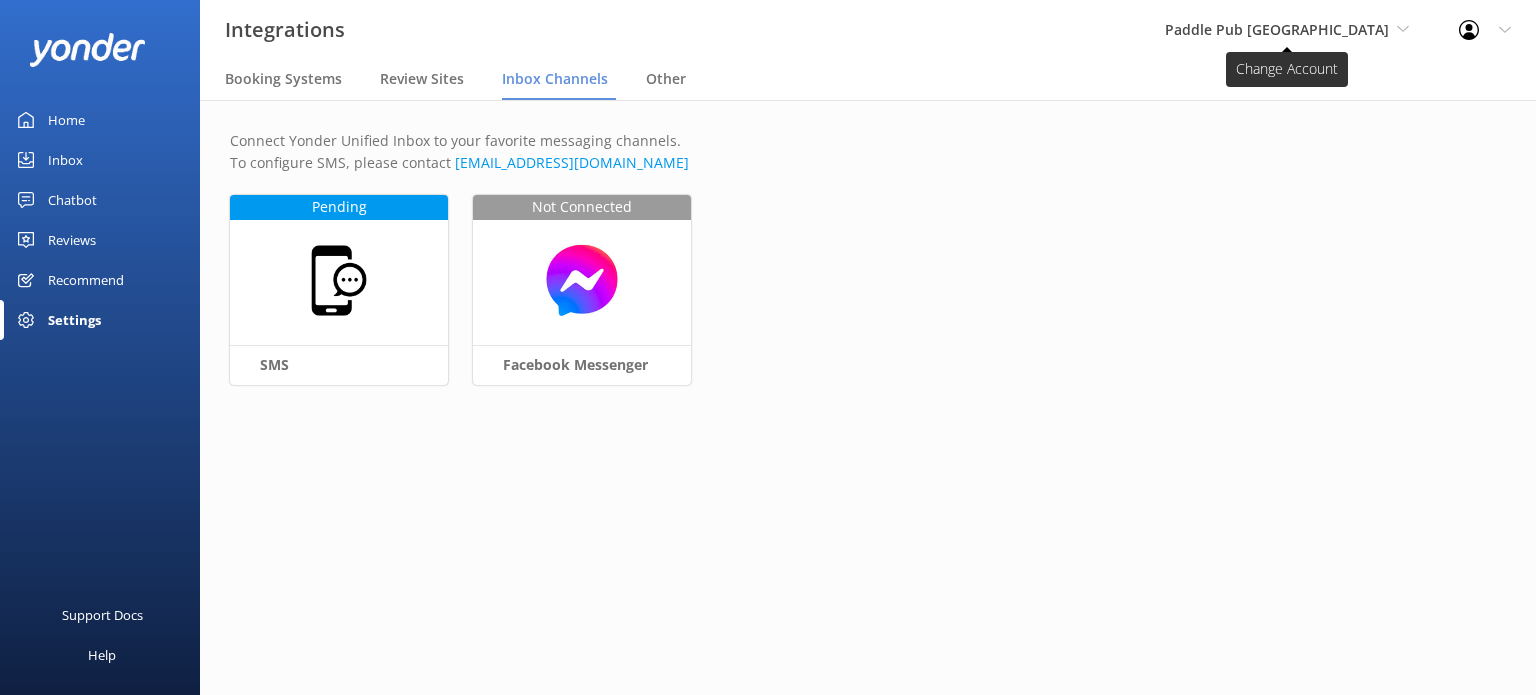 click on "Paddle Pub [GEOGRAPHIC_DATA]" at bounding box center (1277, 29) 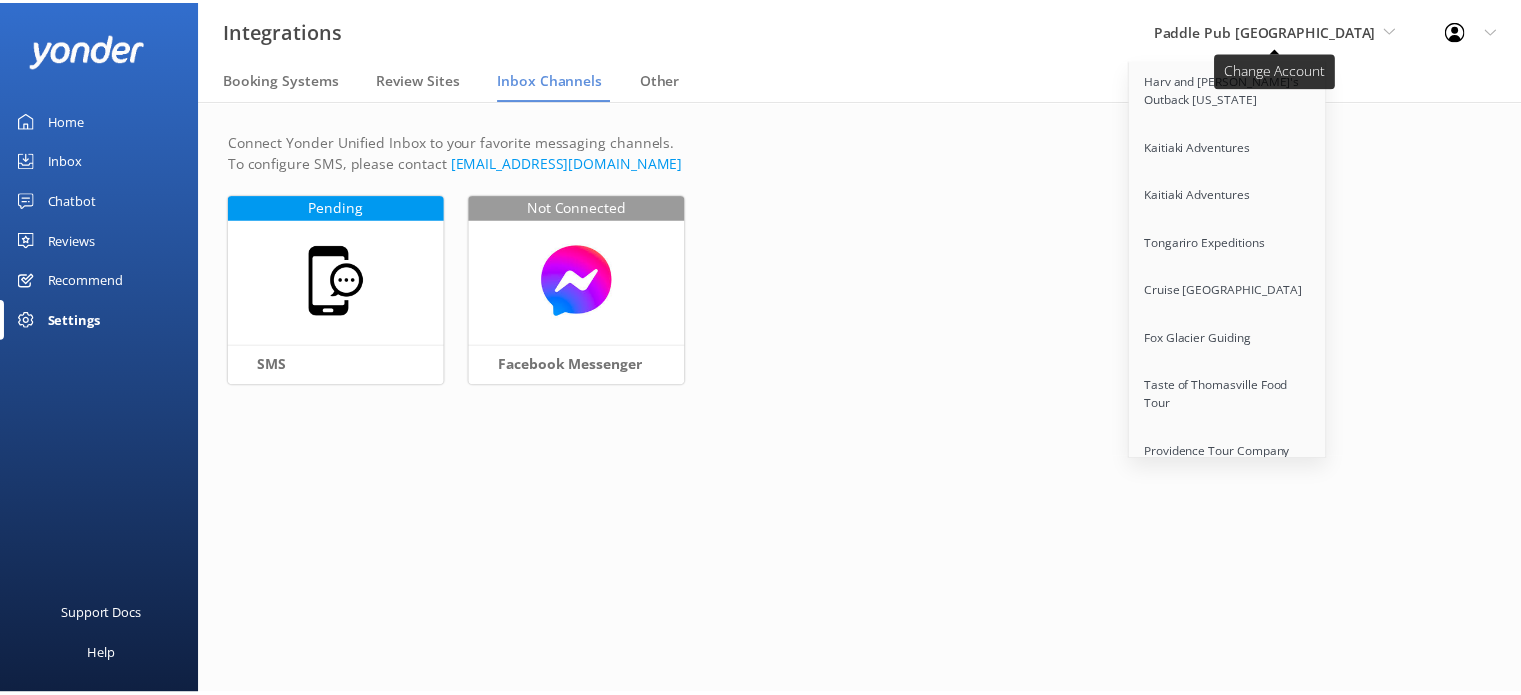 scroll, scrollTop: 11164, scrollLeft: 0, axis: vertical 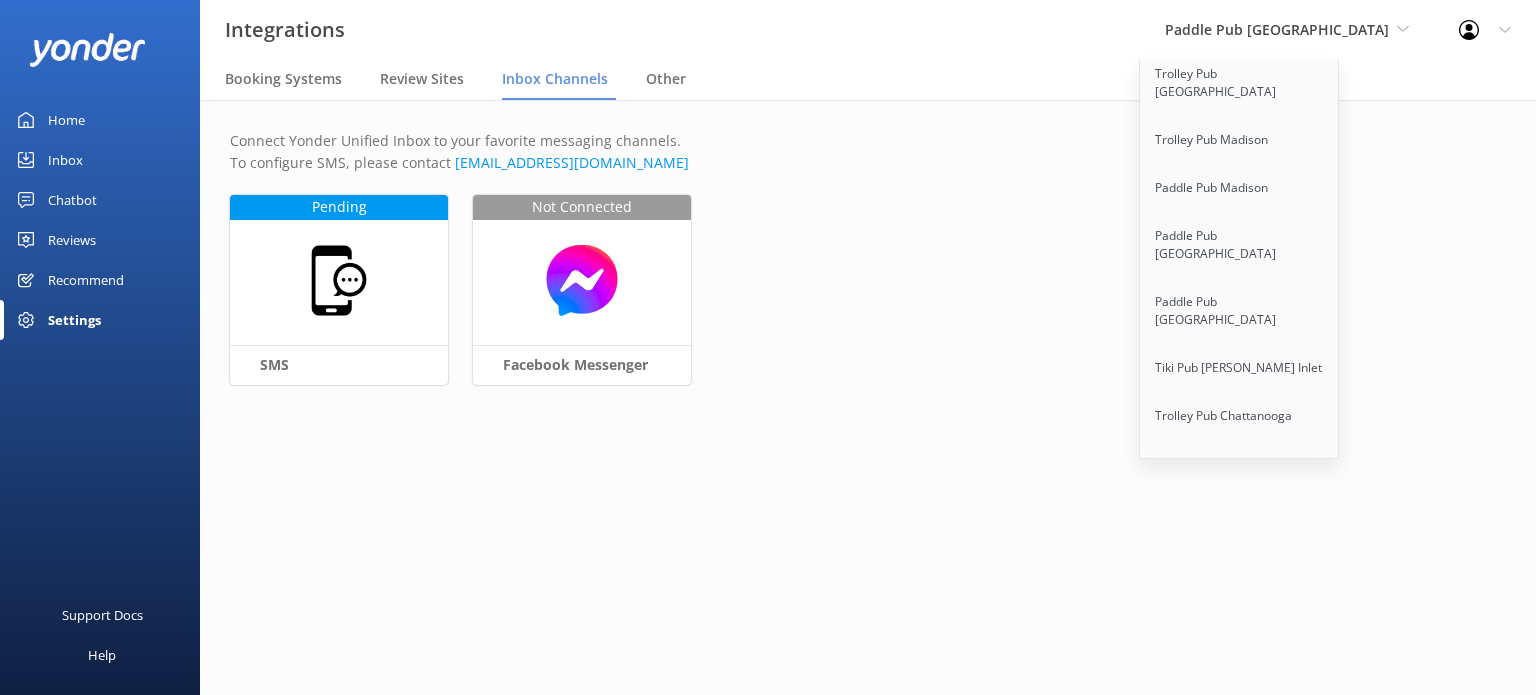 click on "Paddle Pub [GEOGRAPHIC_DATA]" at bounding box center [1240, 701] 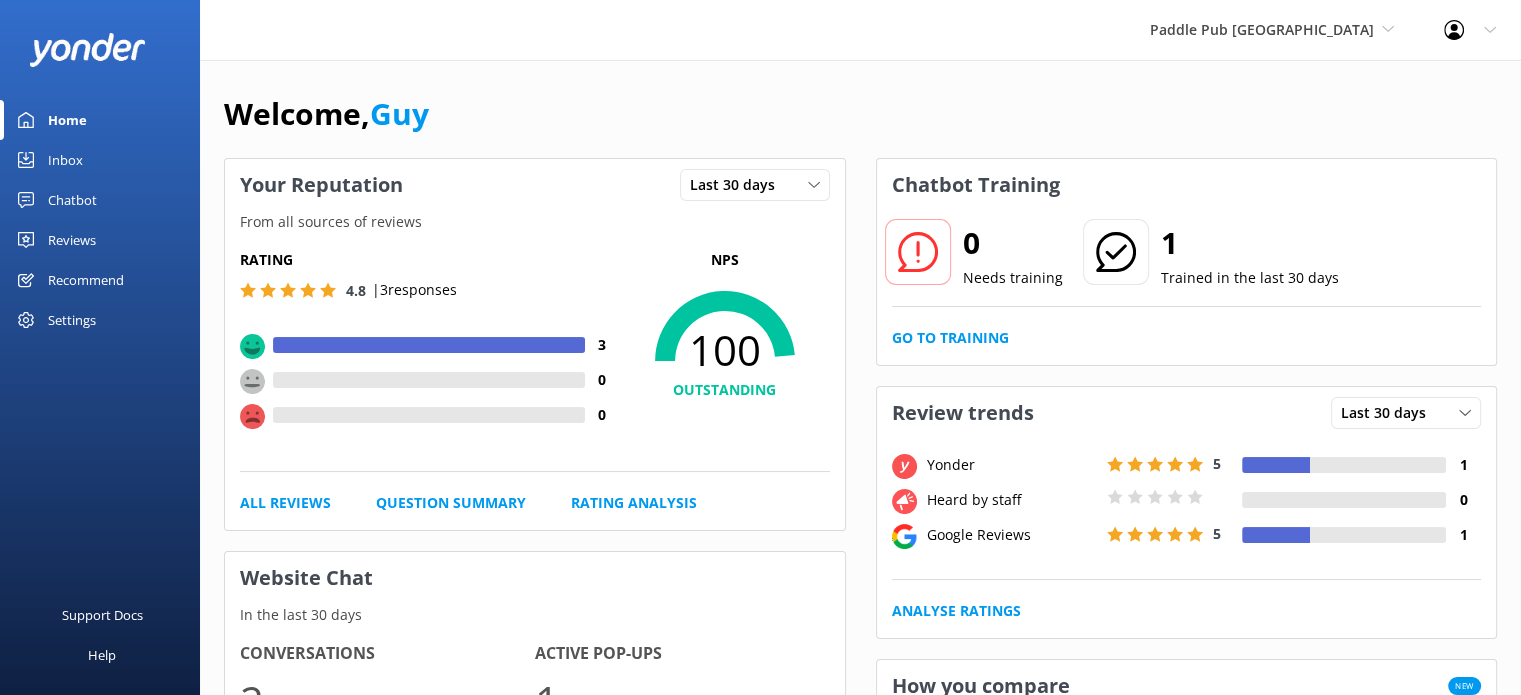 click on "Settings" at bounding box center (72, 320) 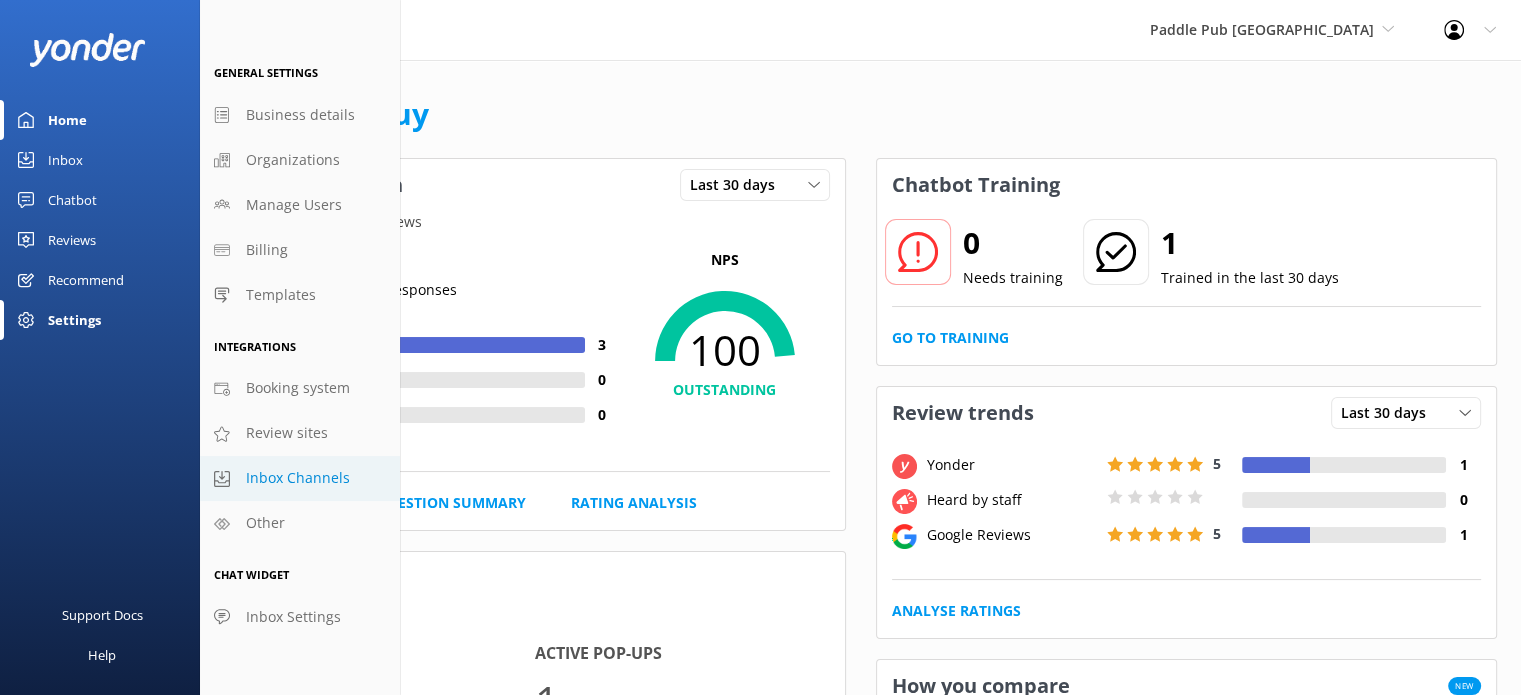 click on "Inbox Channels" at bounding box center [298, 478] 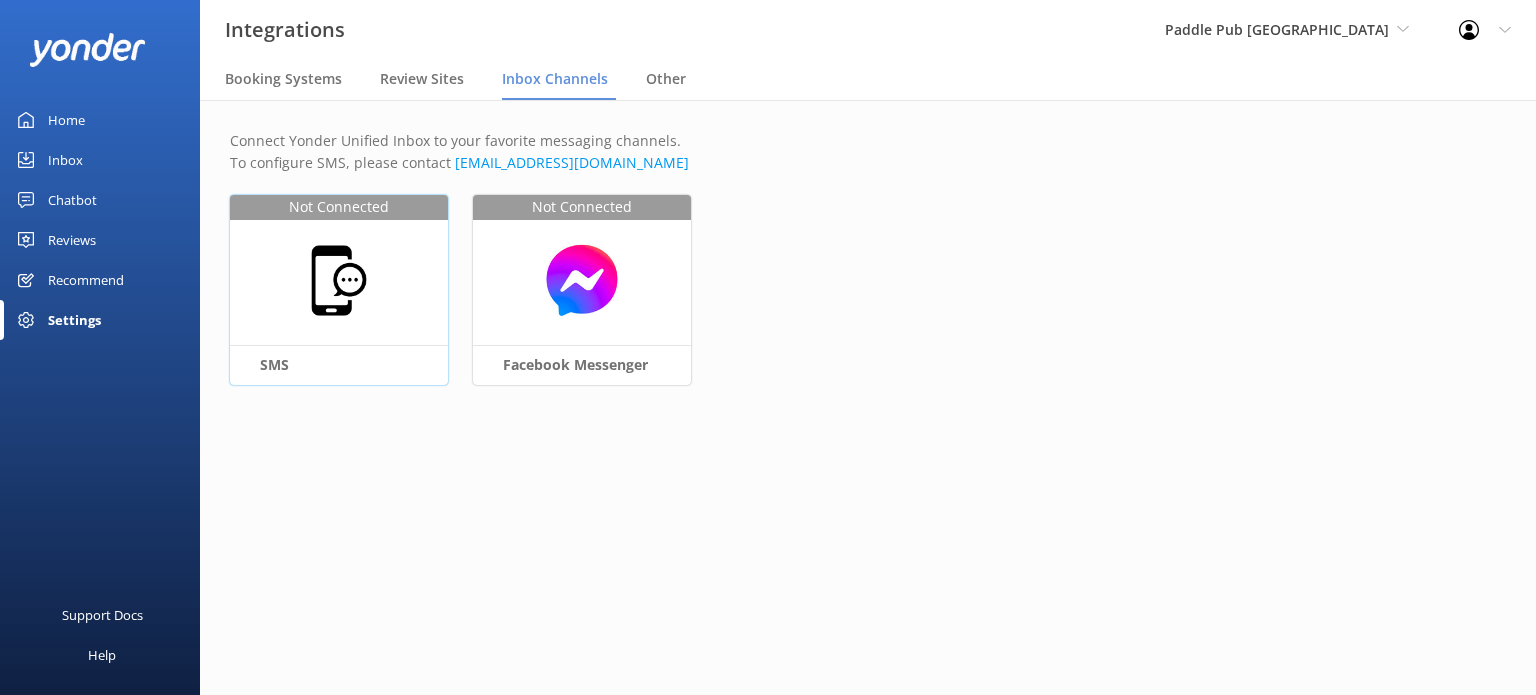 click at bounding box center (339, 280) 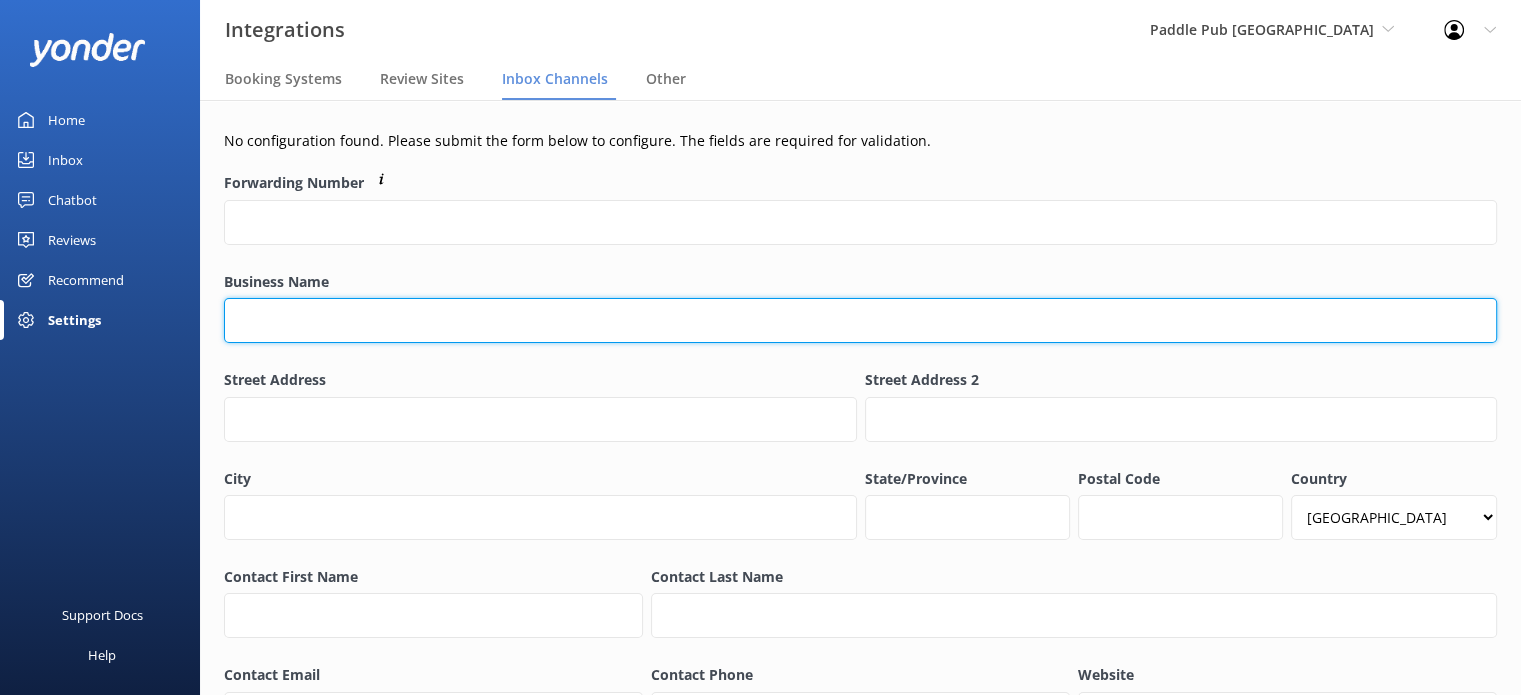 click on "Business Name" at bounding box center (860, 320) 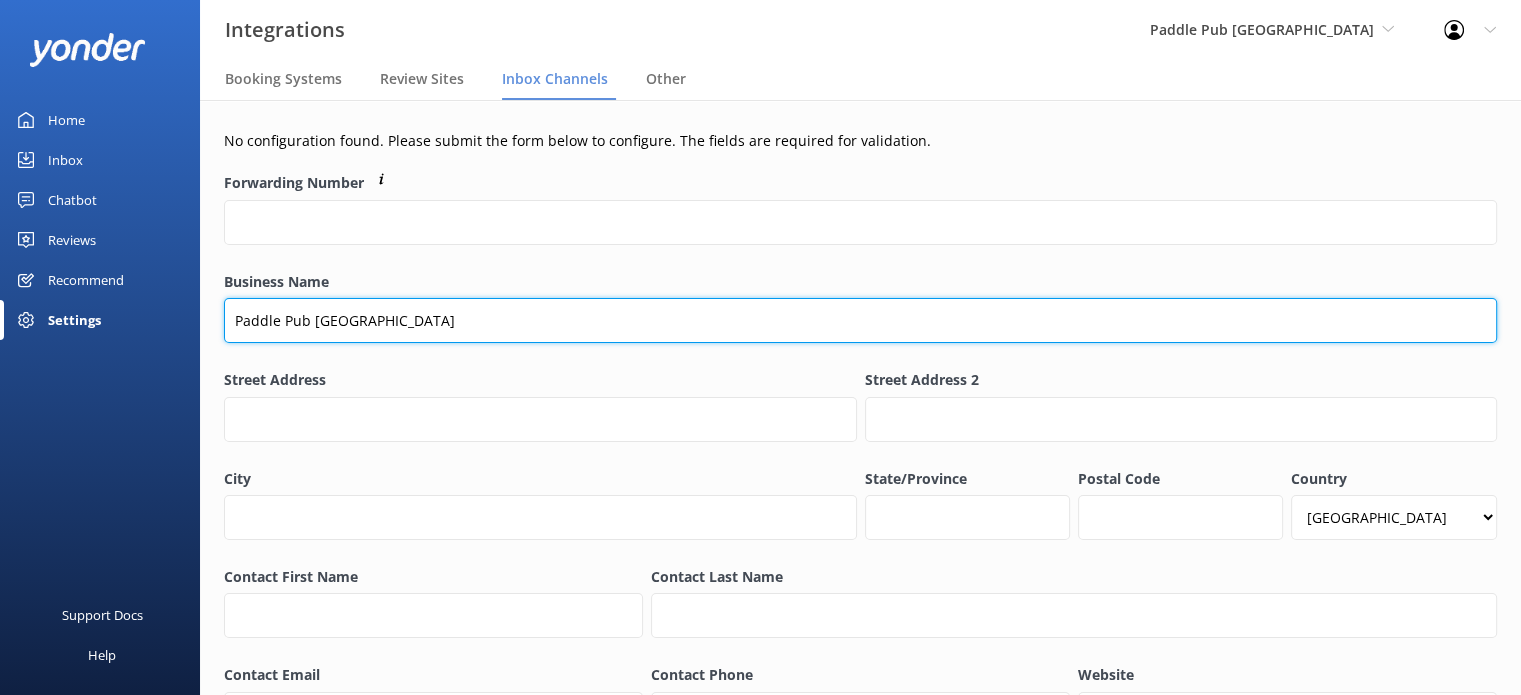 type on "Paddle Pub [GEOGRAPHIC_DATA]" 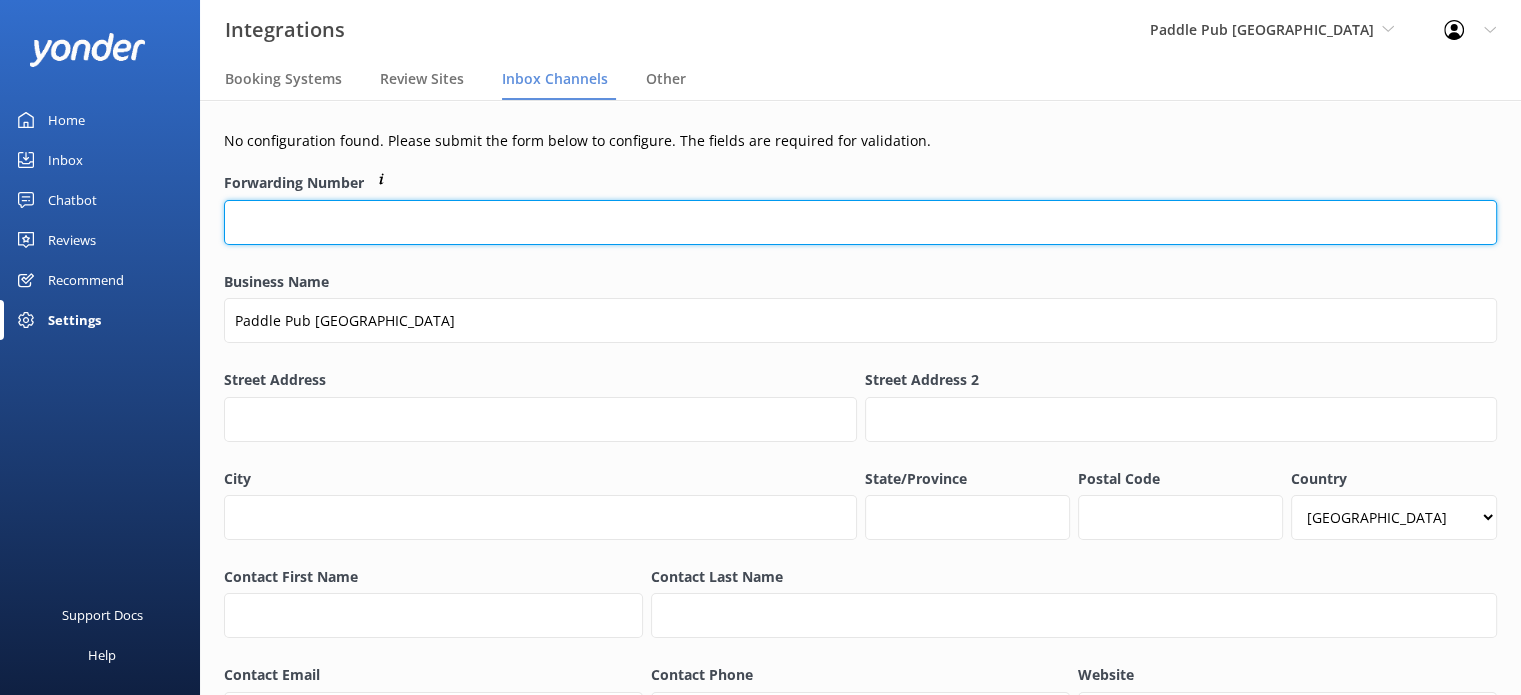click on "Forwarding Number" at bounding box center (860, 222) 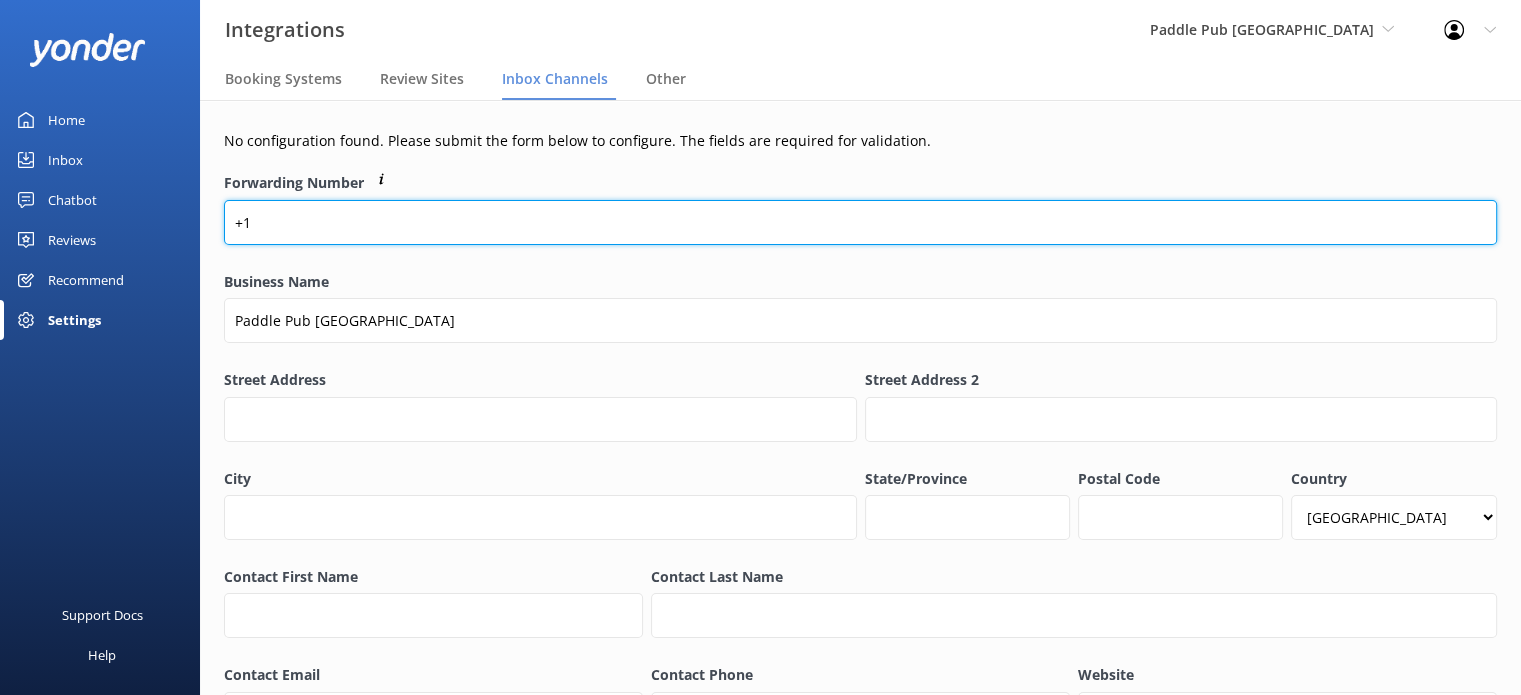 paste on "9543722900" 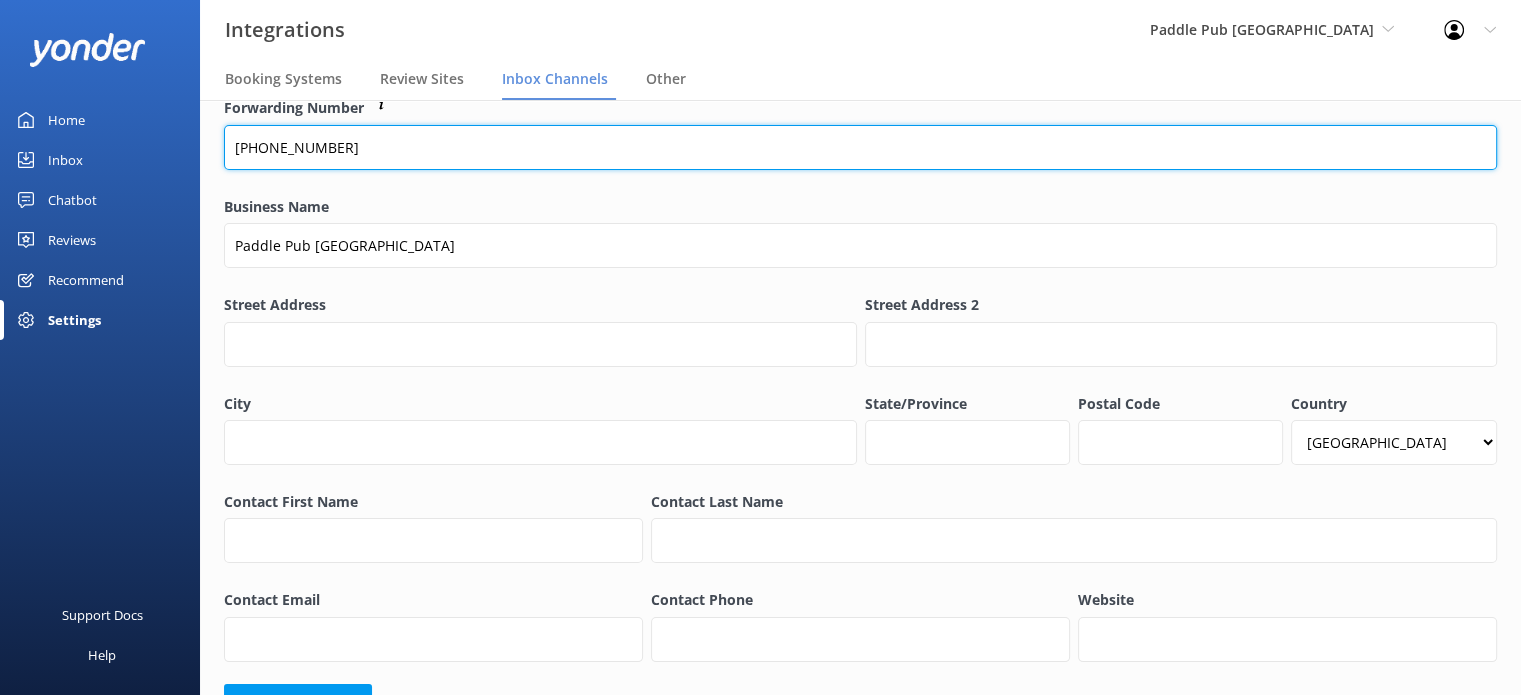 scroll, scrollTop: 153, scrollLeft: 0, axis: vertical 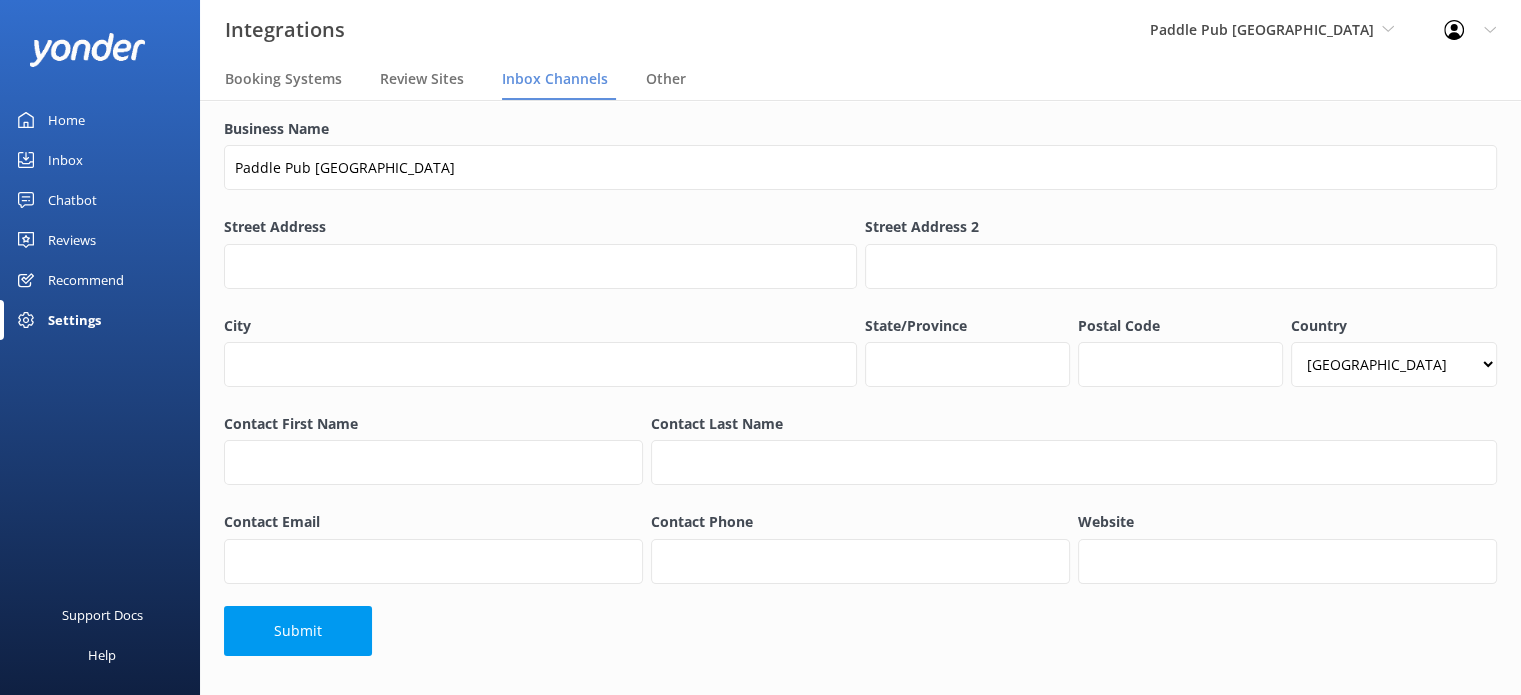 type on "+19543722900" 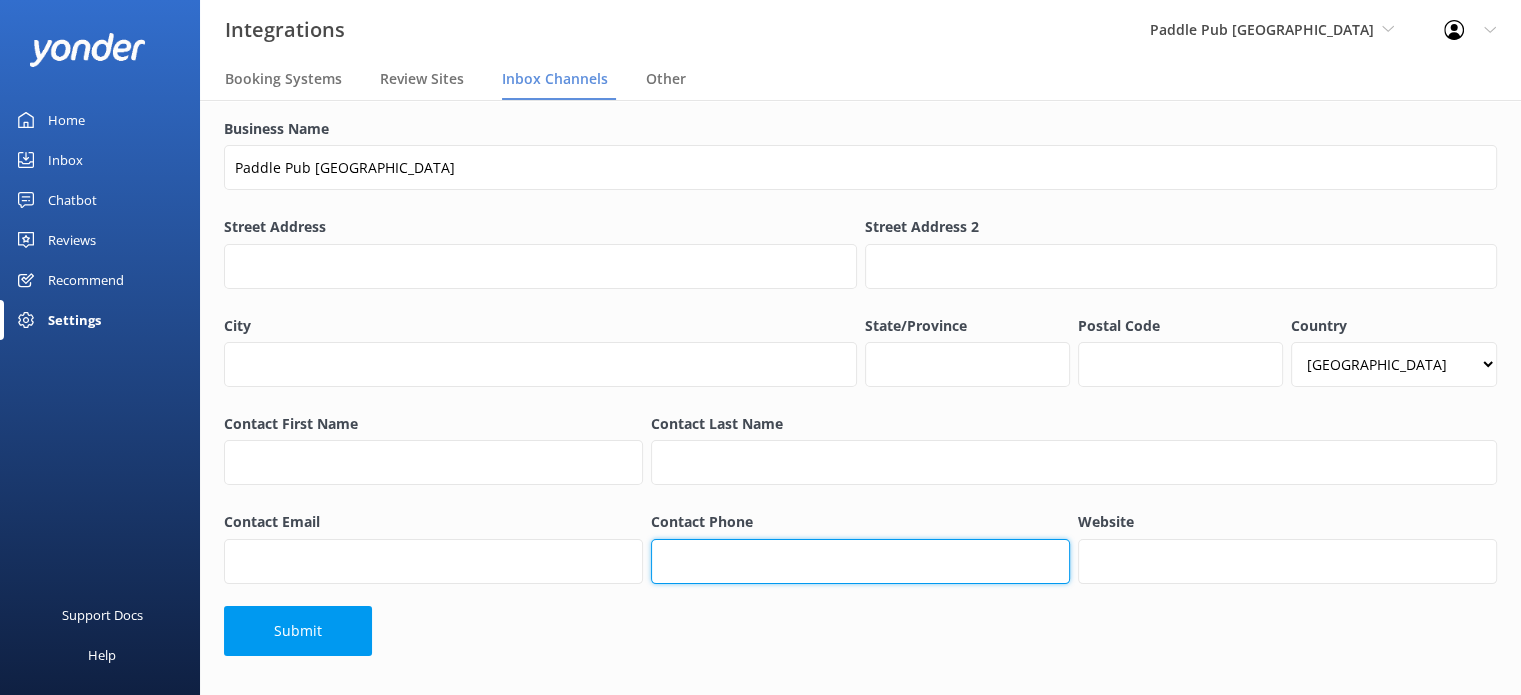 click on "Contact Phone" at bounding box center (860, 561) 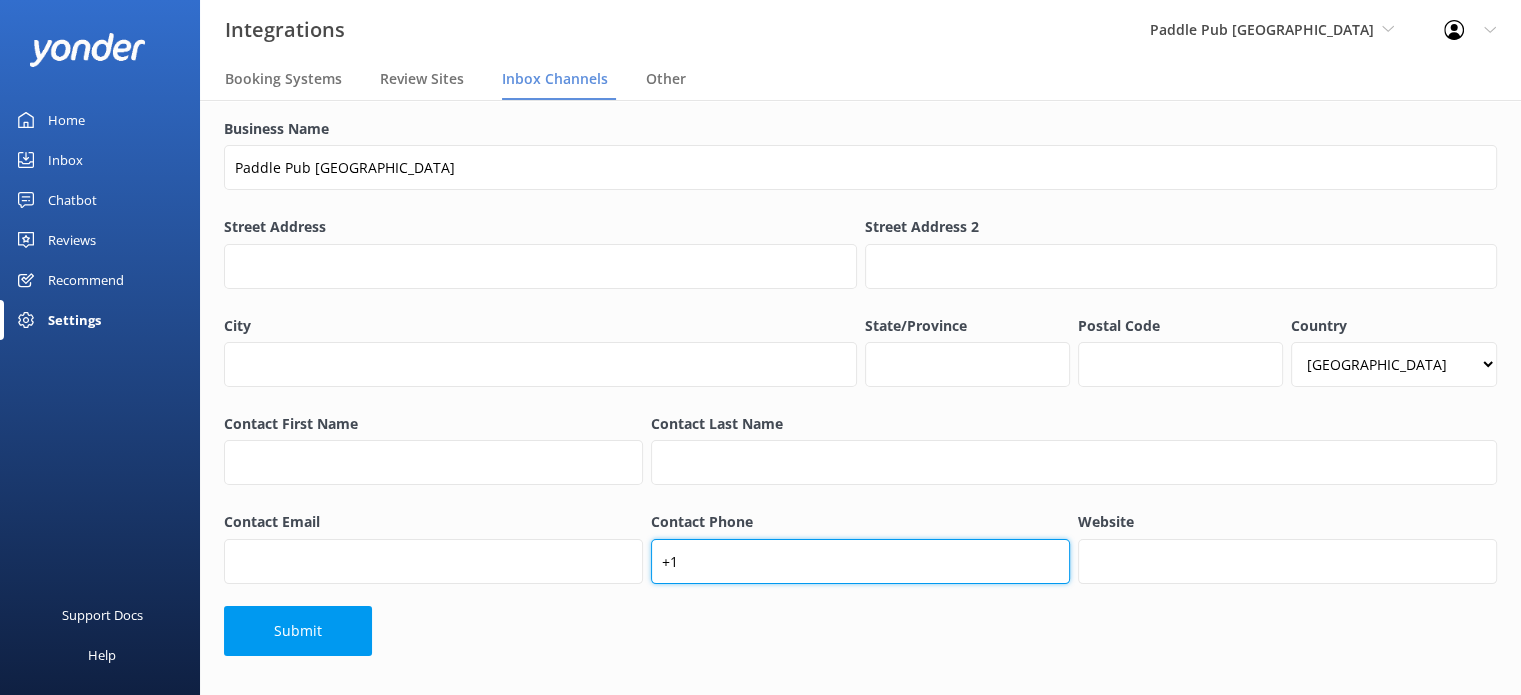 paste on "9543722900" 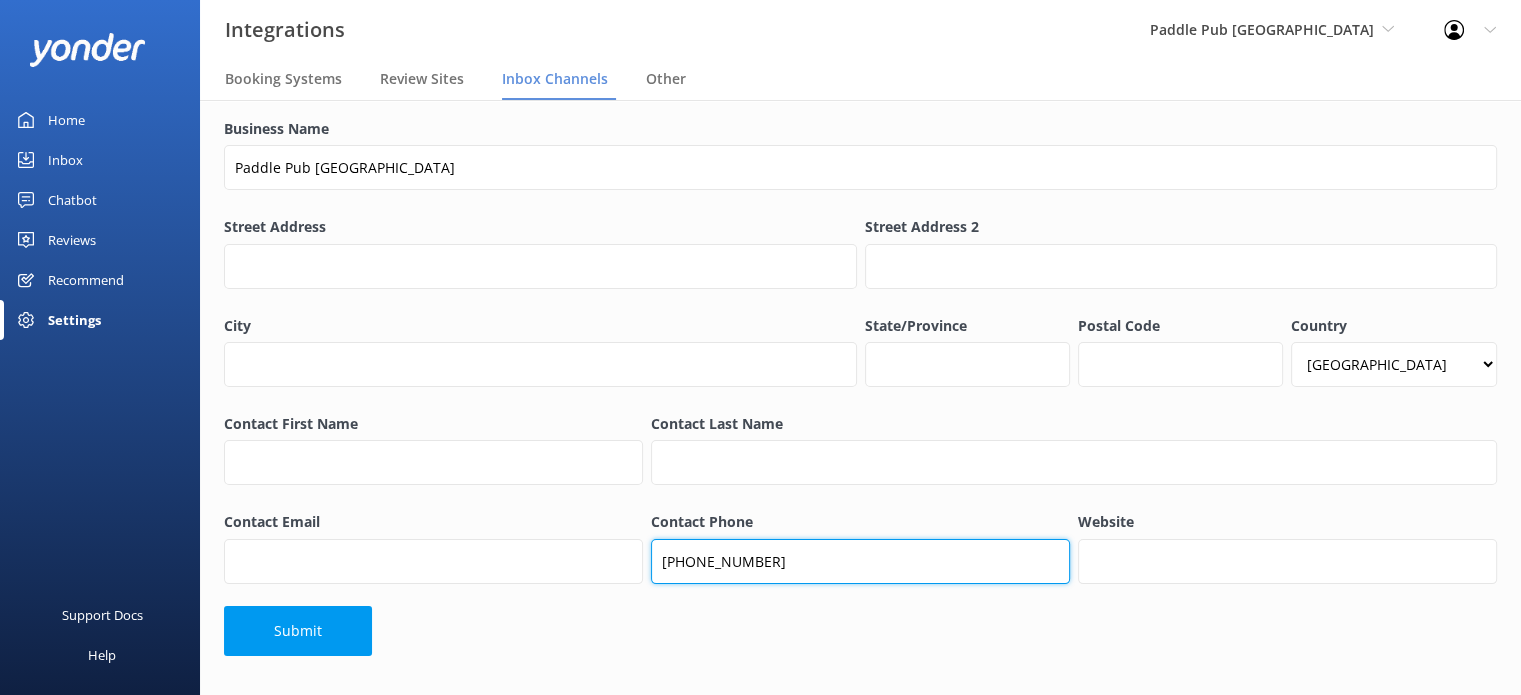 type on "+19543722900" 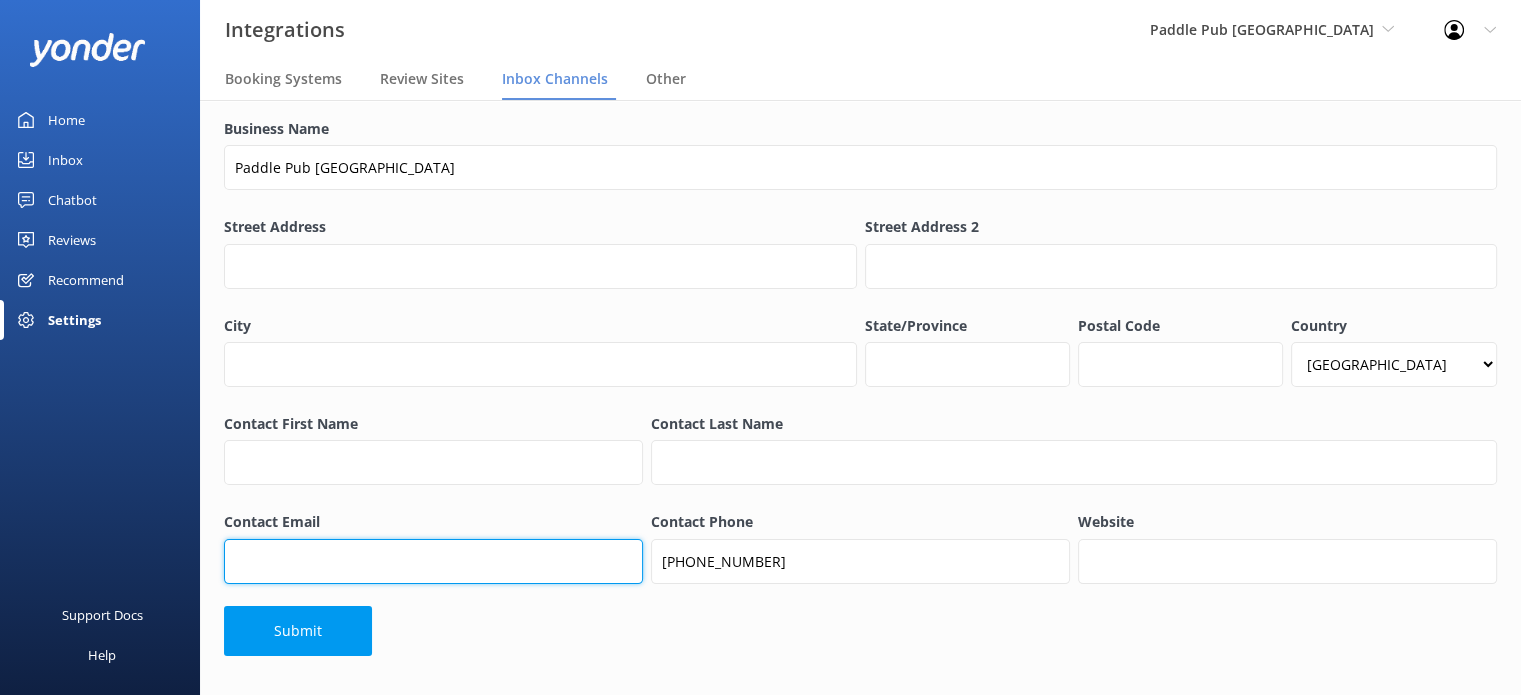 click on "Contact Email" at bounding box center [433, 561] 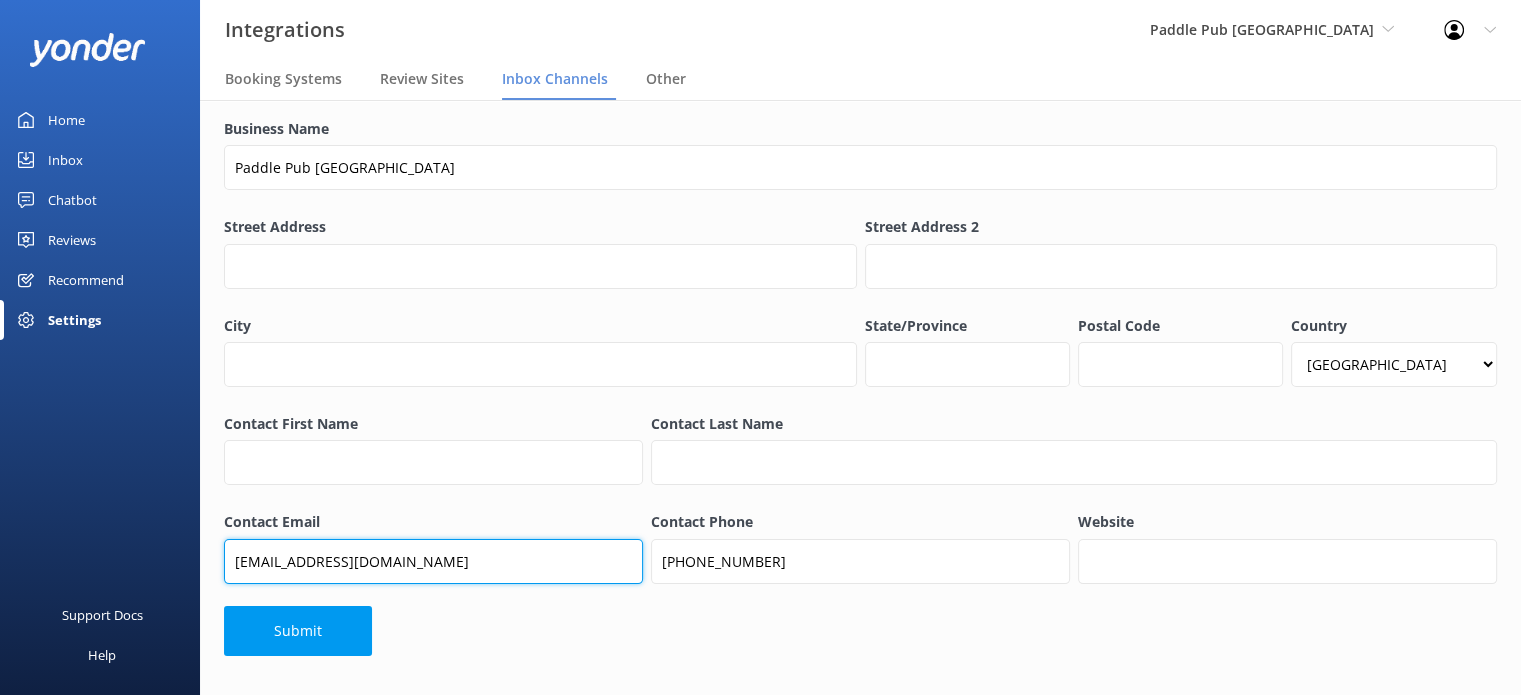 type on "FortLauderdale@paddlepub.com" 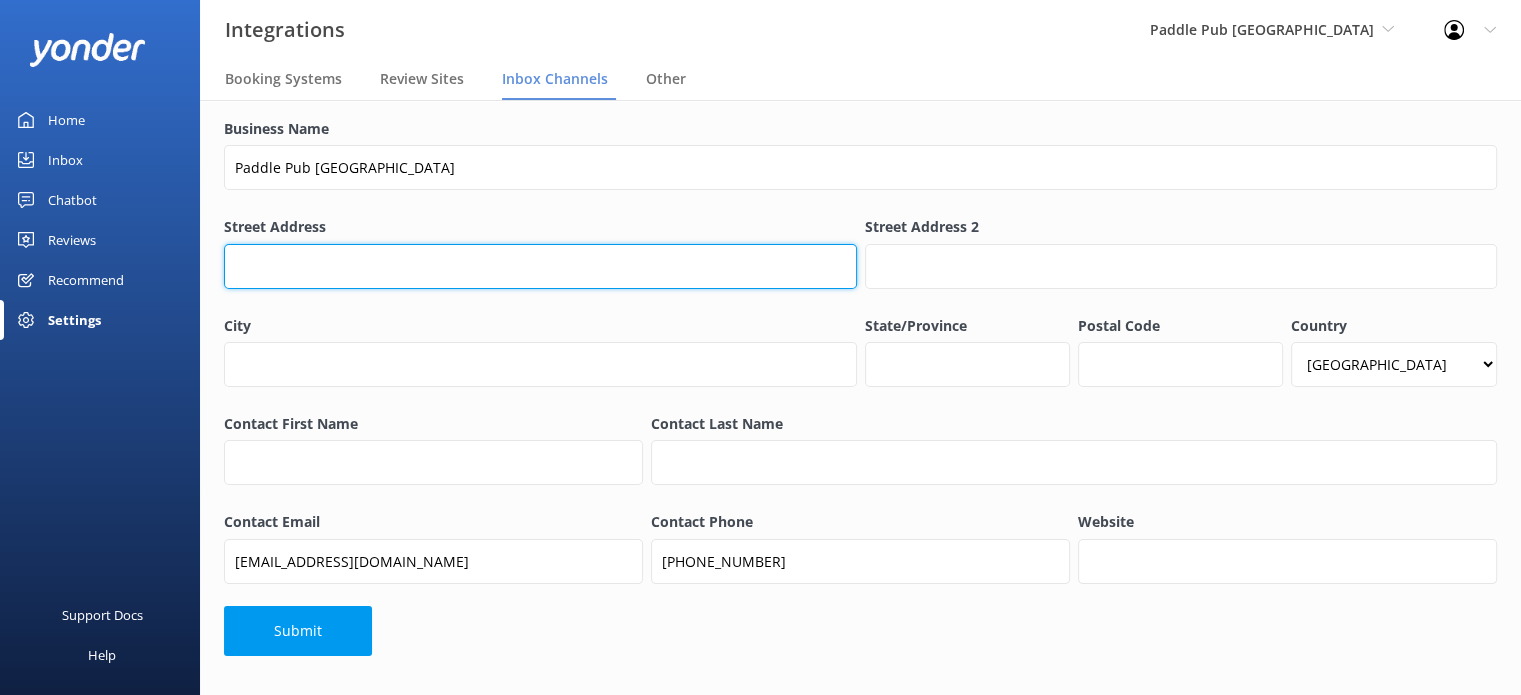 click on "Street Address" at bounding box center (540, 266) 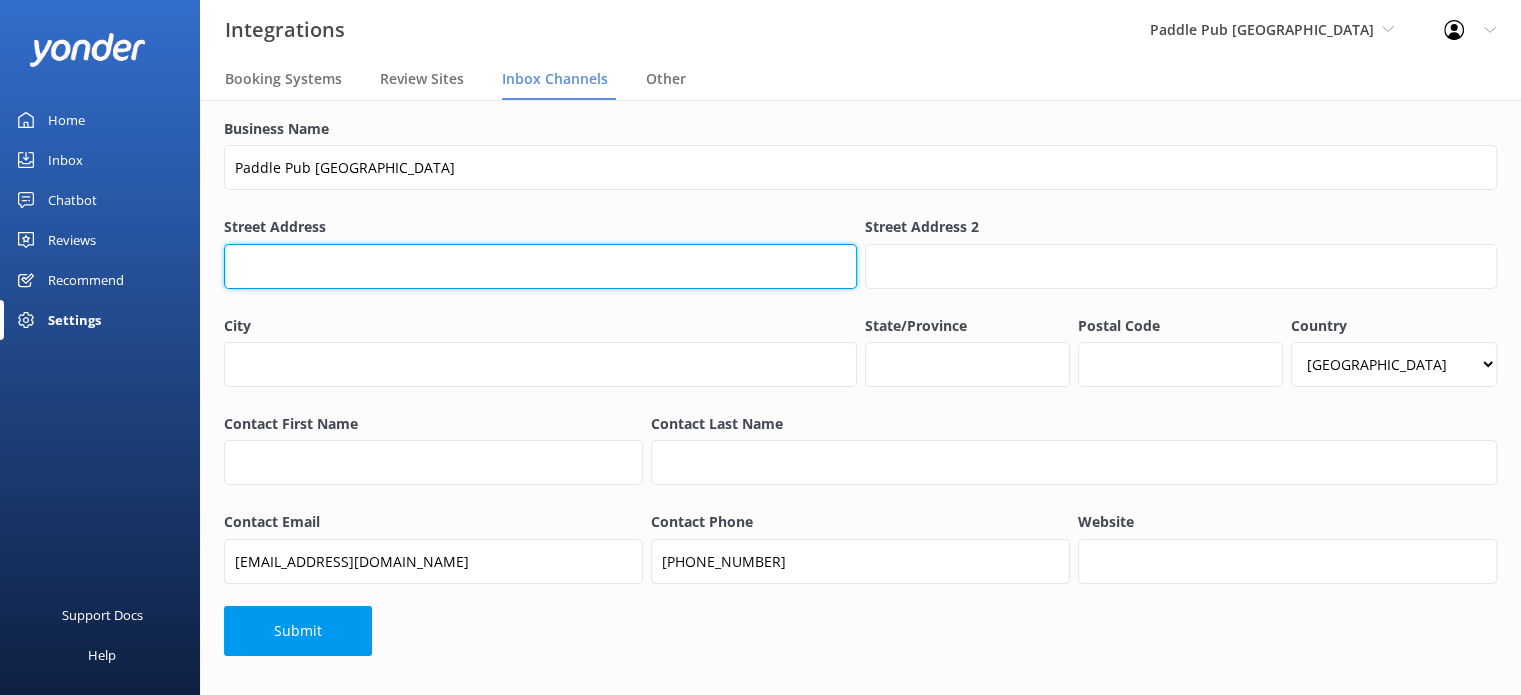 paste on "1401 SE 15th St., Fort Lauderdale, FL 33312" 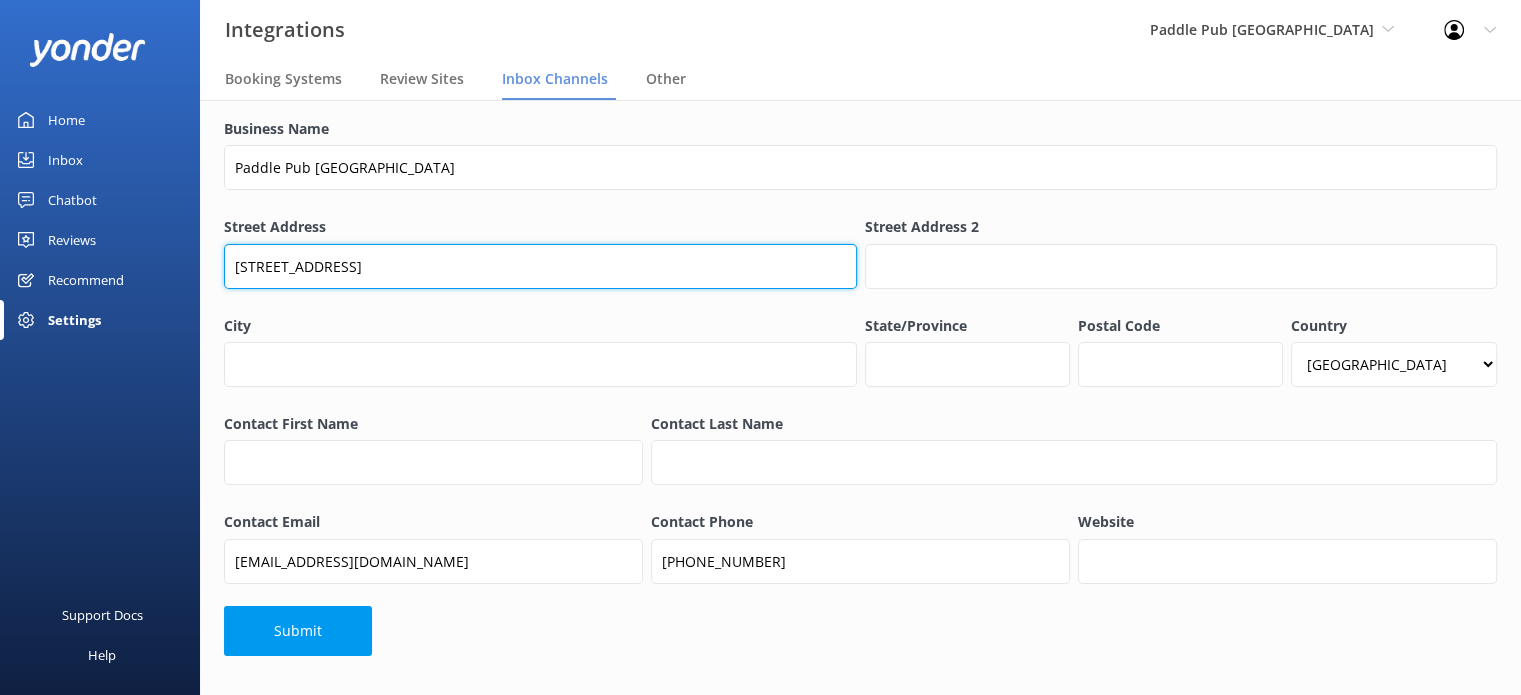 drag, startPoint x: 347, startPoint y: 267, endPoint x: 449, endPoint y: 268, distance: 102.0049 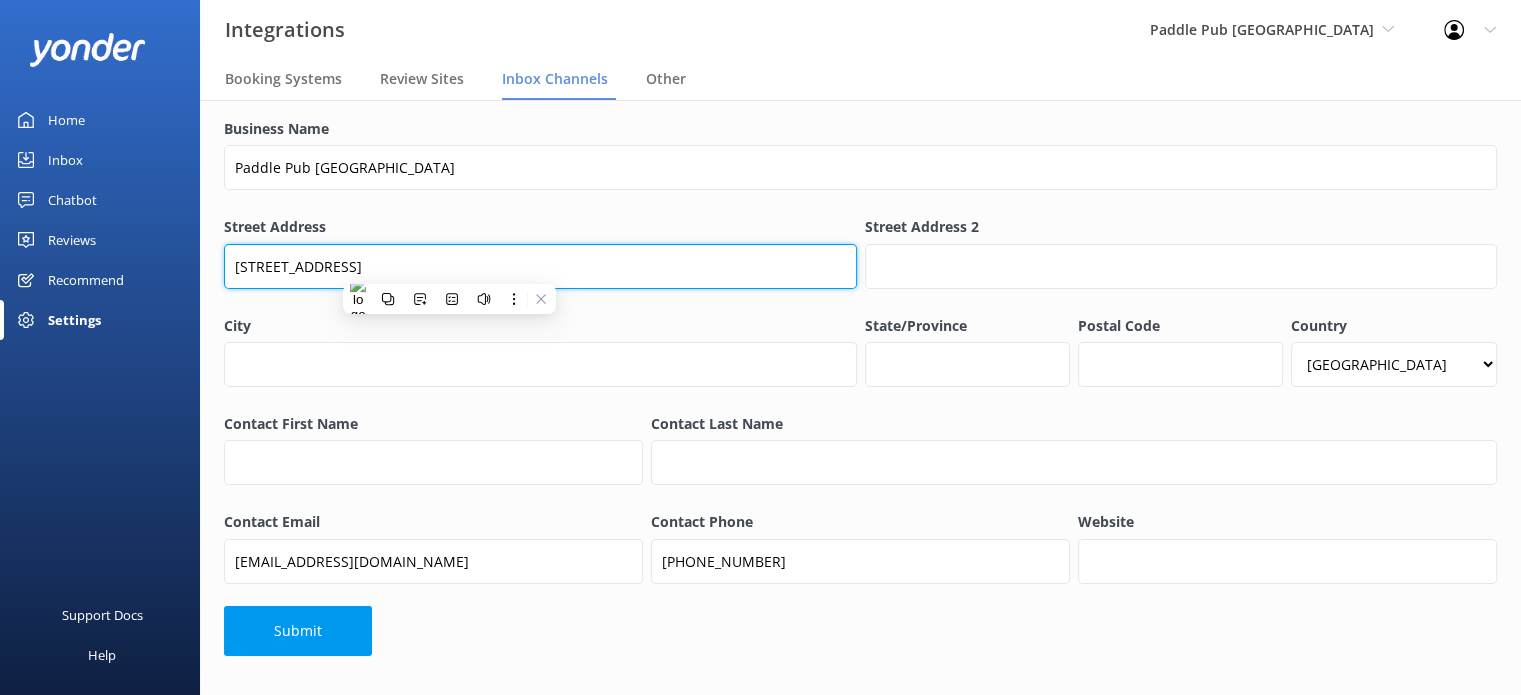type on "1401 SE 15th St., Fort Lauderdale, FL 33312" 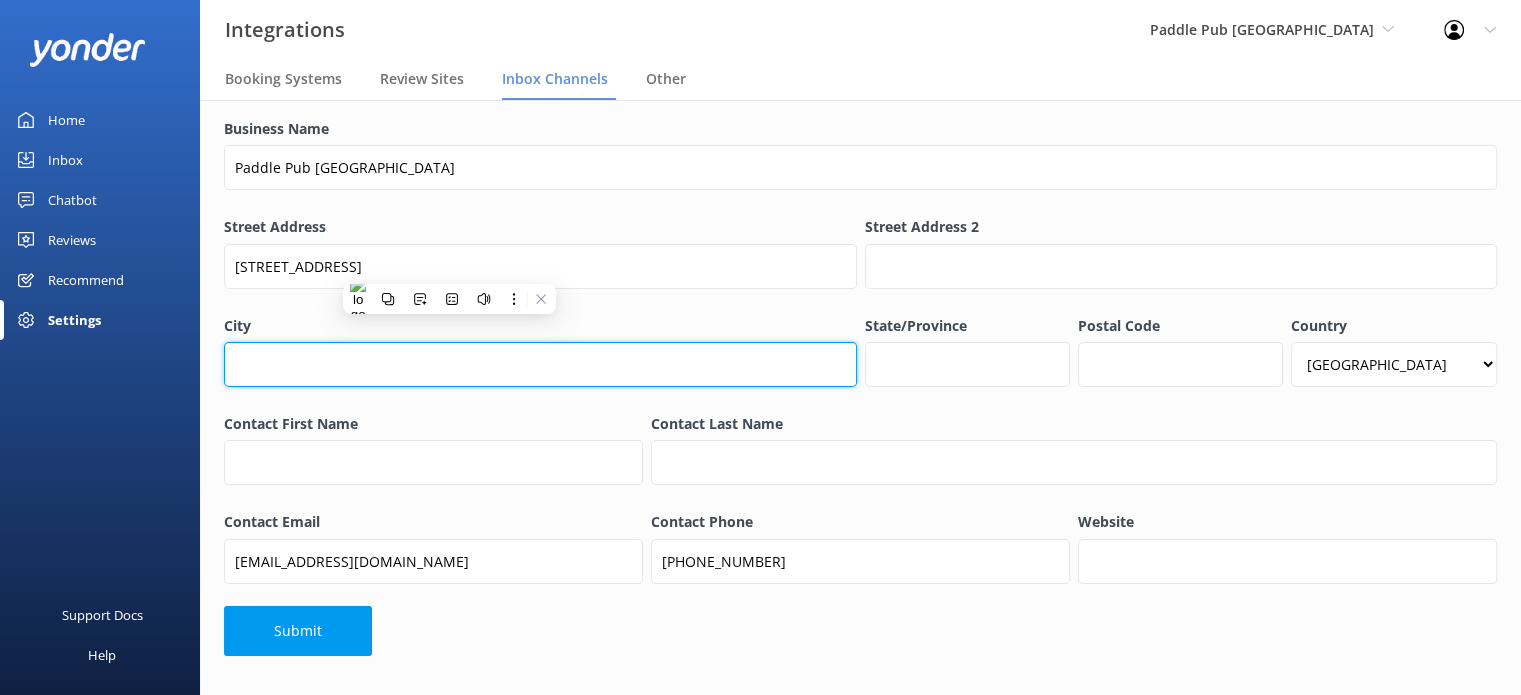 click on "City" at bounding box center [540, 364] 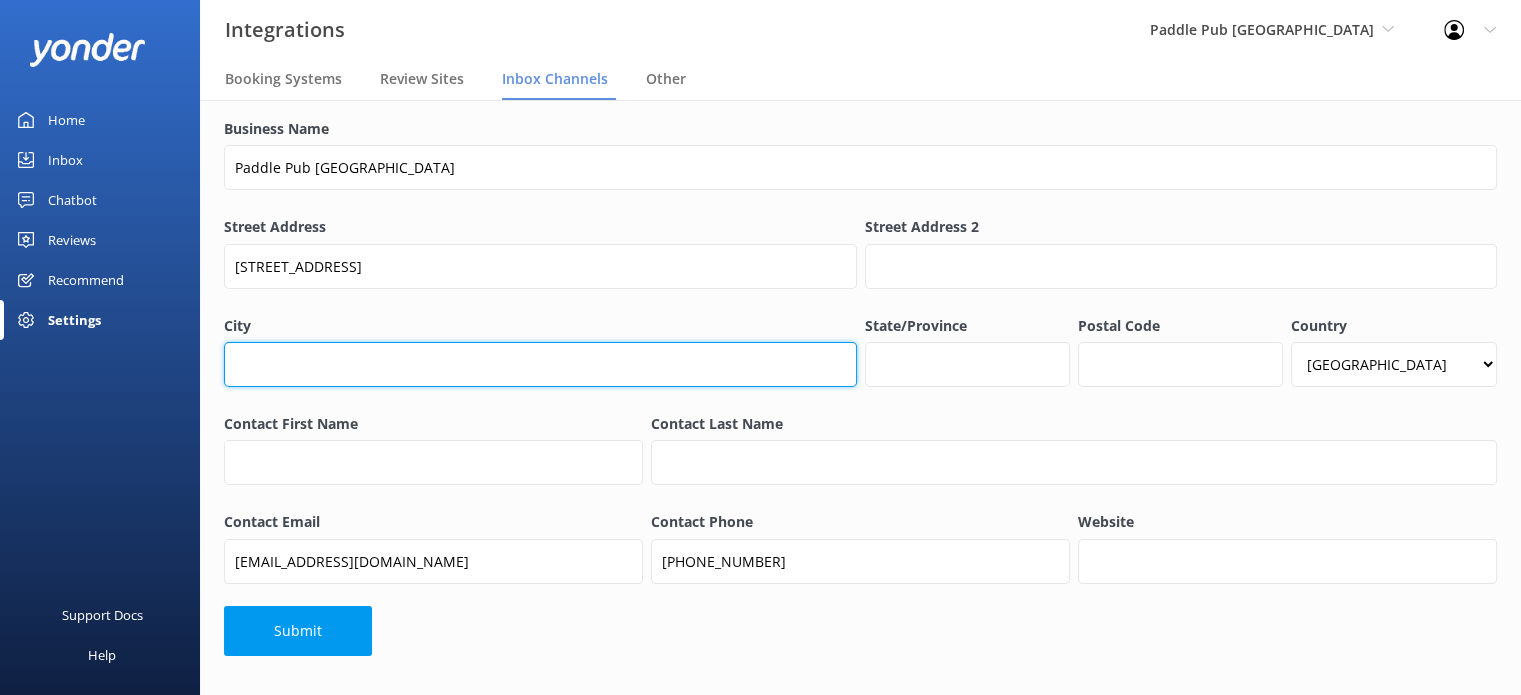 paste on "Fort Lauderdale" 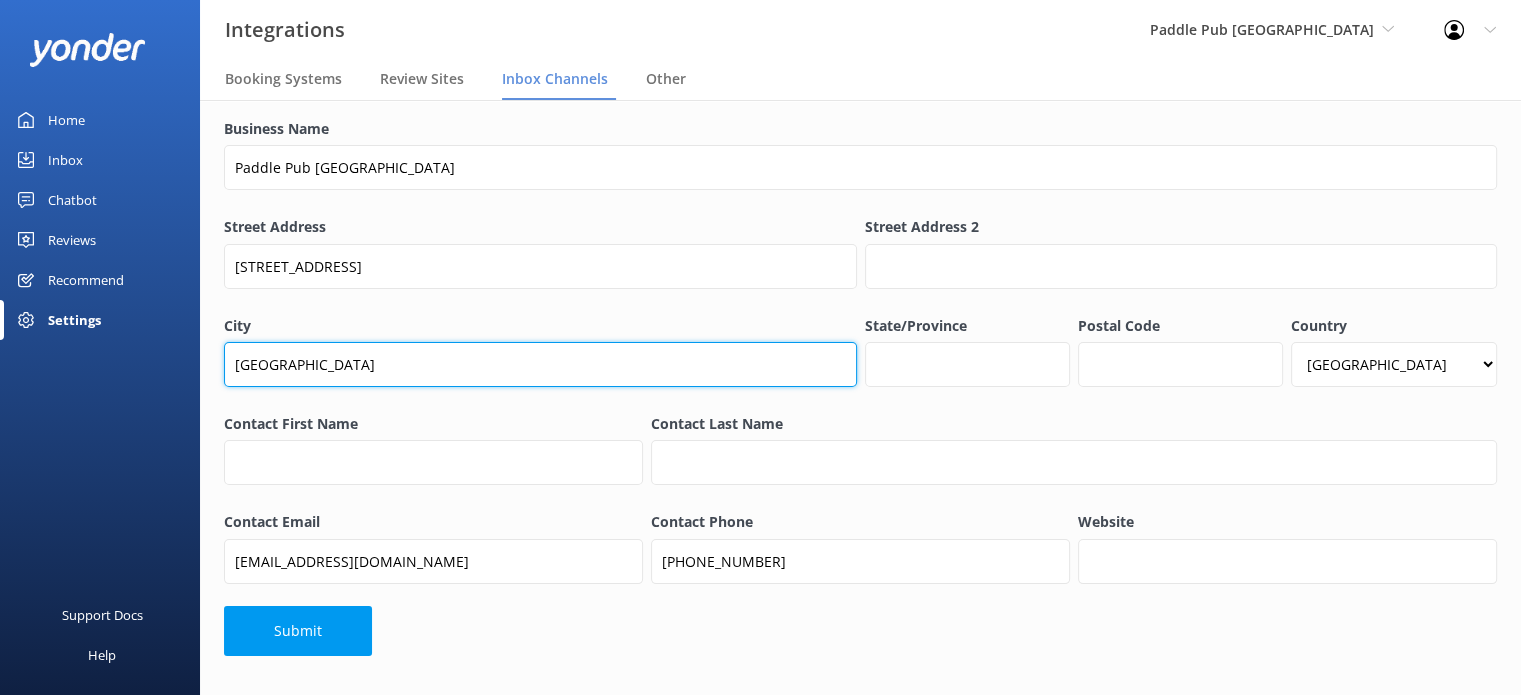 type on "Fort Lauderdale" 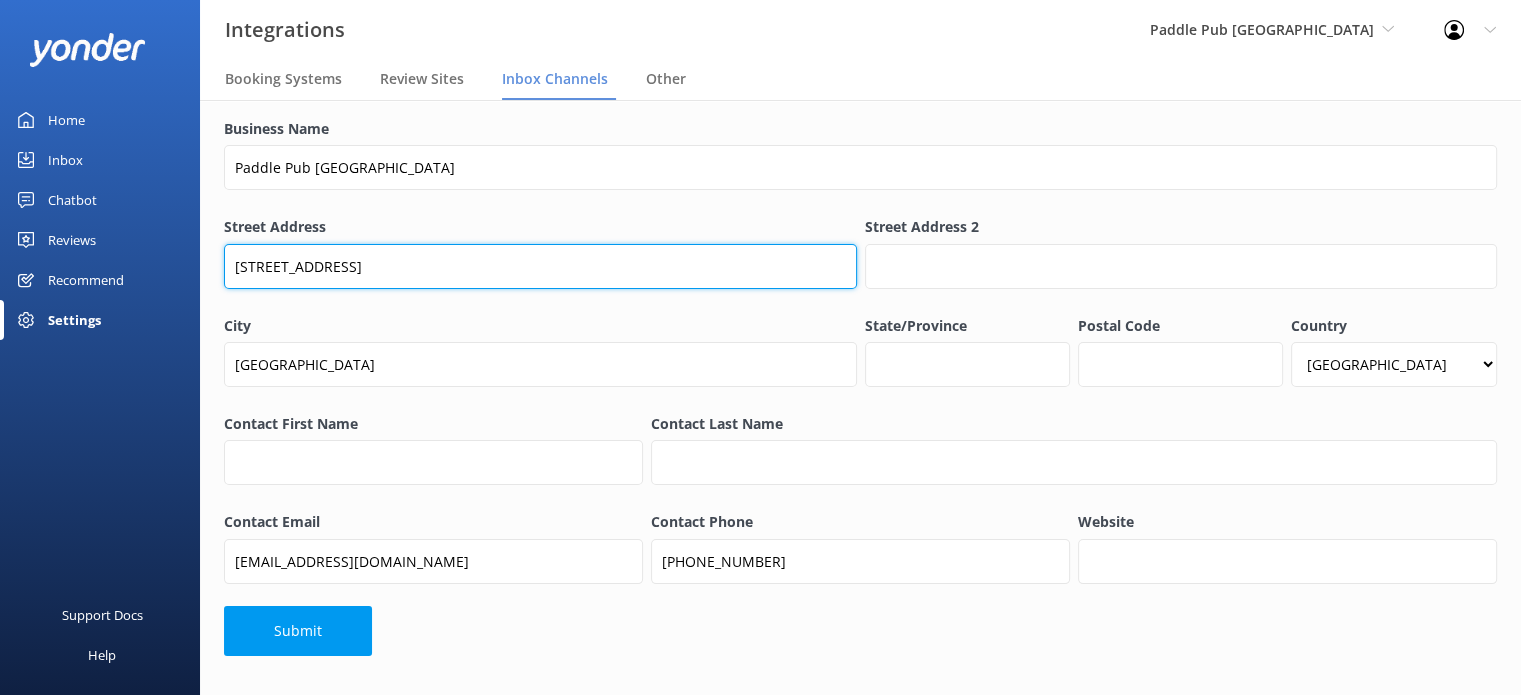 drag, startPoint x: 521, startPoint y: 273, endPoint x: 480, endPoint y: 265, distance: 41.773197 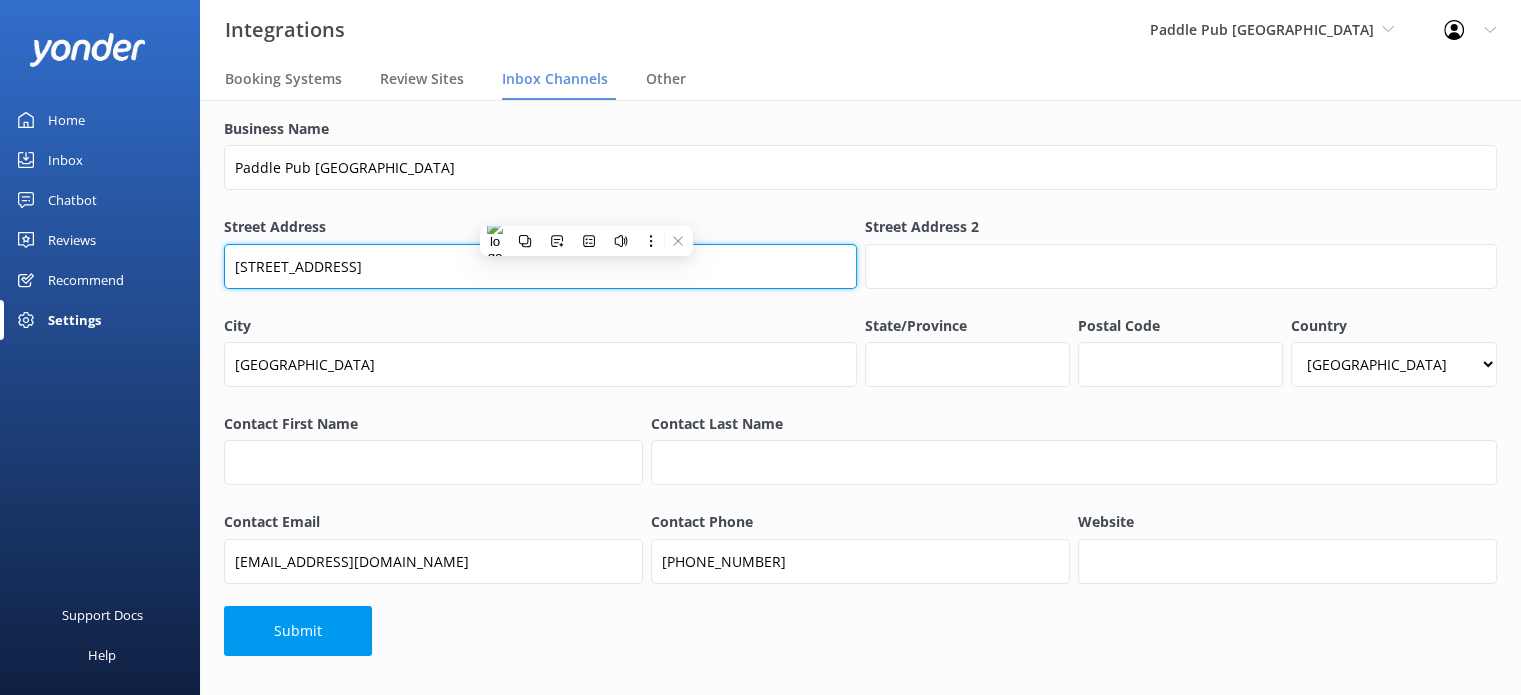 click on "1401 SE 15th St., Fort Lauderdale, FL 33312" at bounding box center [540, 266] 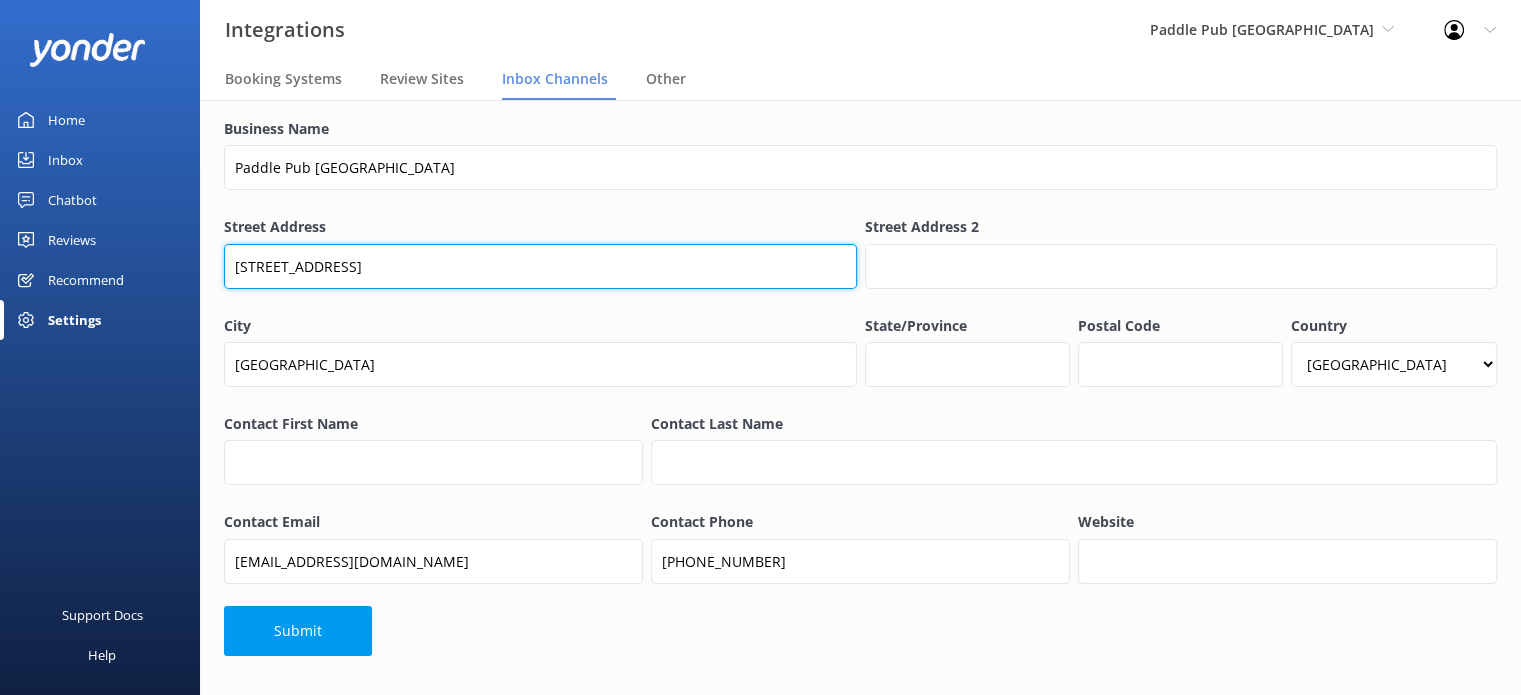 drag, startPoint x: 478, startPoint y: 266, endPoint x: 528, endPoint y: 266, distance: 50 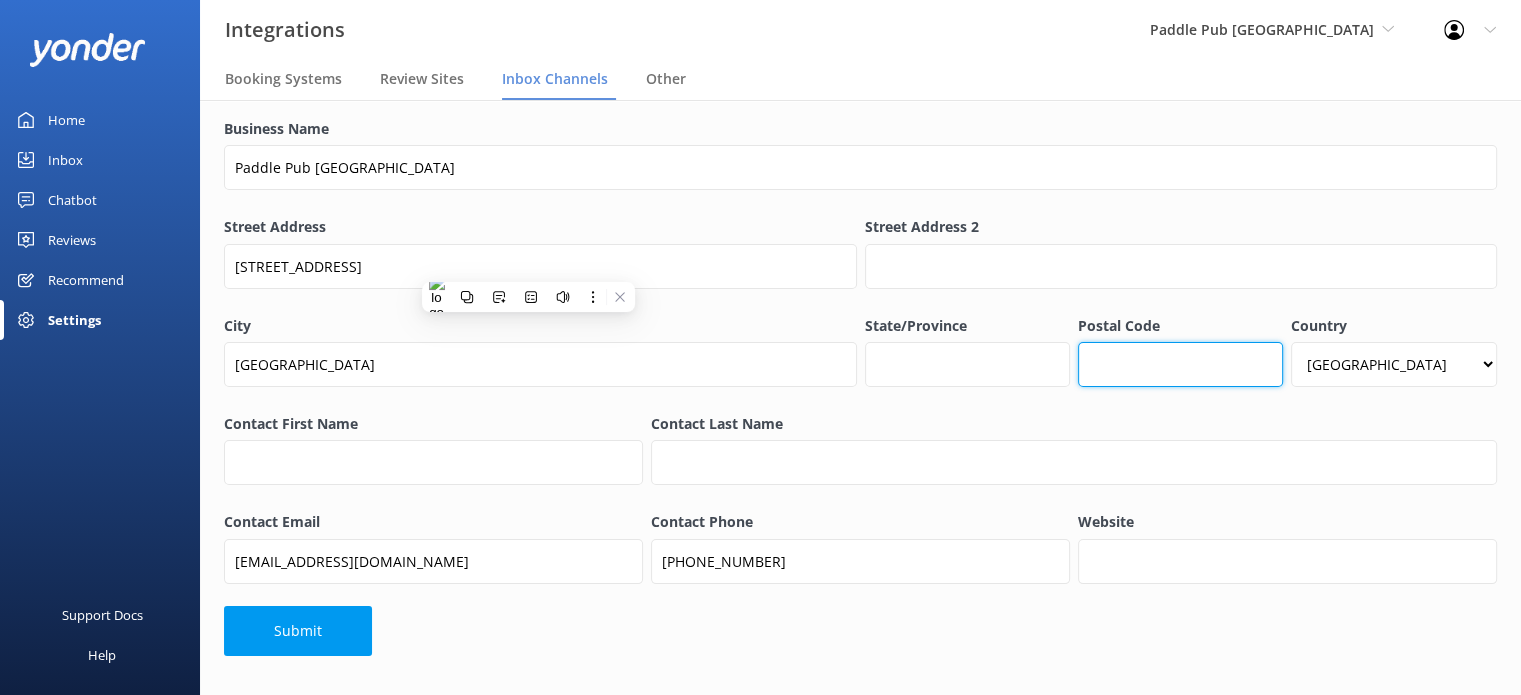 click on "Postal Code" at bounding box center [1180, 364] 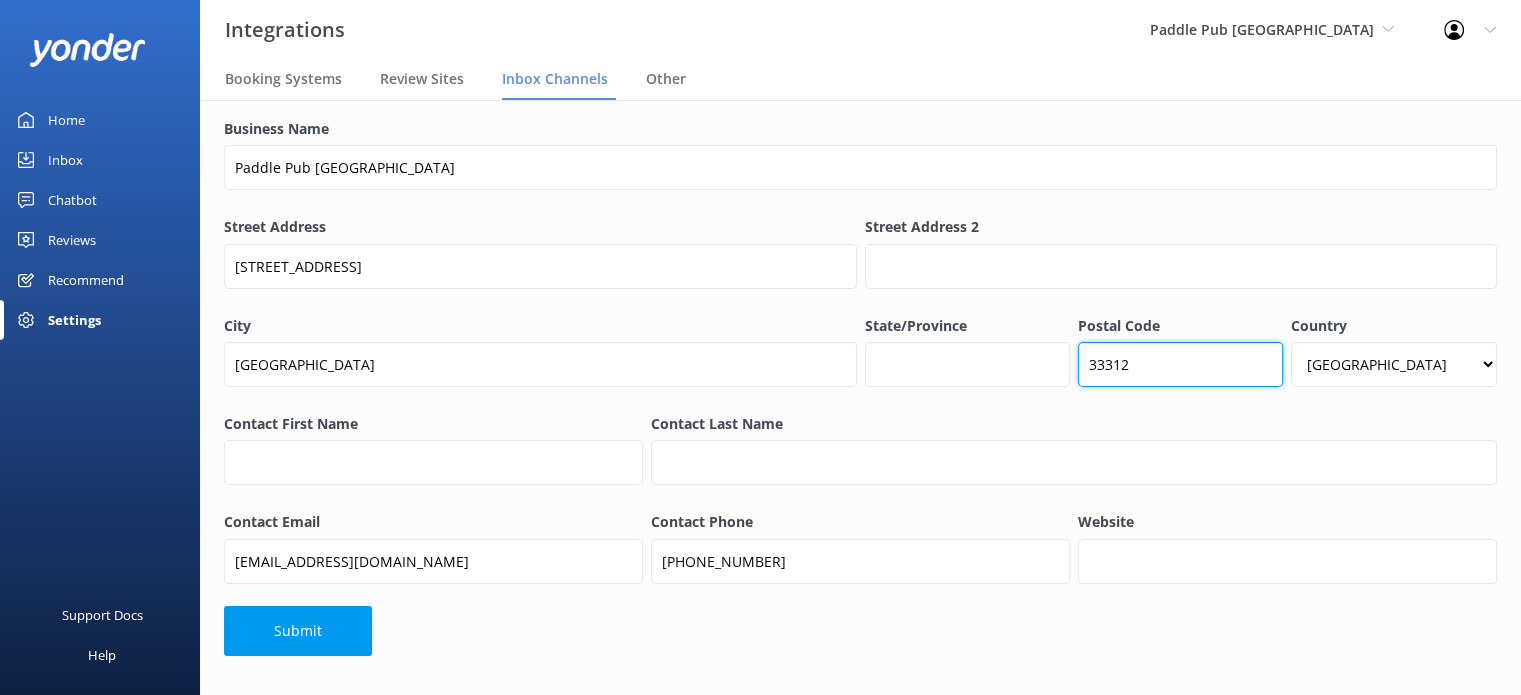 type on "33312" 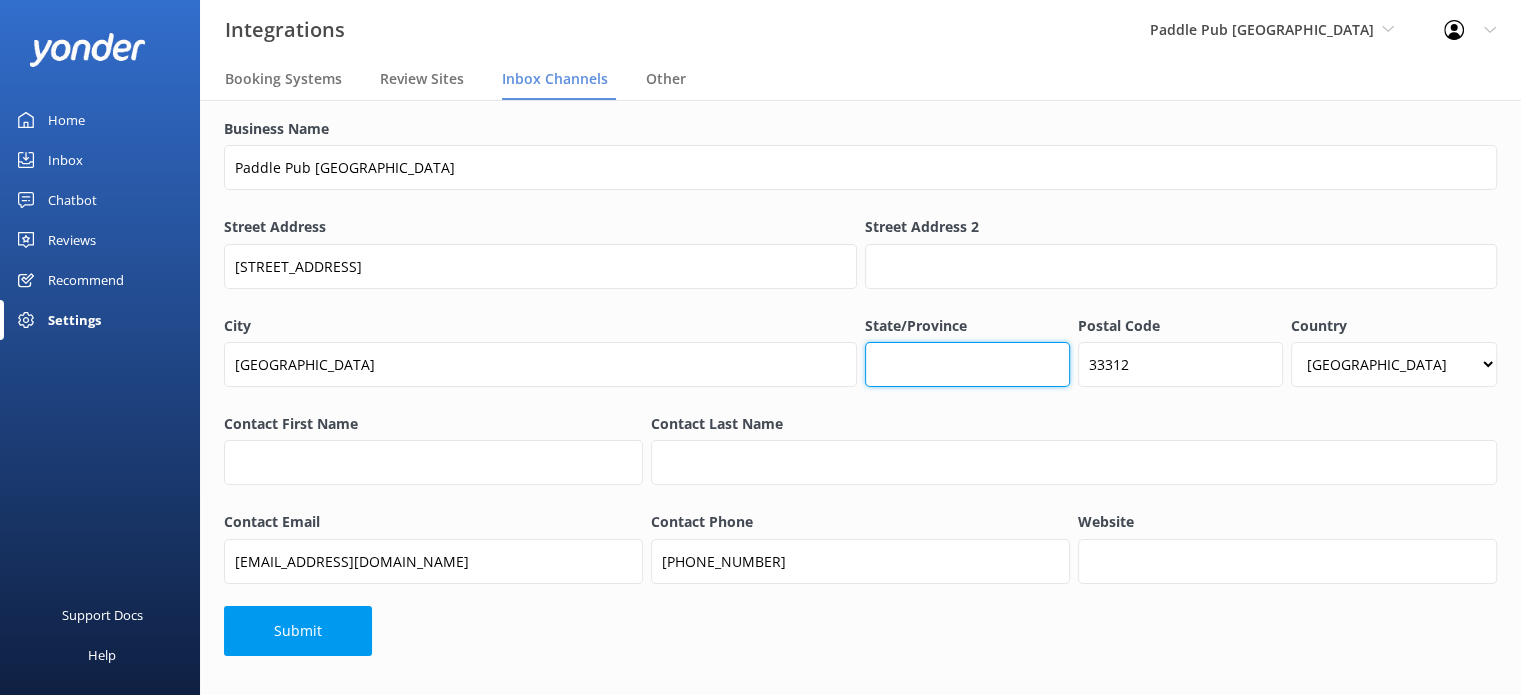 click on "State/Province" at bounding box center (967, 364) 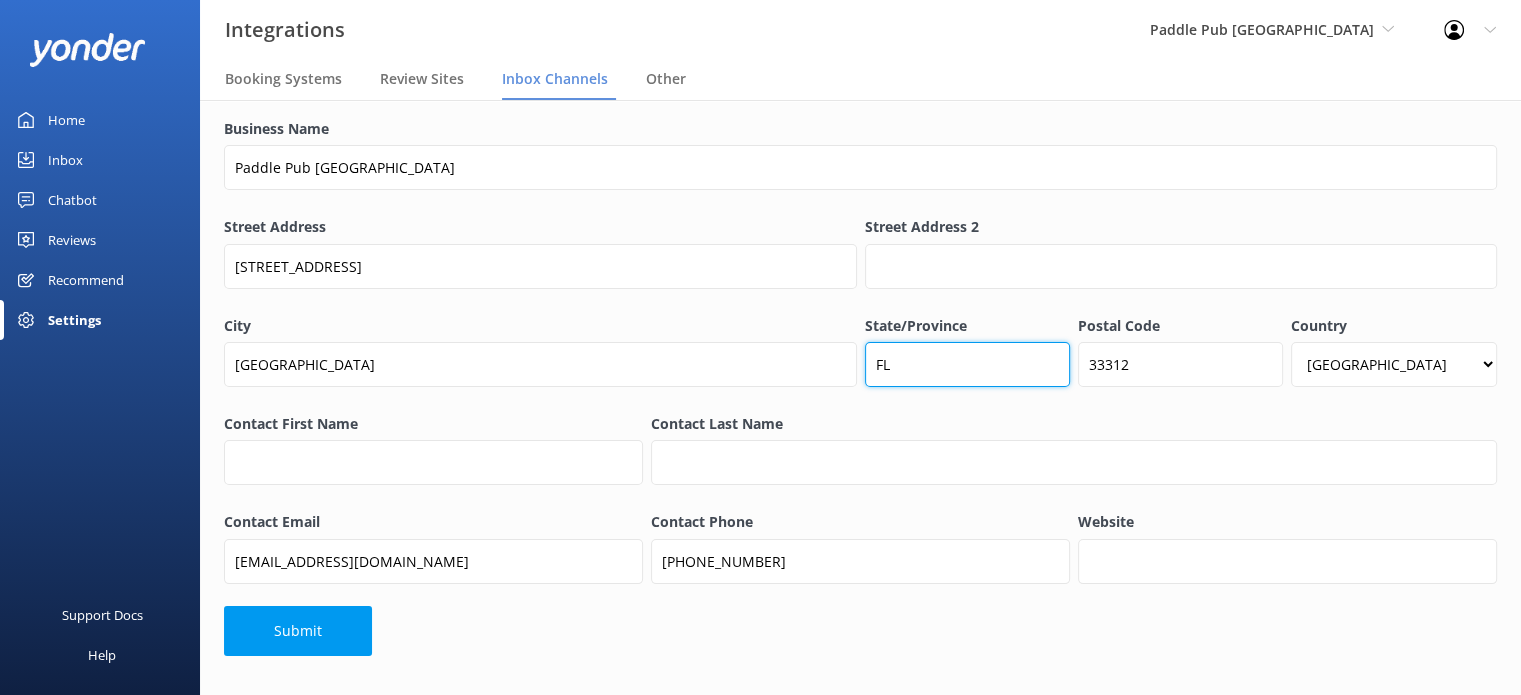 type on "FL" 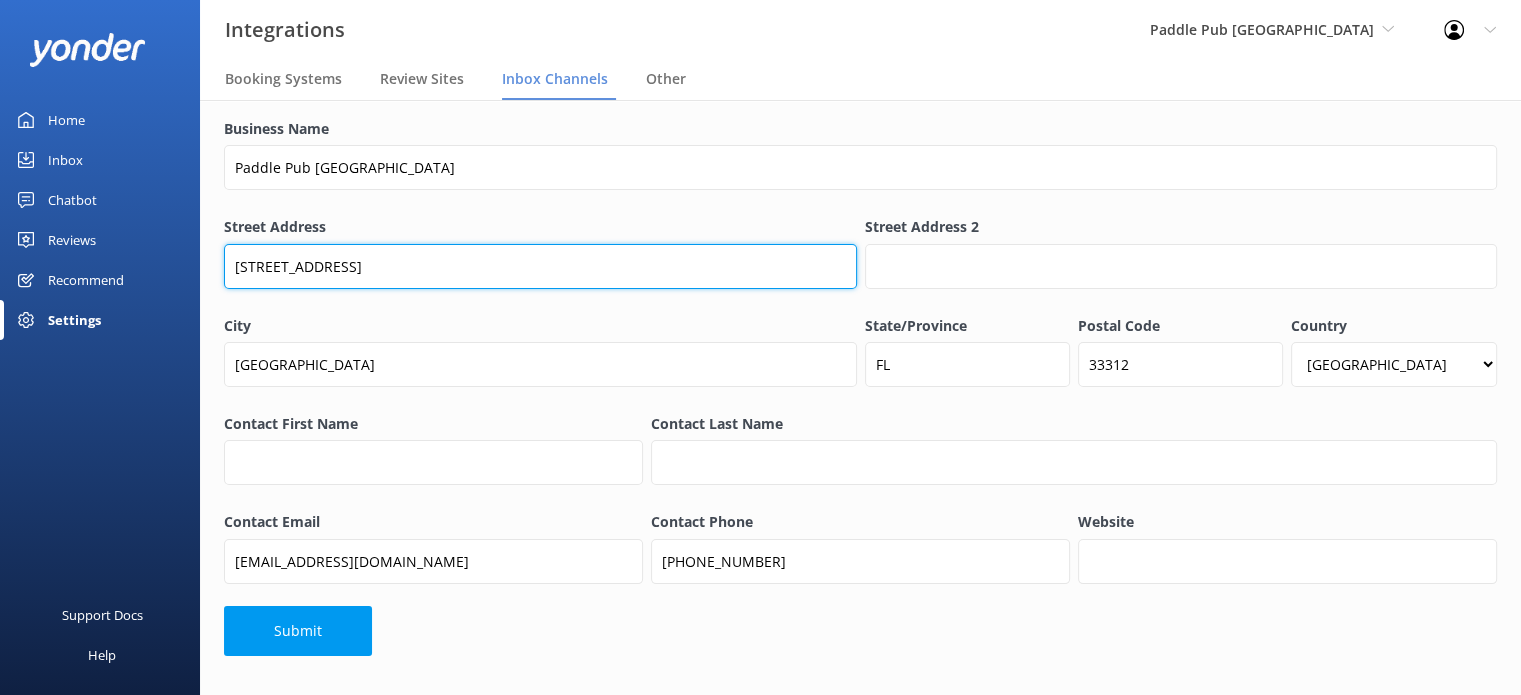 drag, startPoint x: 544, startPoint y: 261, endPoint x: 336, endPoint y: 267, distance: 208.08652 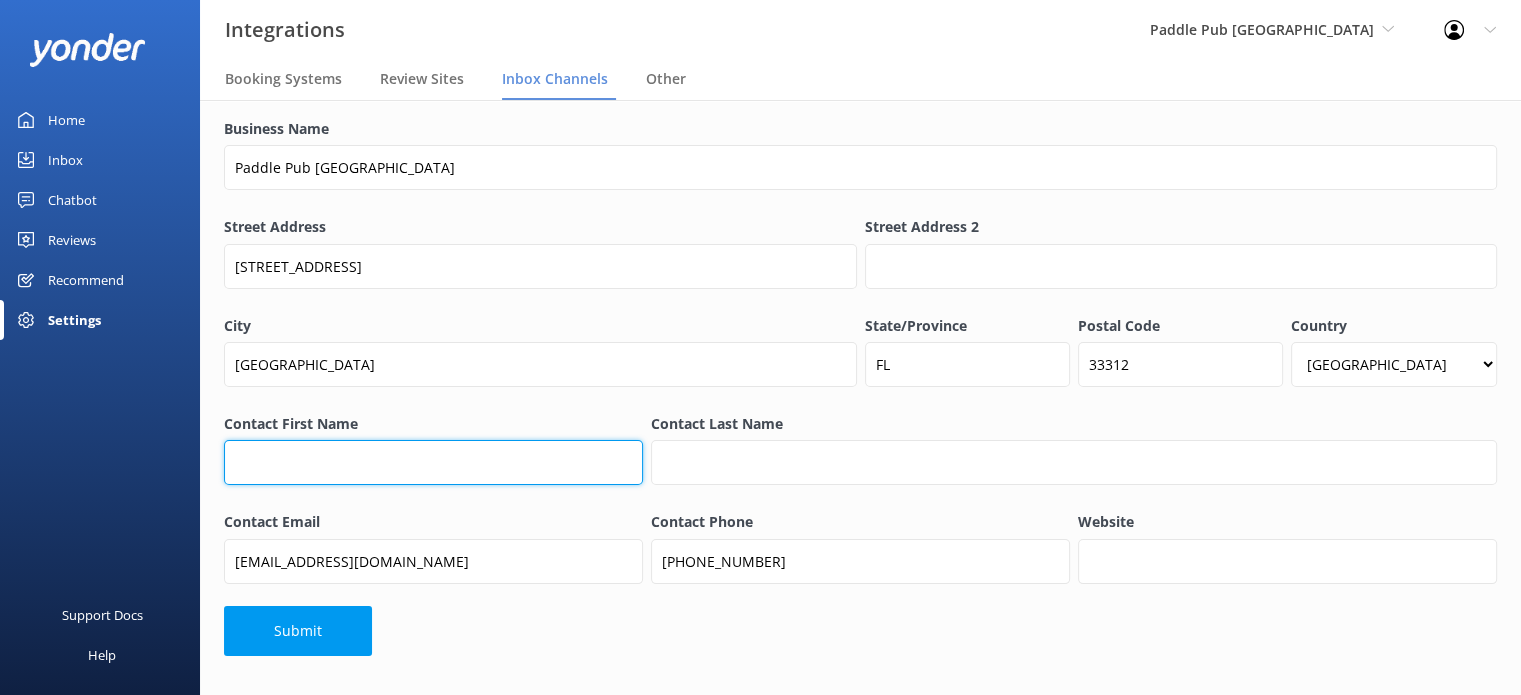 click on "Contact First Name" at bounding box center (433, 462) 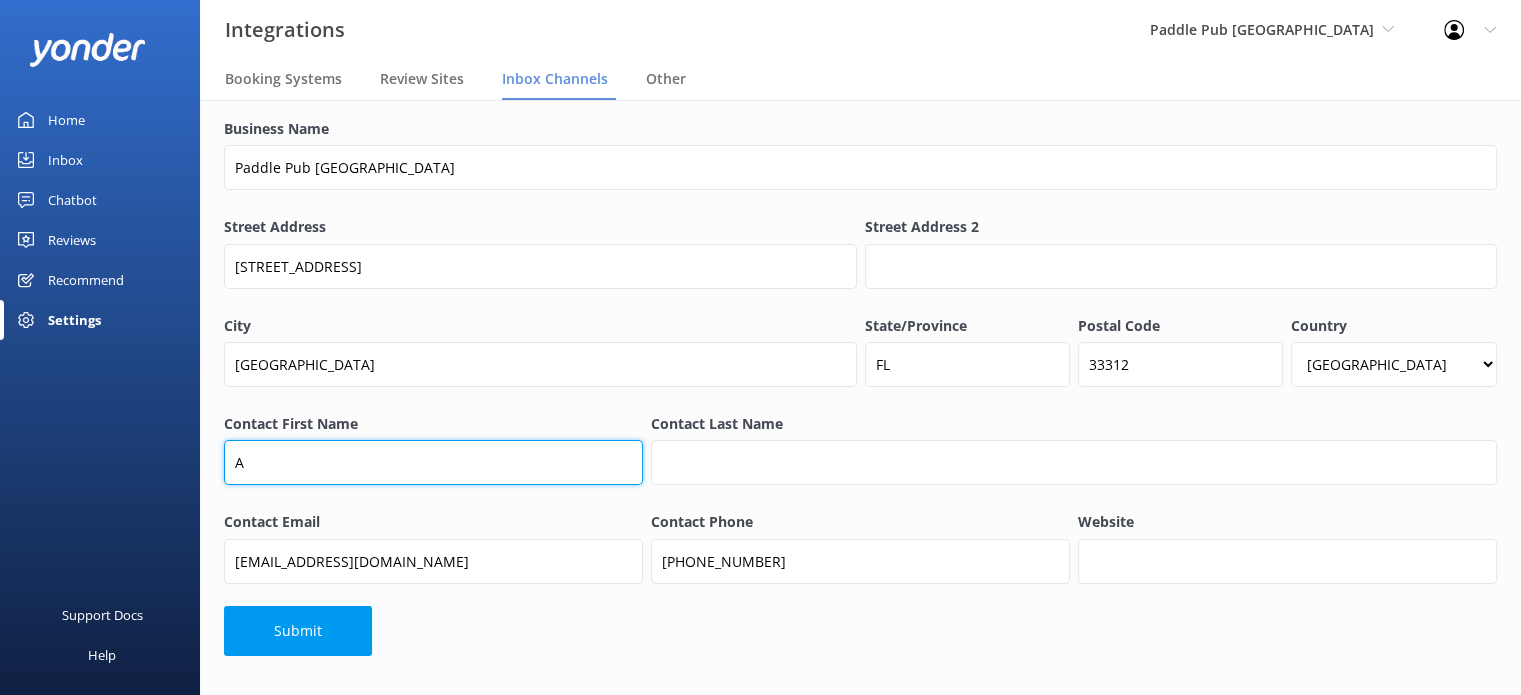 type on "Andrew" 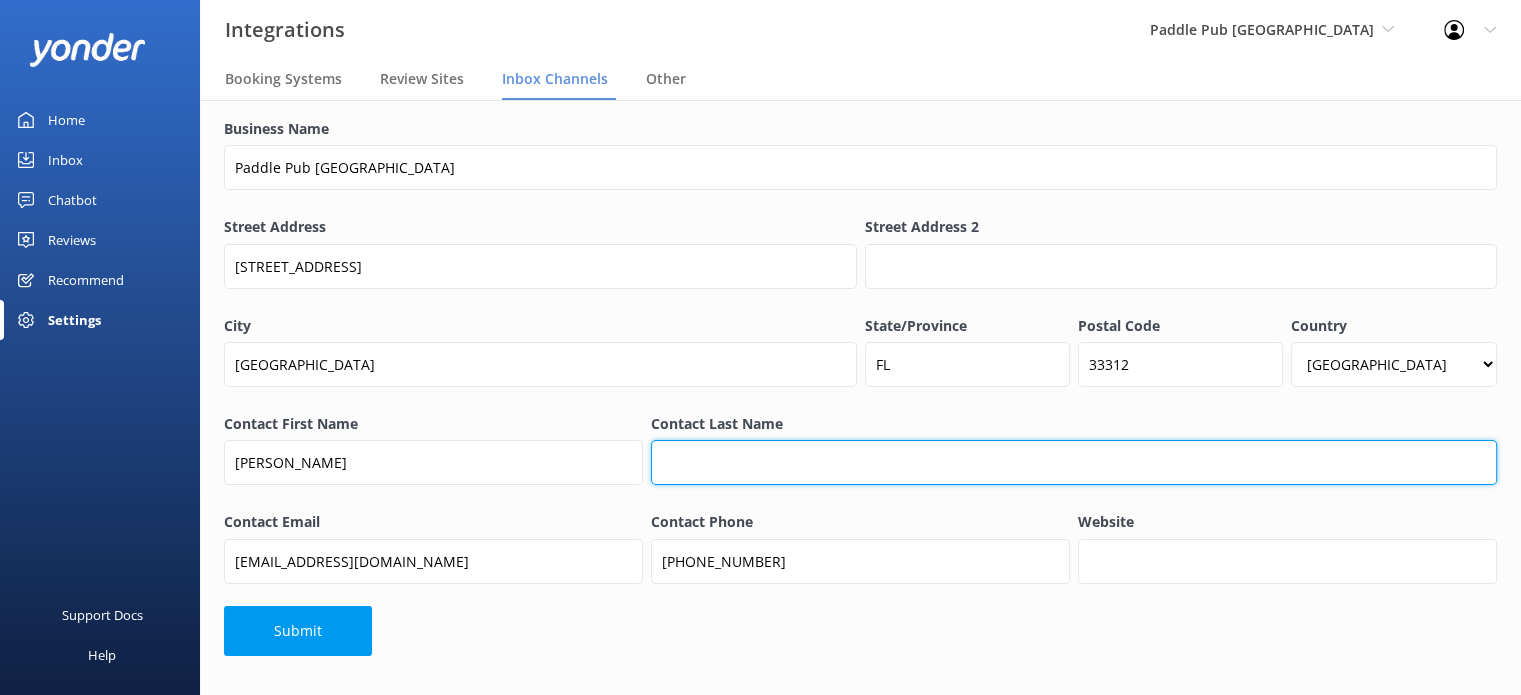 click on "Contact Last Name" at bounding box center (1074, 462) 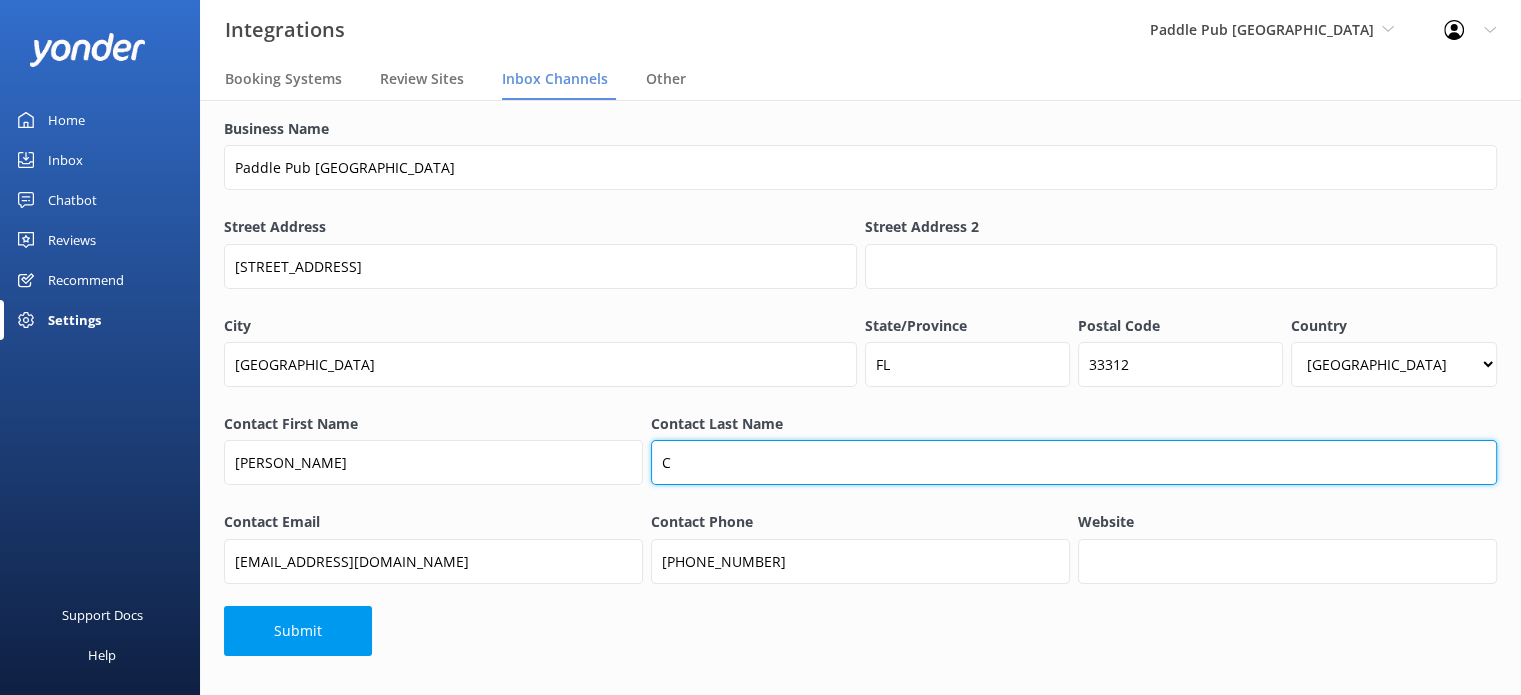 type on "Cohen" 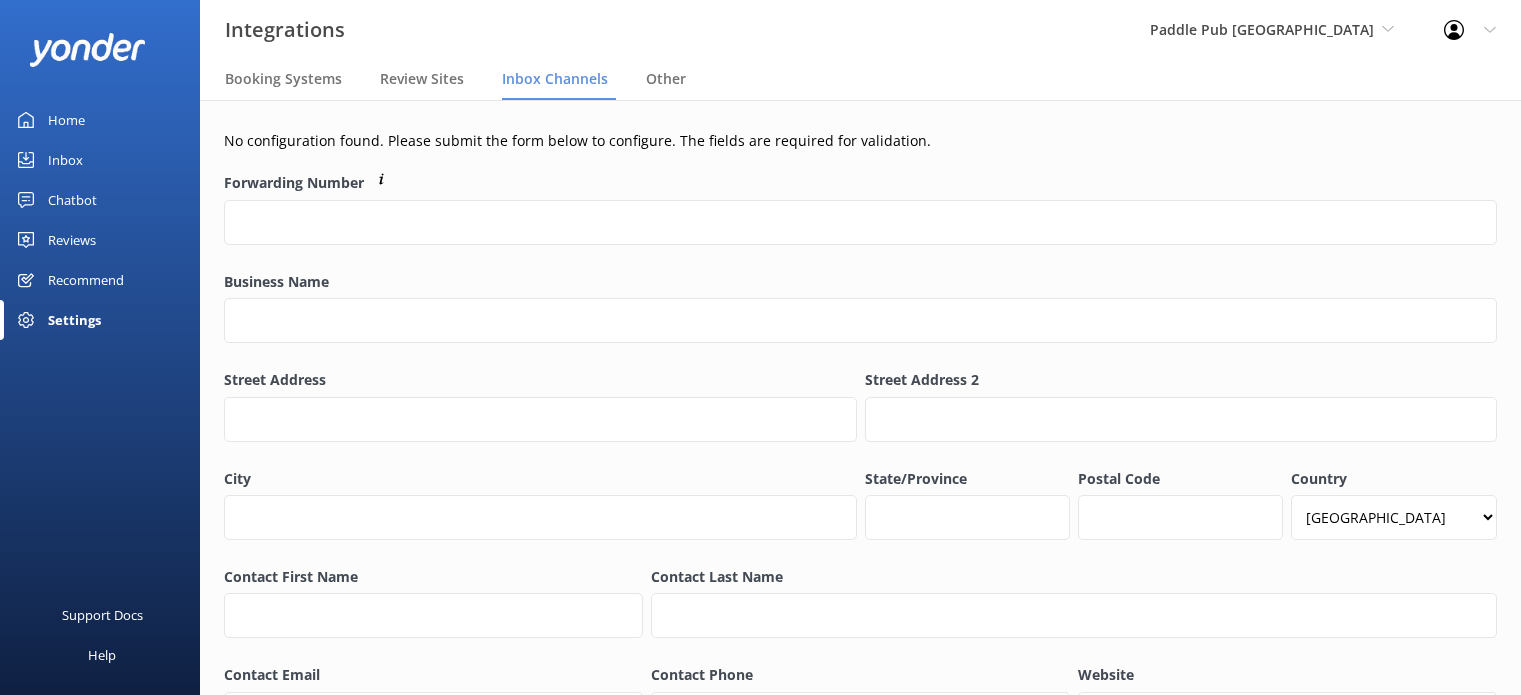 select on "US" 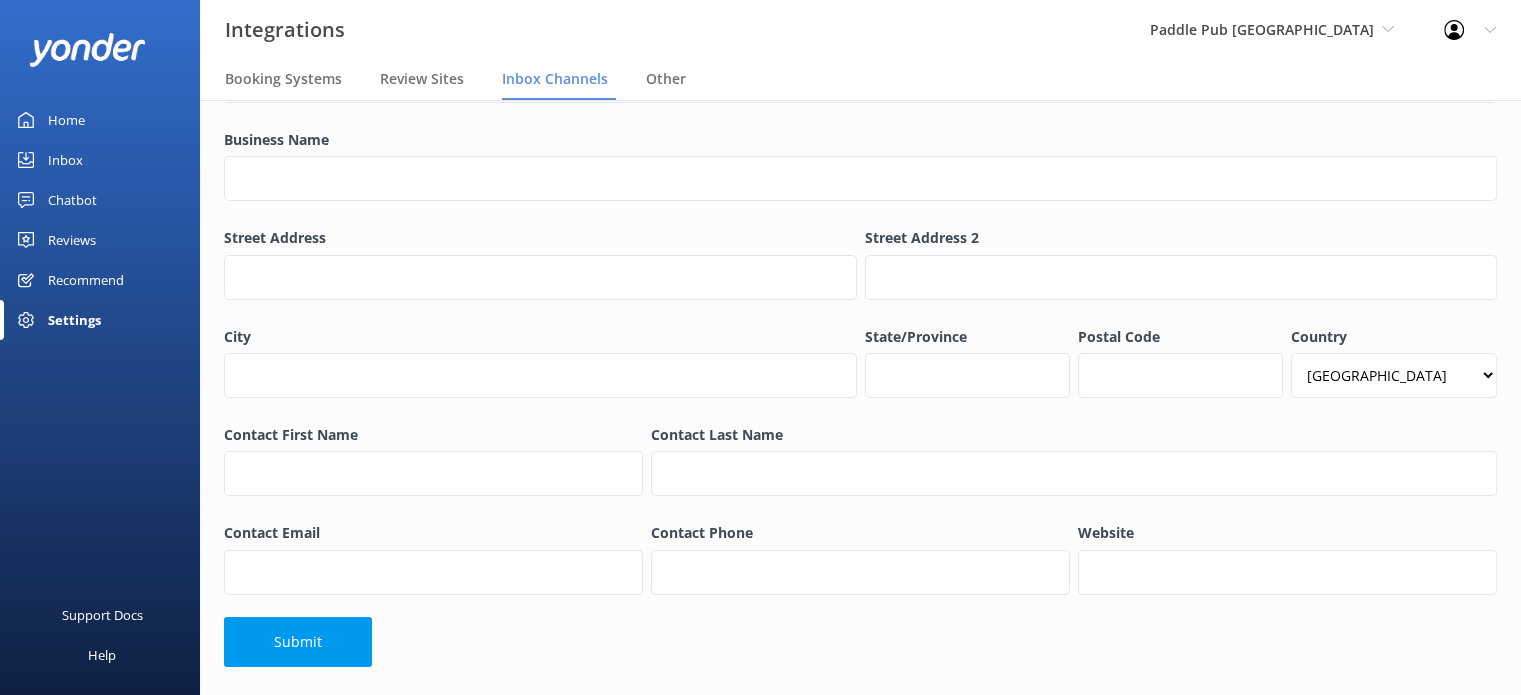 scroll, scrollTop: 153, scrollLeft: 0, axis: vertical 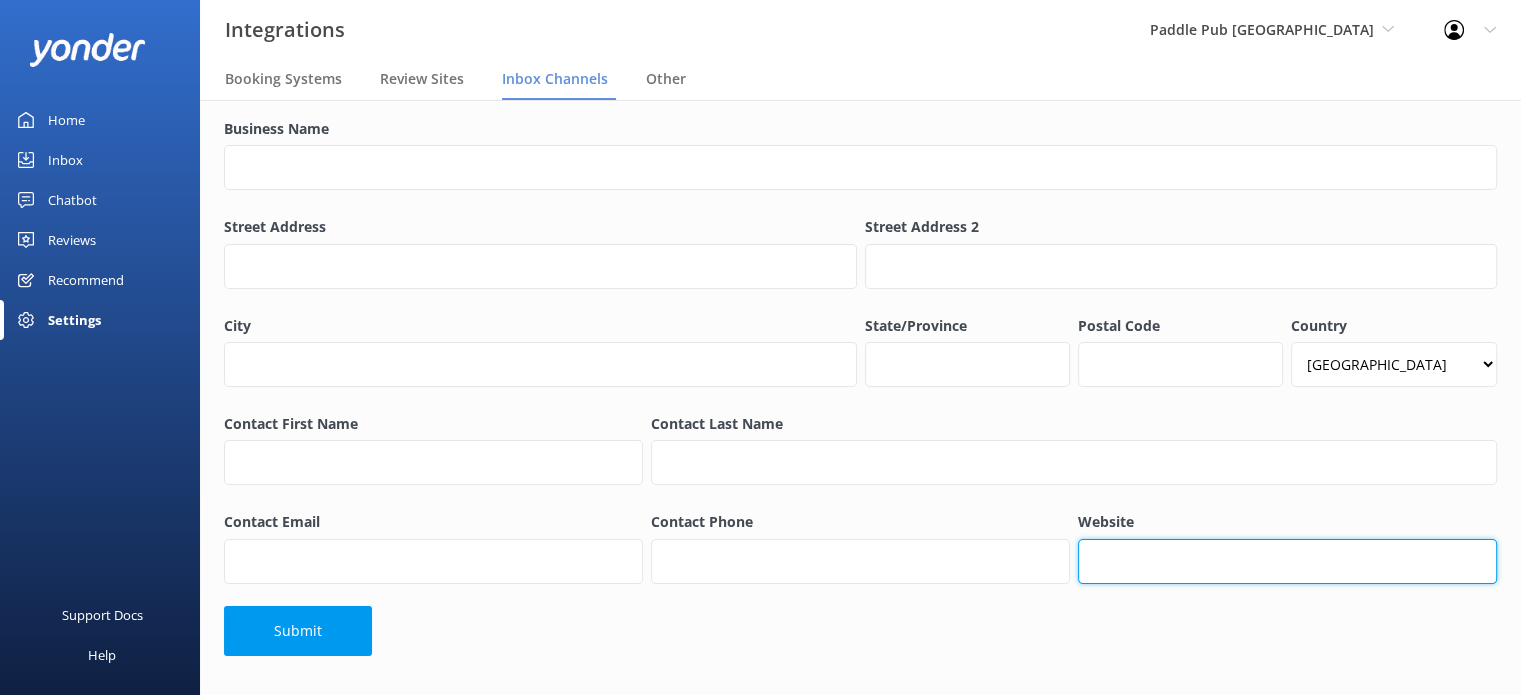 click on "Website" at bounding box center (1287, 561) 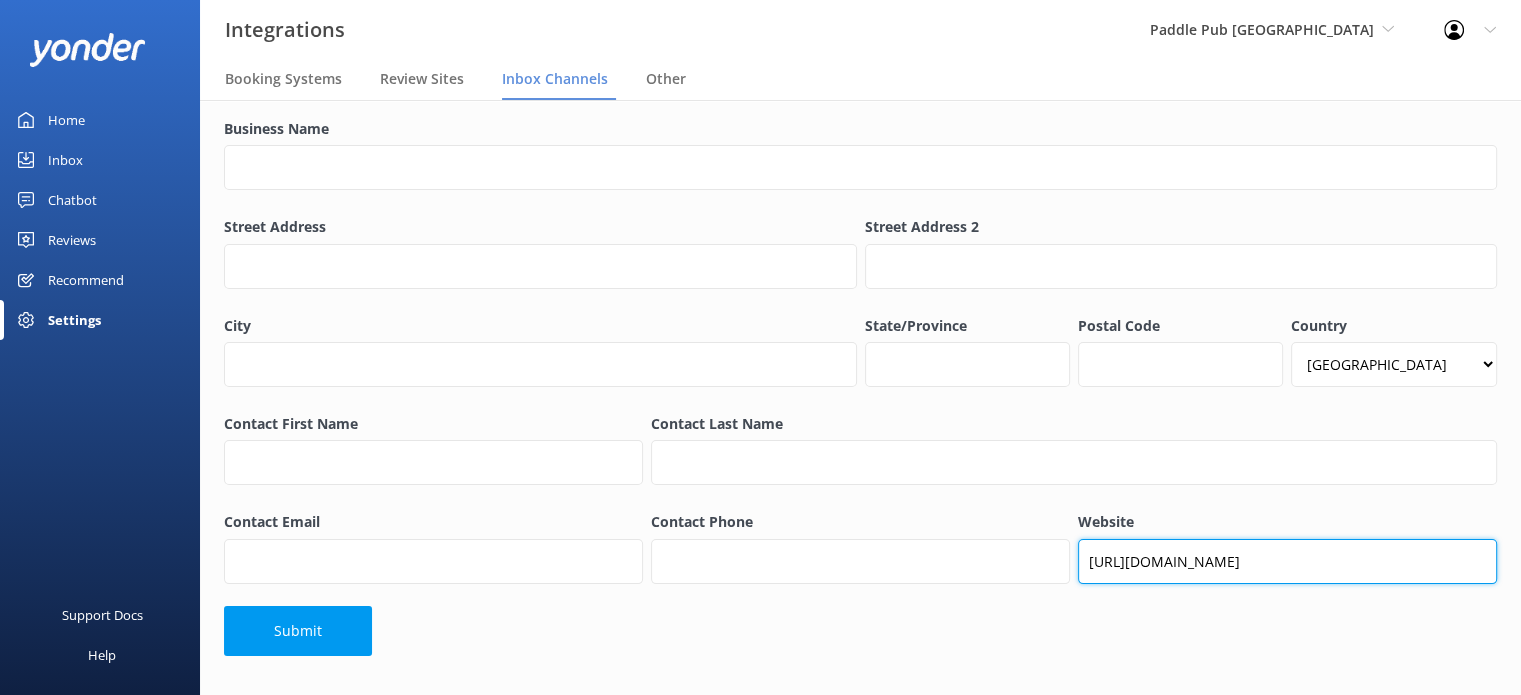 type on "https://paddlepub.com/fortlauderdale/" 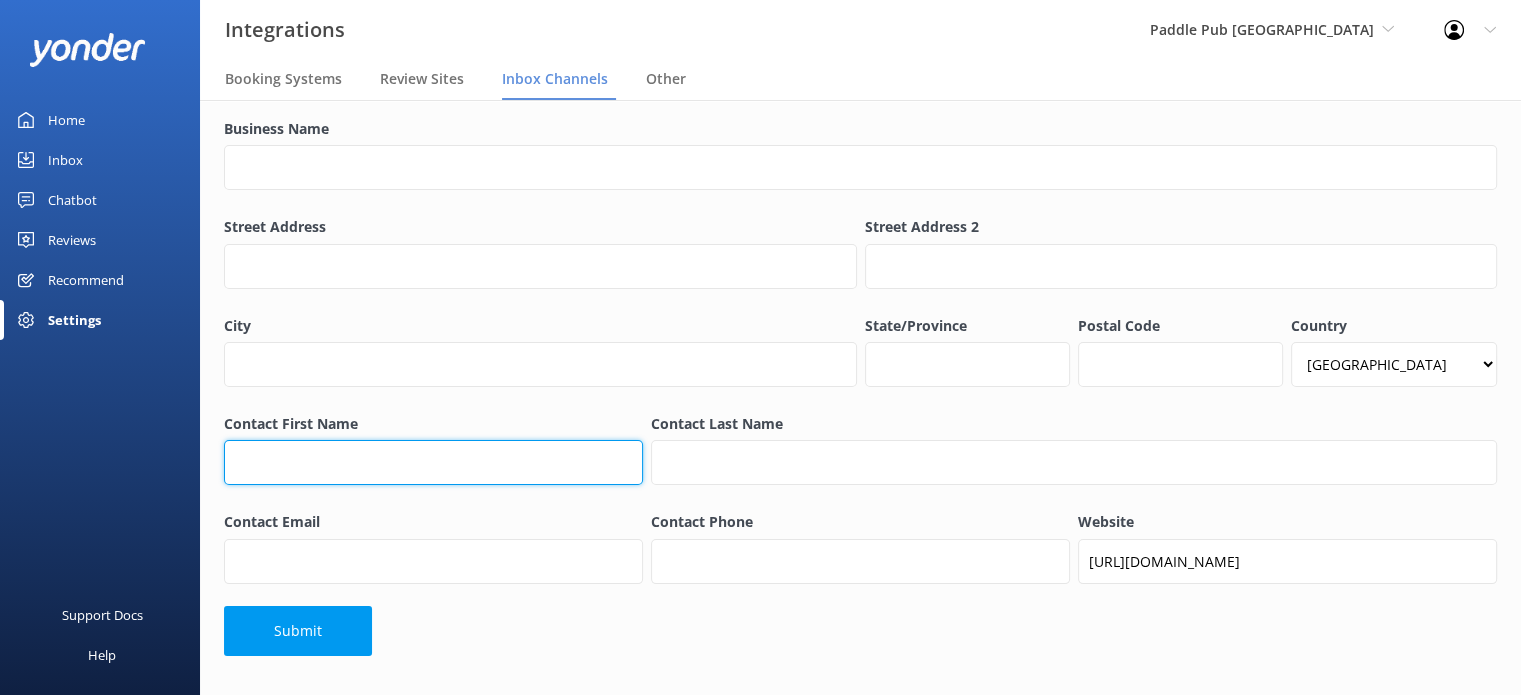click on "Contact First Name" at bounding box center (433, 462) 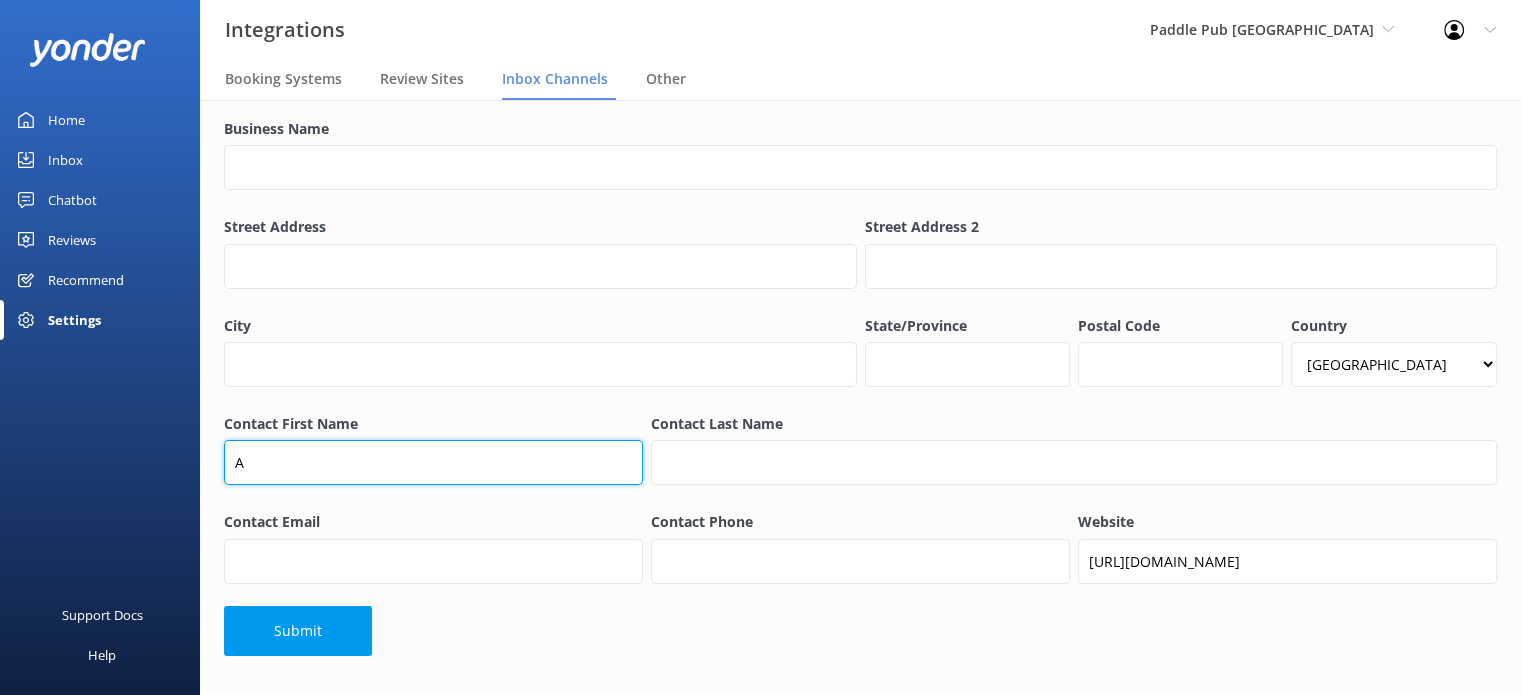 type on "[PERSON_NAME]" 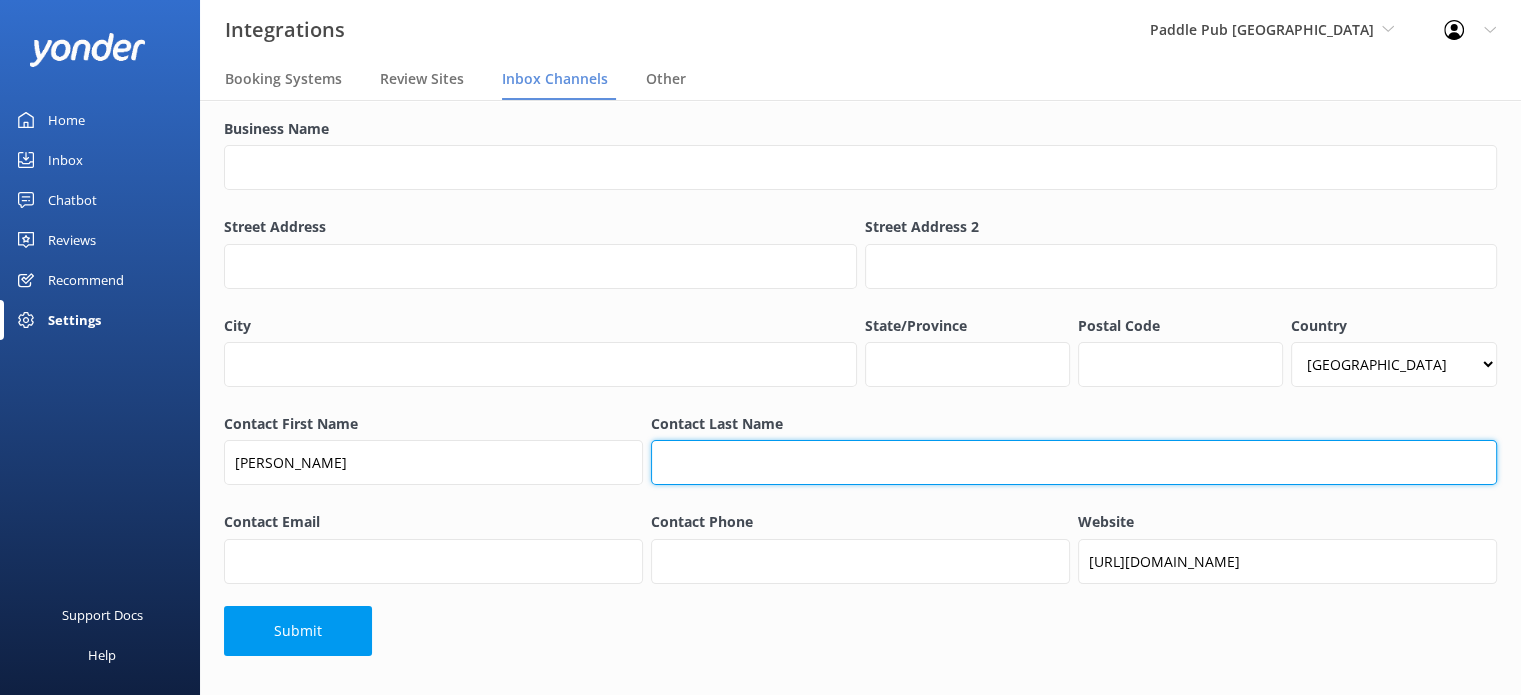 click on "Contact Last Name" at bounding box center (1074, 462) 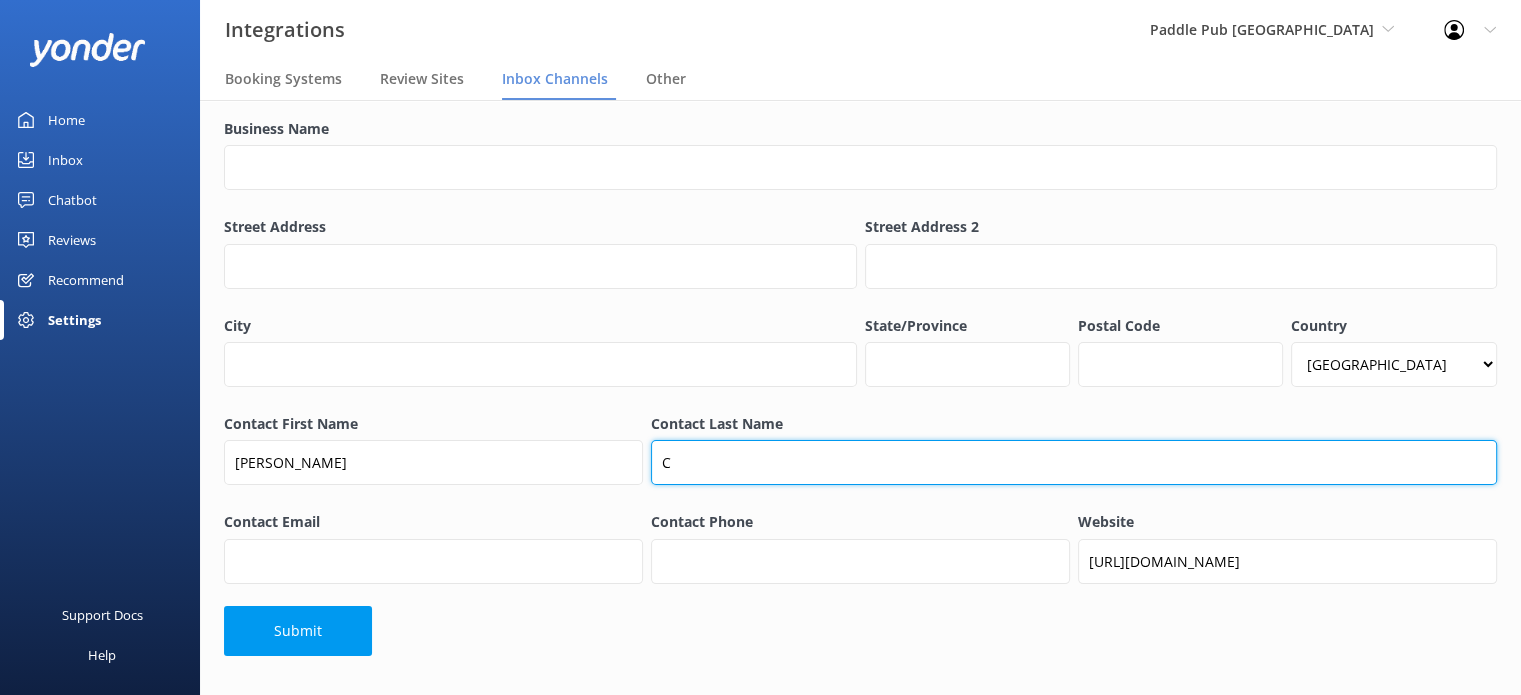type on "[PERSON_NAME]" 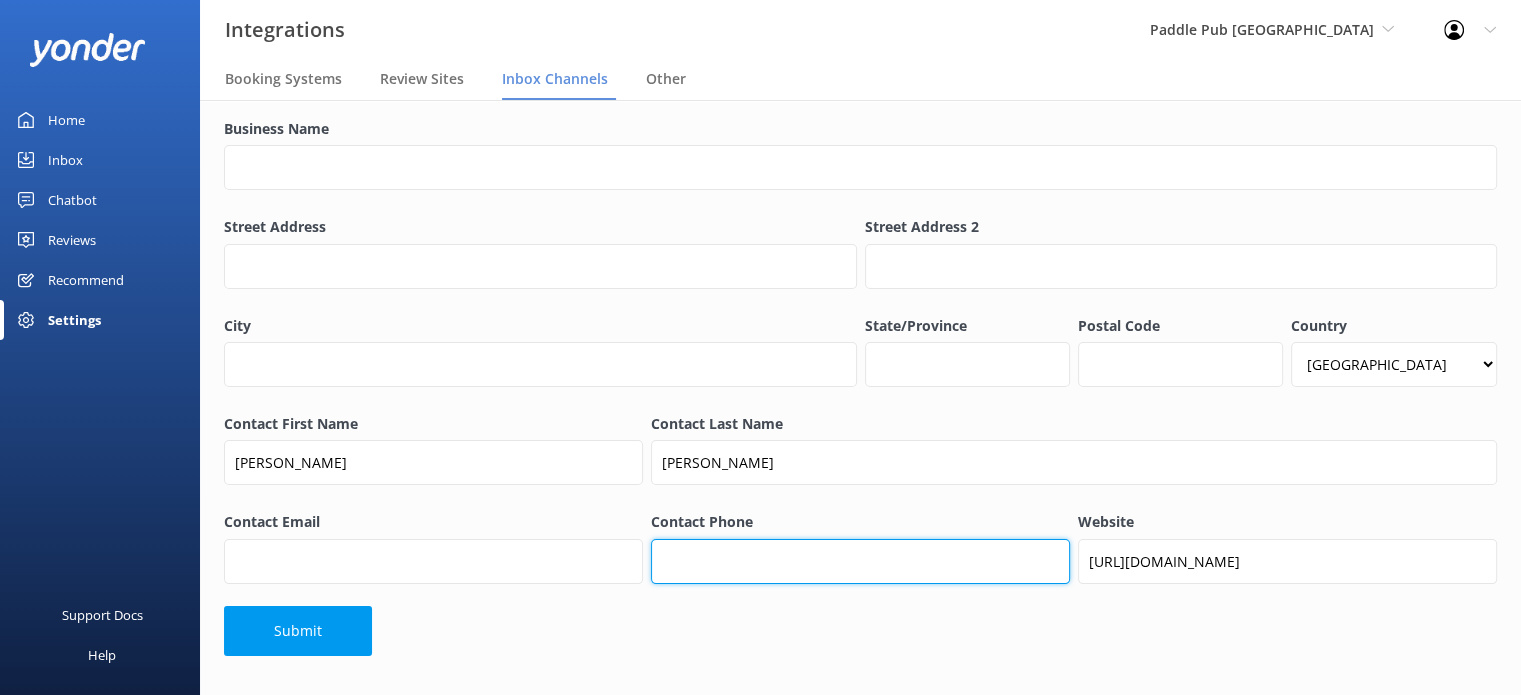 click on "Contact Phone" at bounding box center (860, 561) 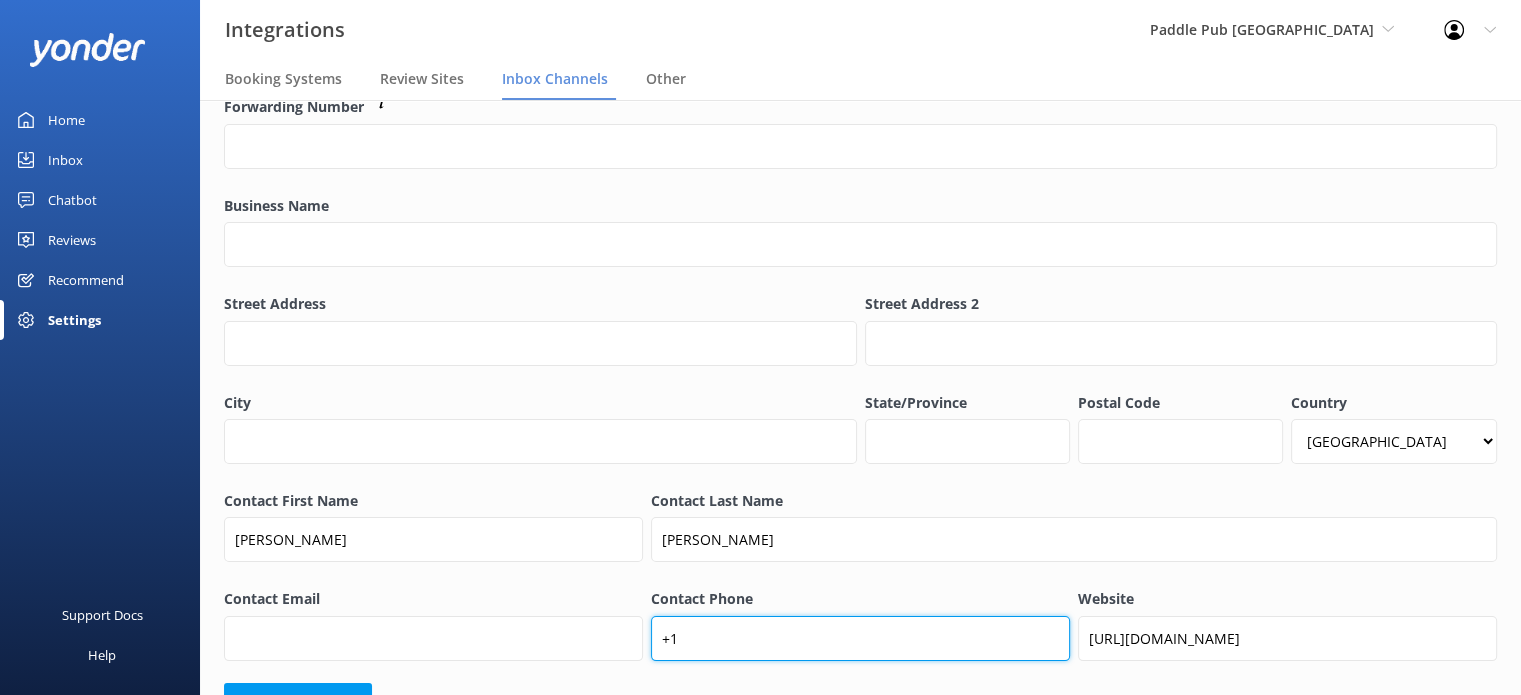 scroll, scrollTop: 53, scrollLeft: 0, axis: vertical 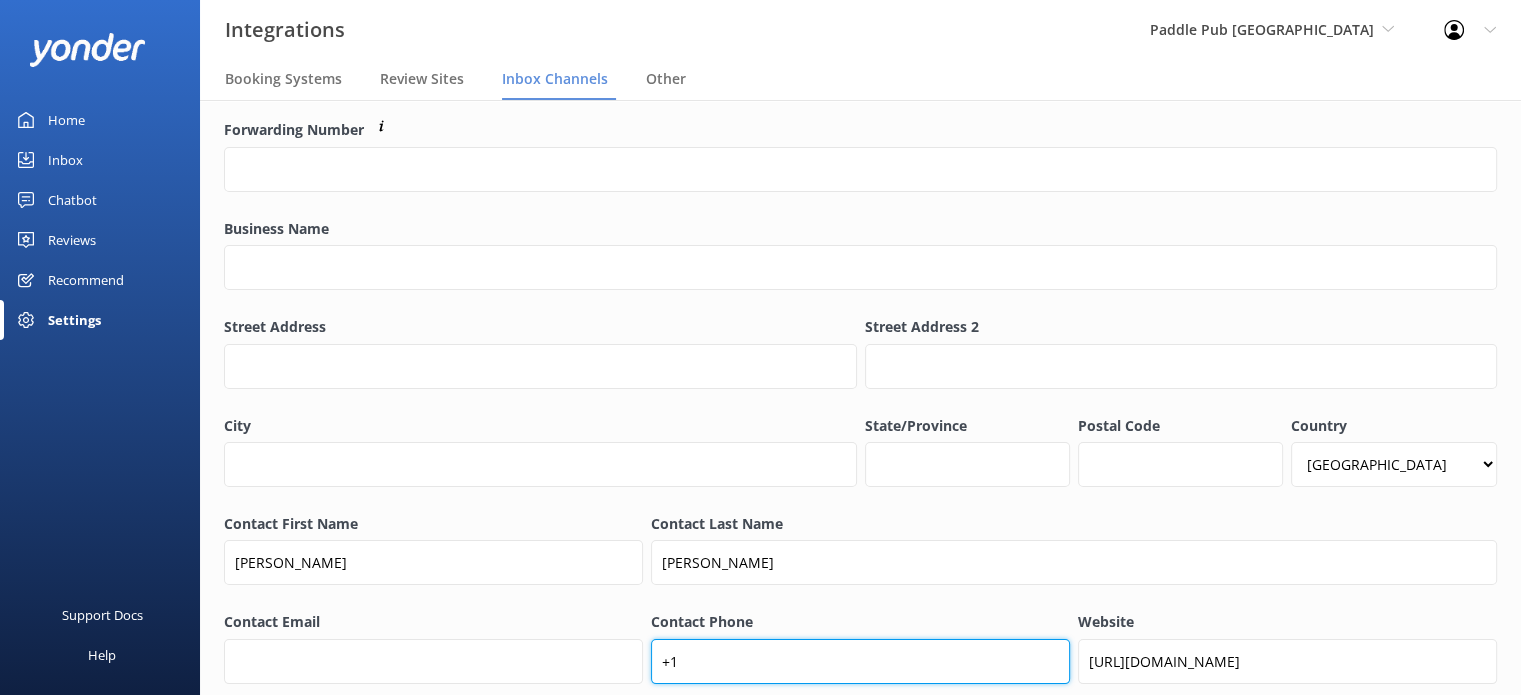 type on "+1" 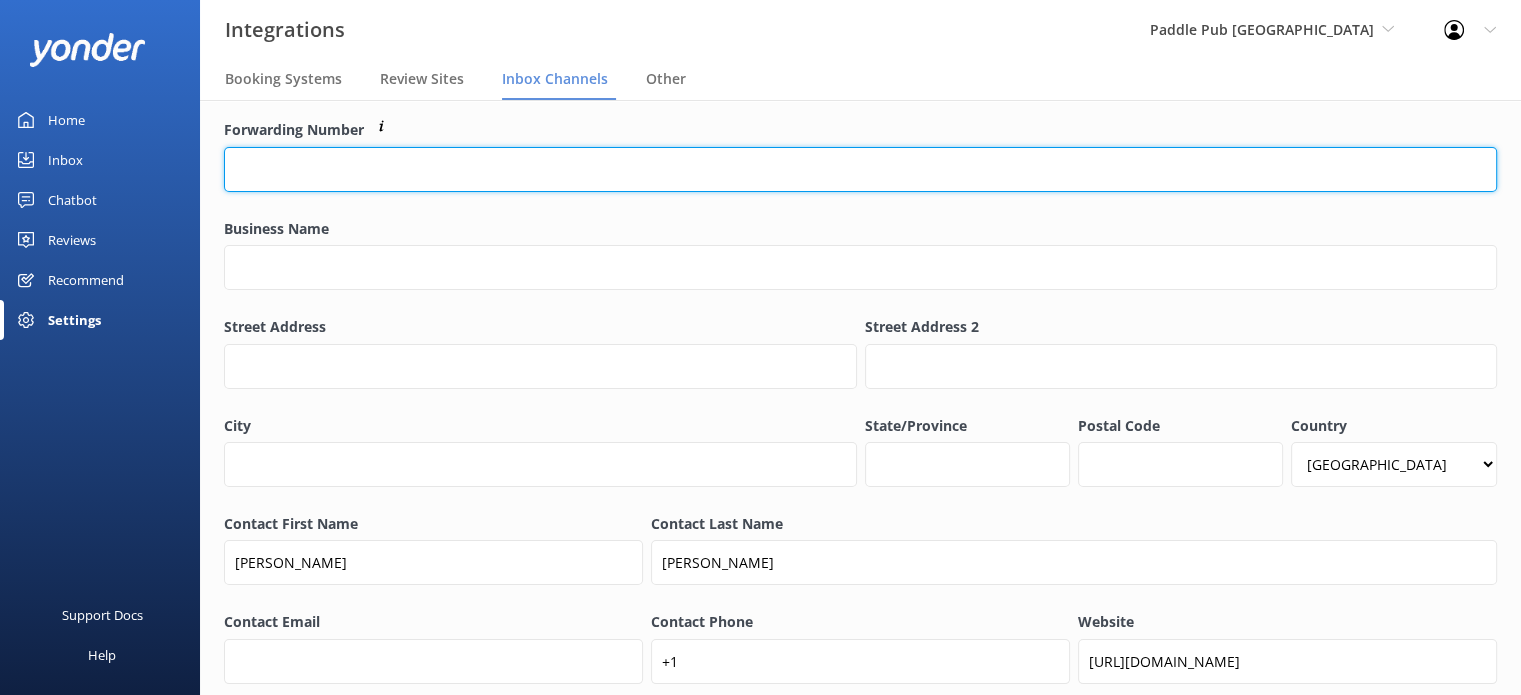 click on "Forwarding Number" at bounding box center [860, 169] 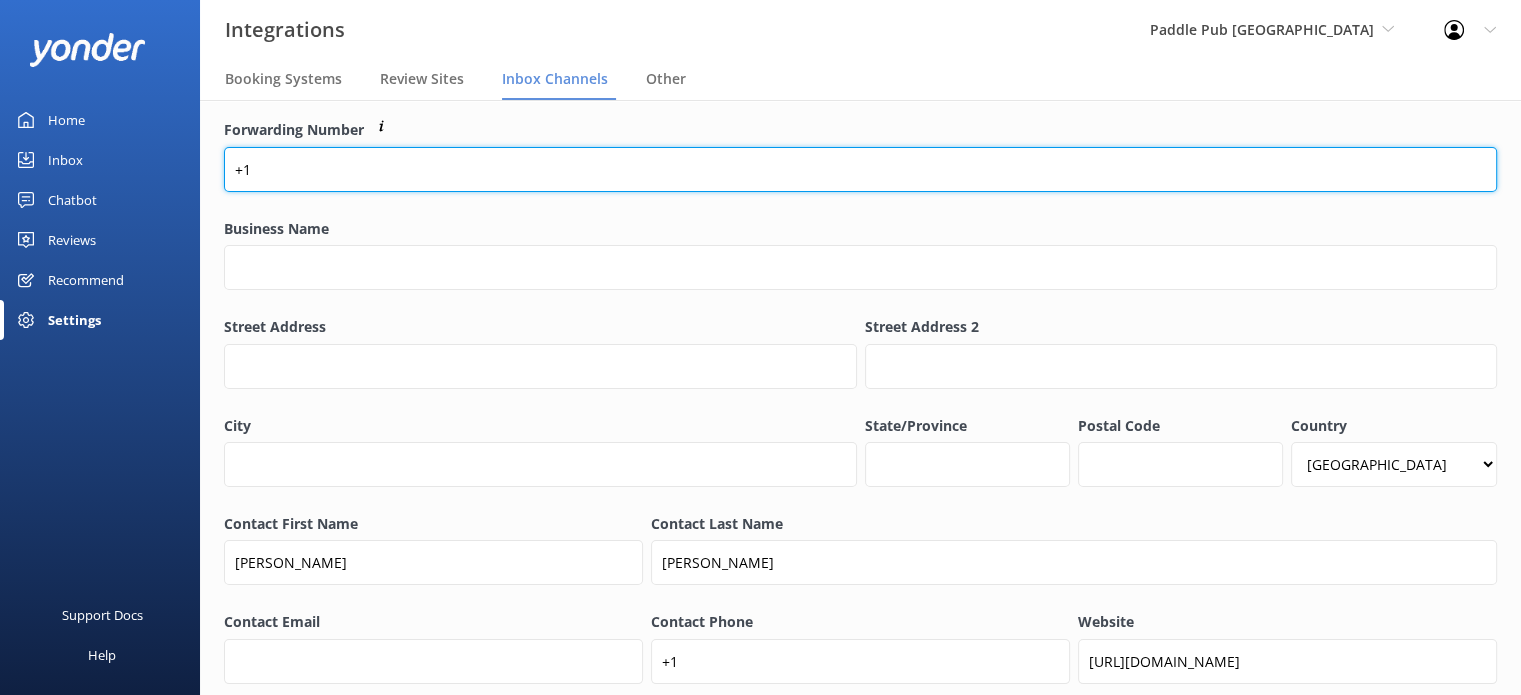 click on "+1" at bounding box center (860, 169) 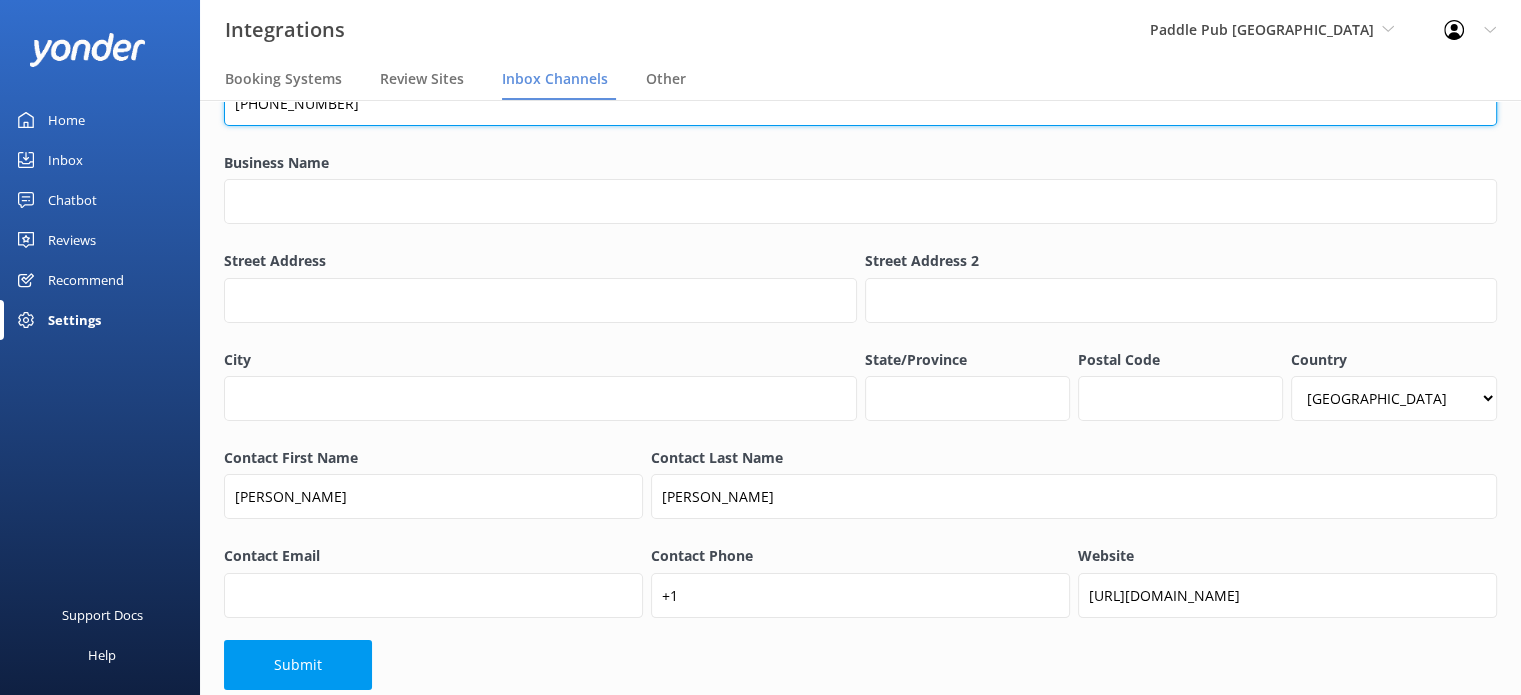 scroll, scrollTop: 153, scrollLeft: 0, axis: vertical 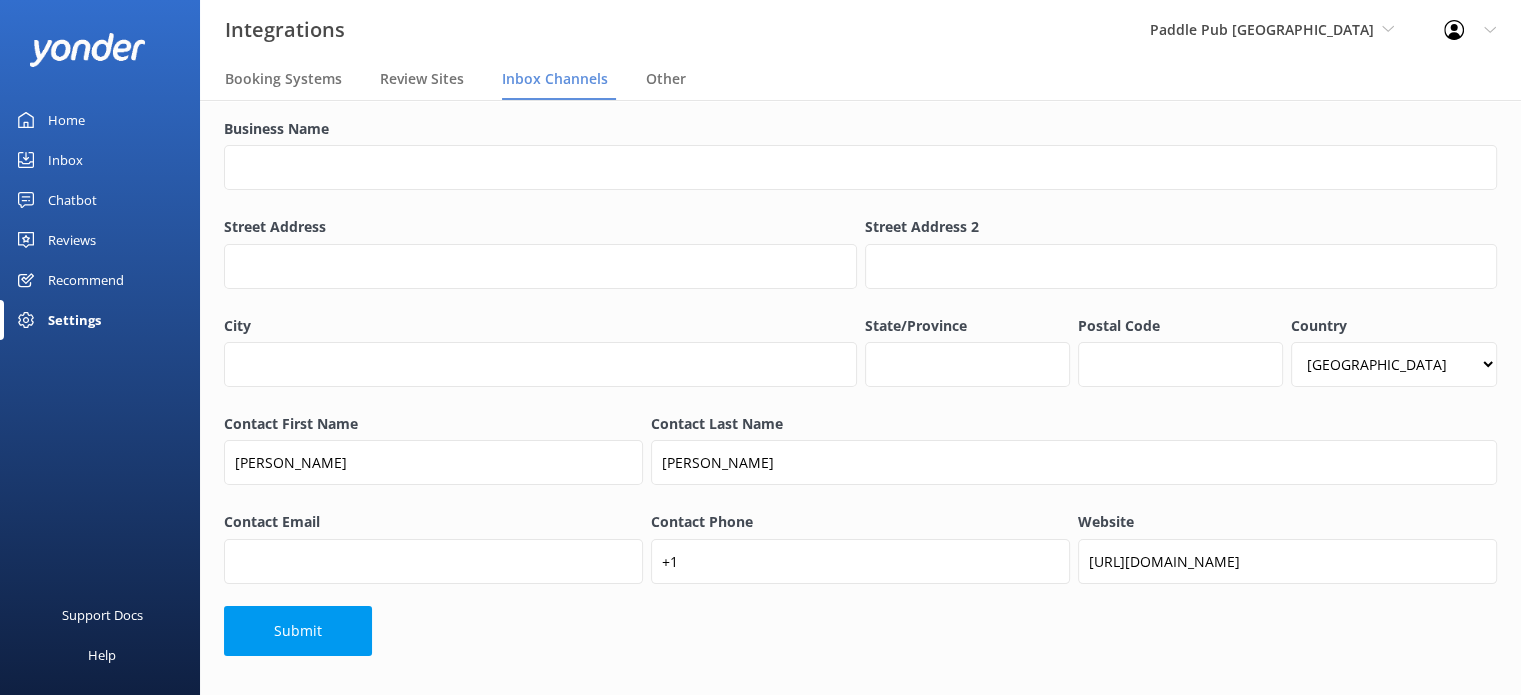 type on "+19543722900" 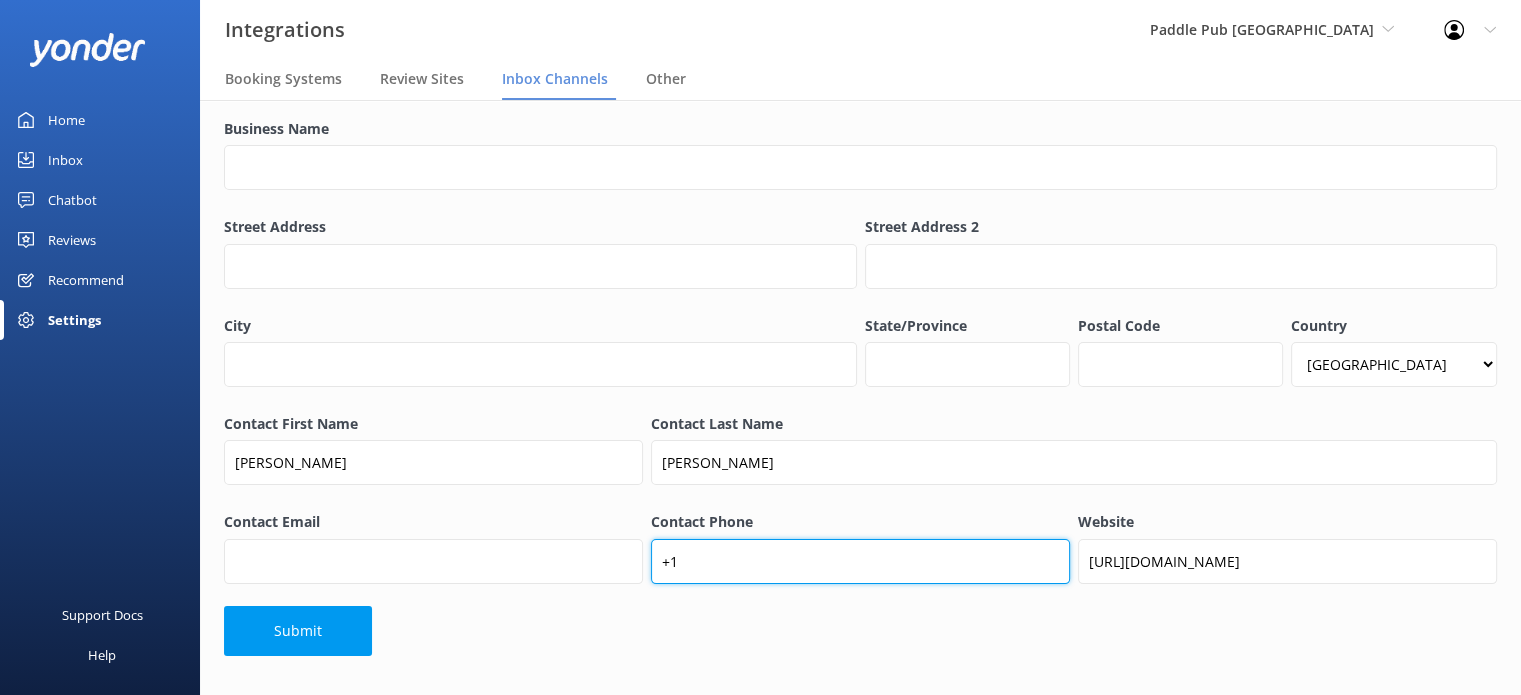 click on "+1" at bounding box center (860, 561) 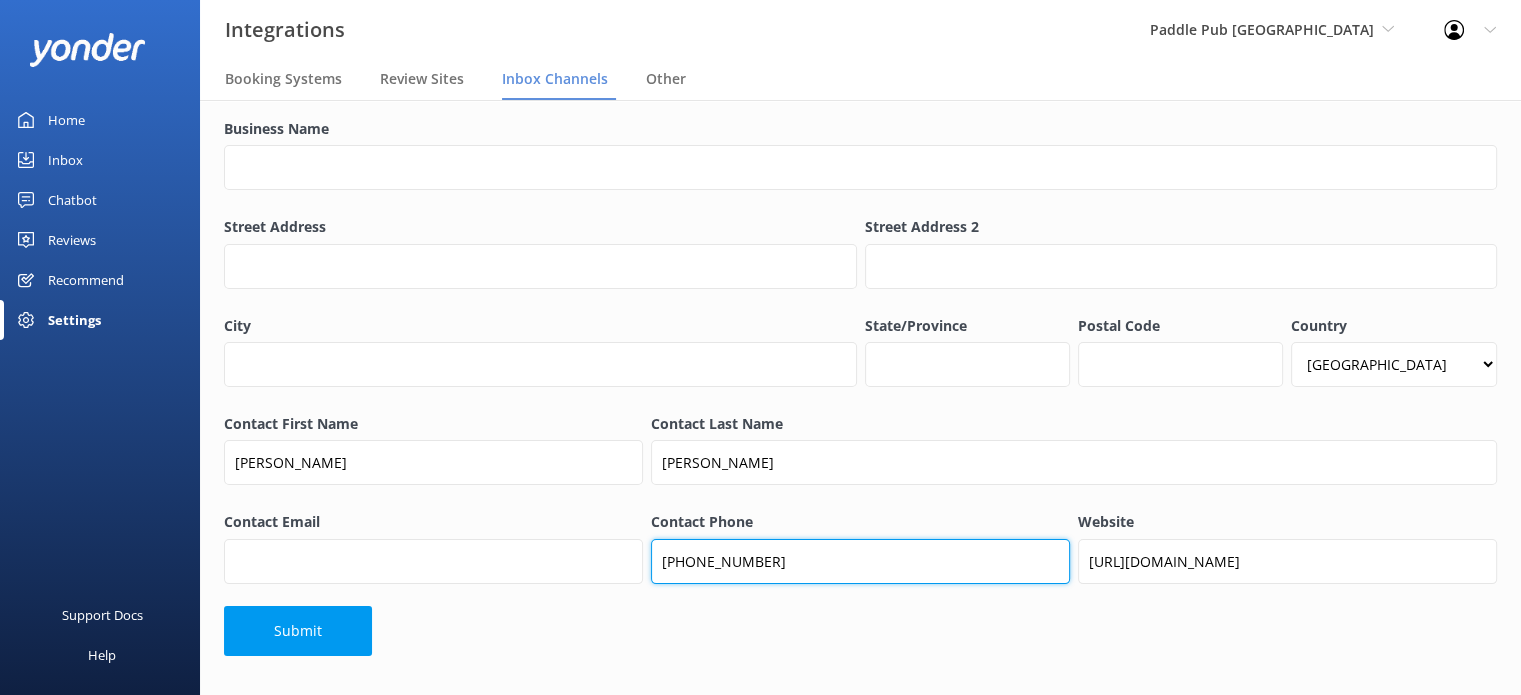 type on "+19543722900" 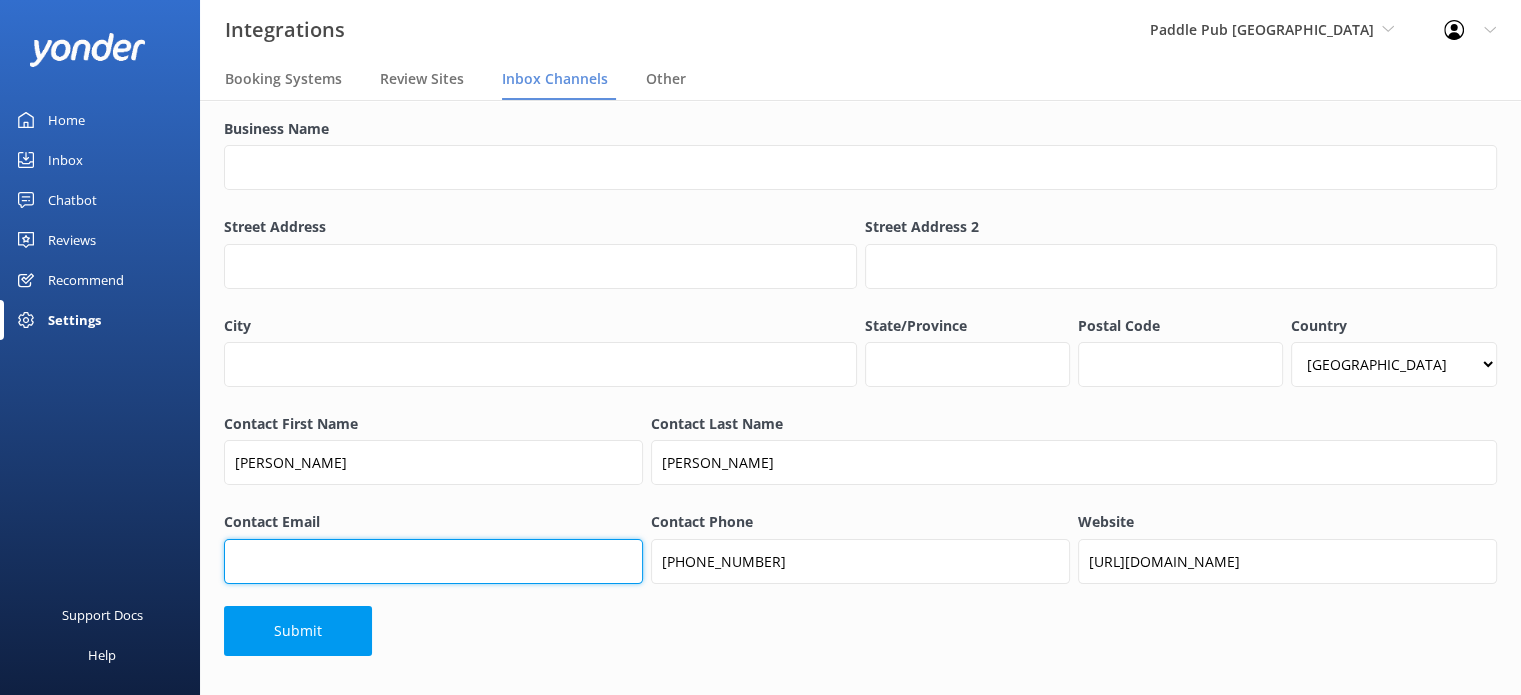 click on "Contact Email" at bounding box center [433, 561] 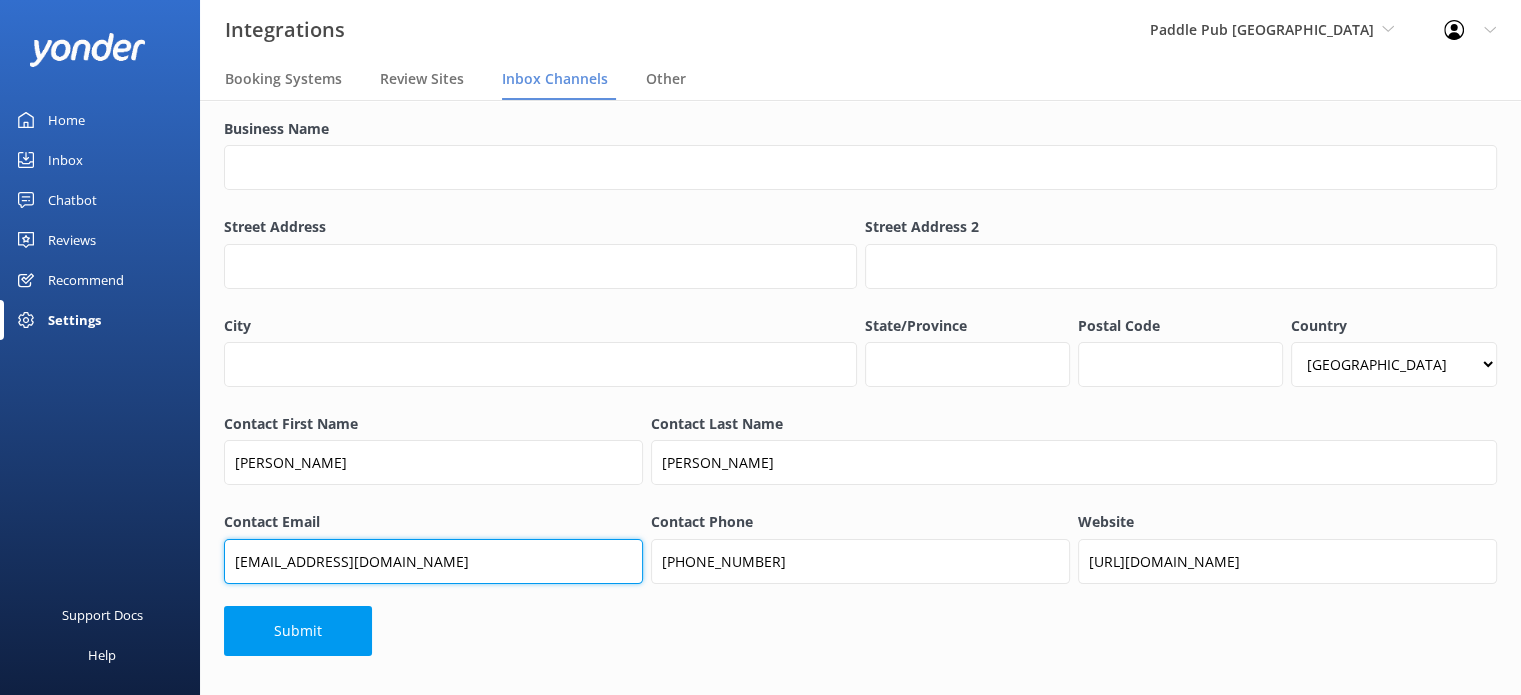 type on "FortLauderdale@paddlepub.com" 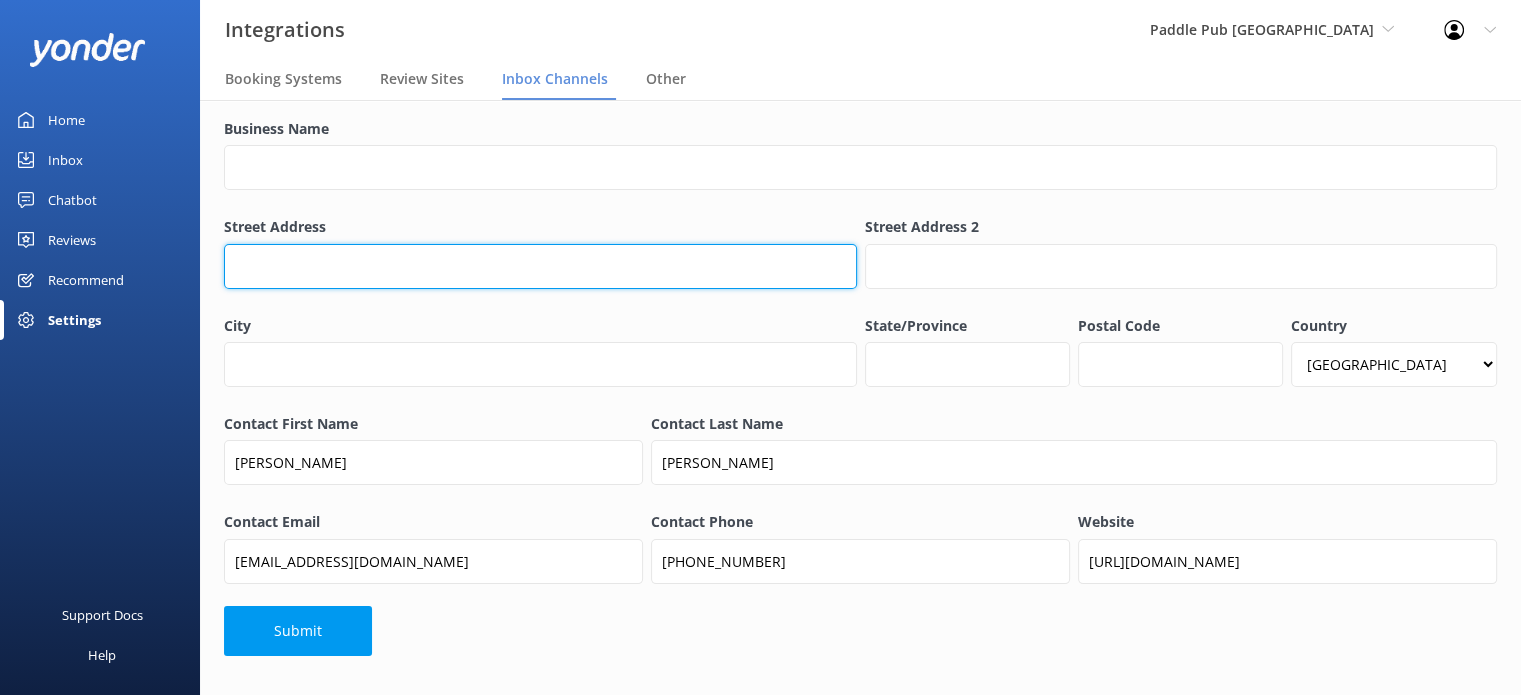 click on "Street Address" at bounding box center (540, 266) 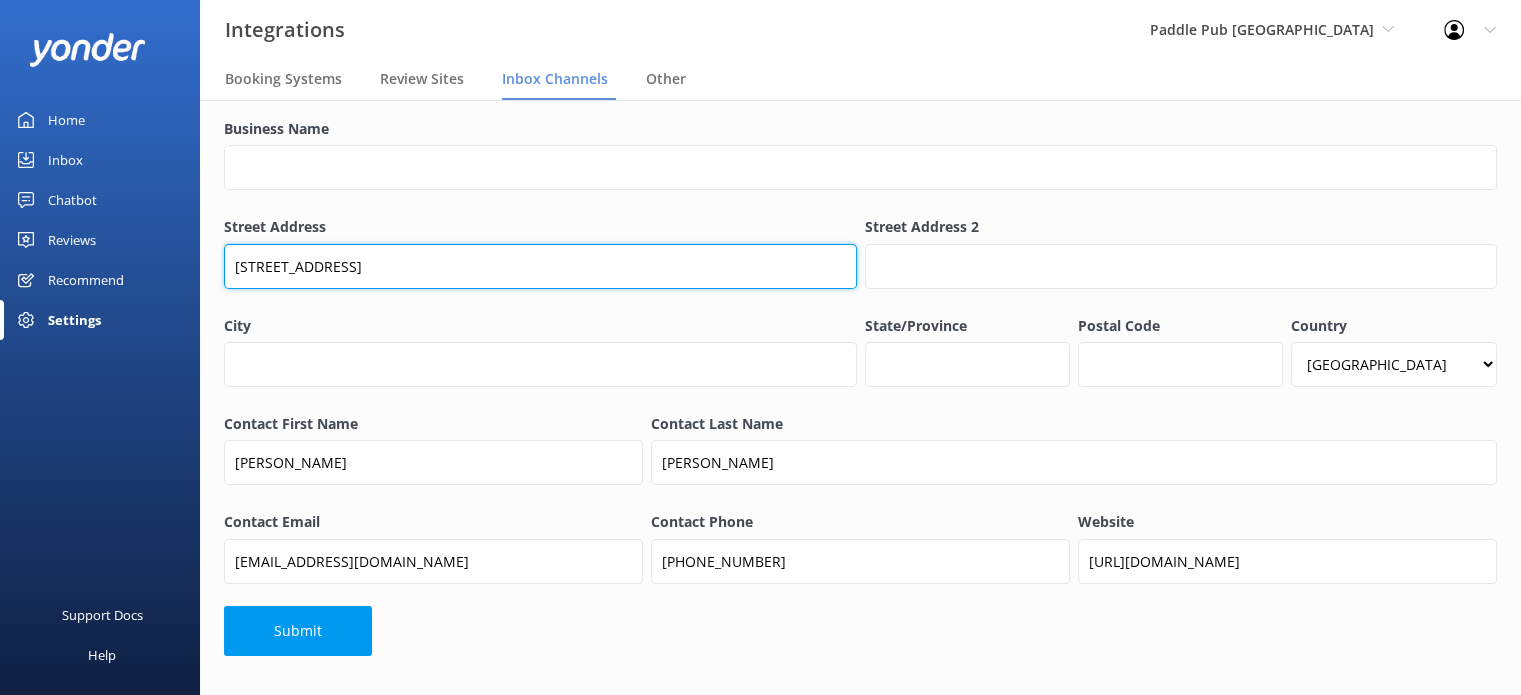 drag, startPoint x: 346, startPoint y: 263, endPoint x: 448, endPoint y: 269, distance: 102.176315 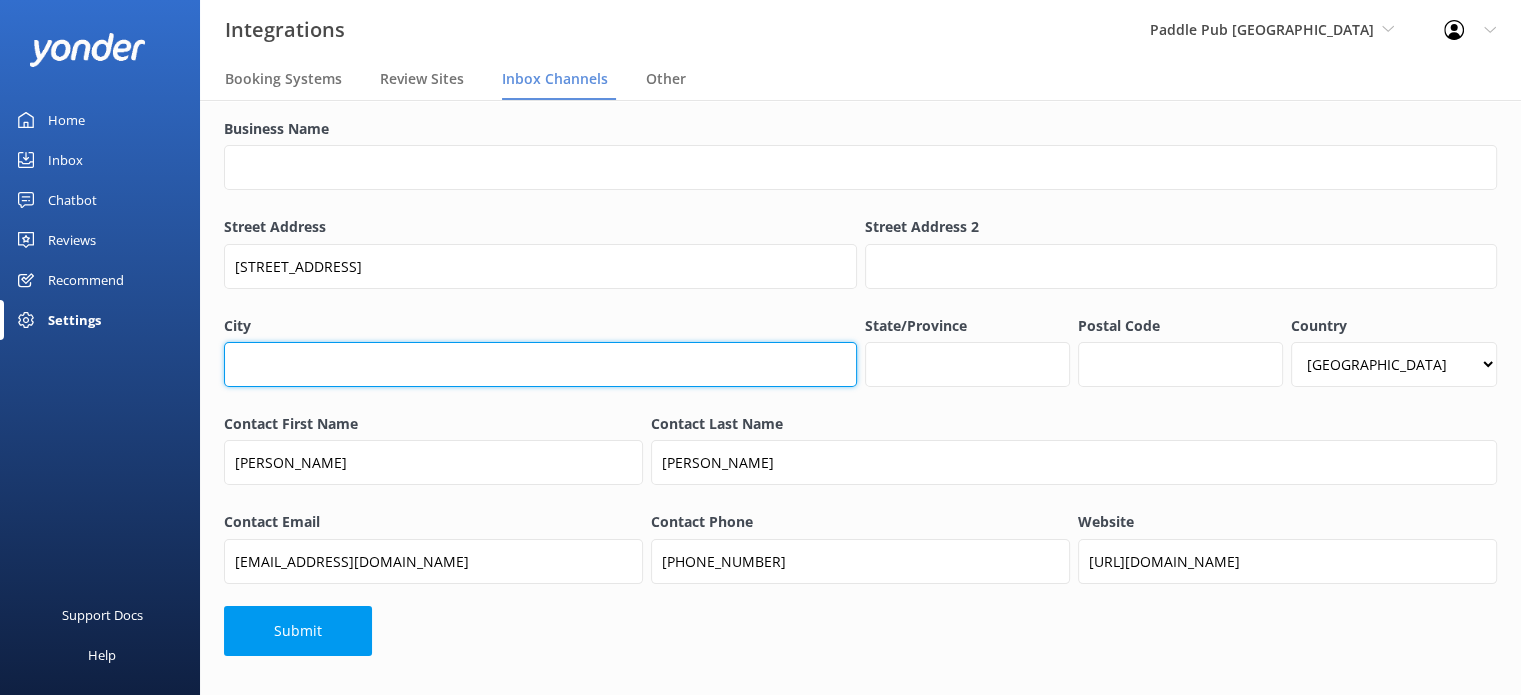 drag, startPoint x: 395, startPoint y: 383, endPoint x: 450, endPoint y: 379, distance: 55.145264 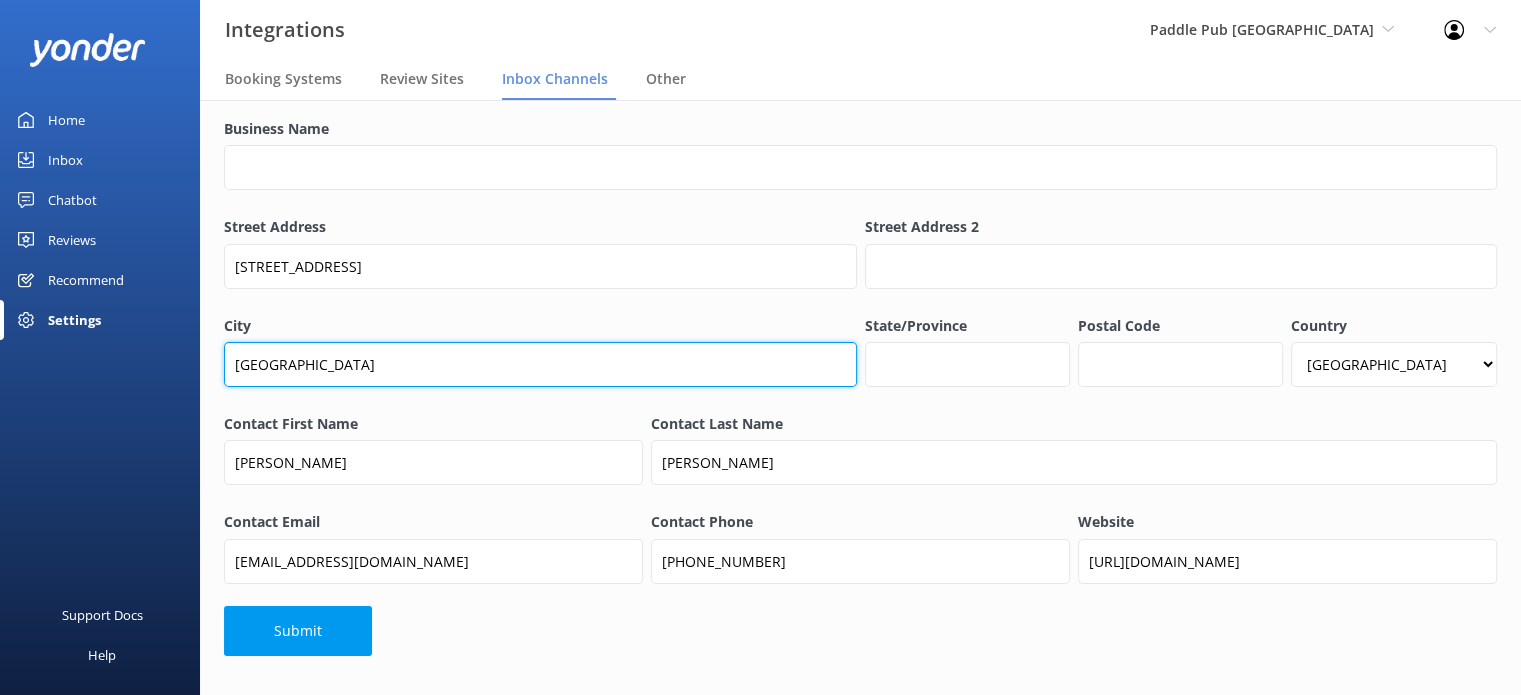 type on "Fort Lauderdale" 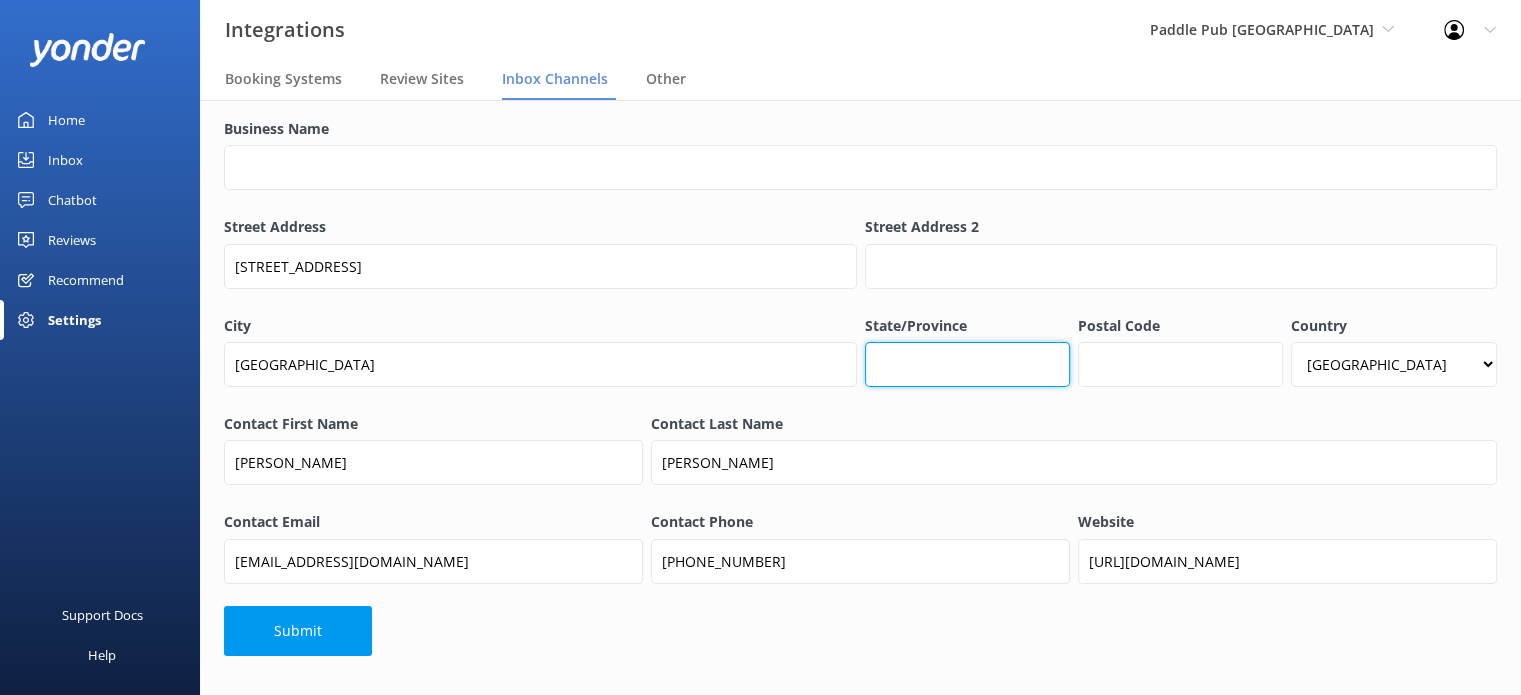 click on "State/Province" at bounding box center (967, 364) 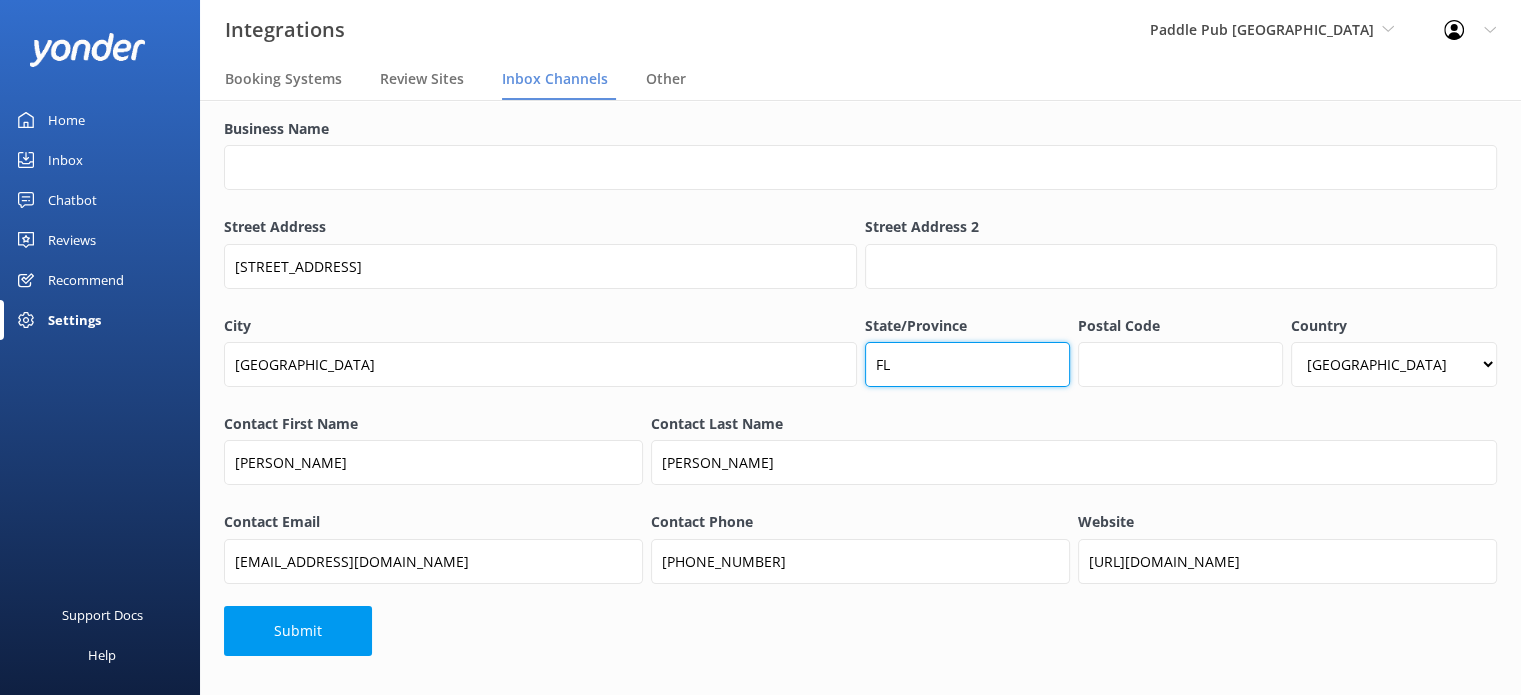 type on "FL" 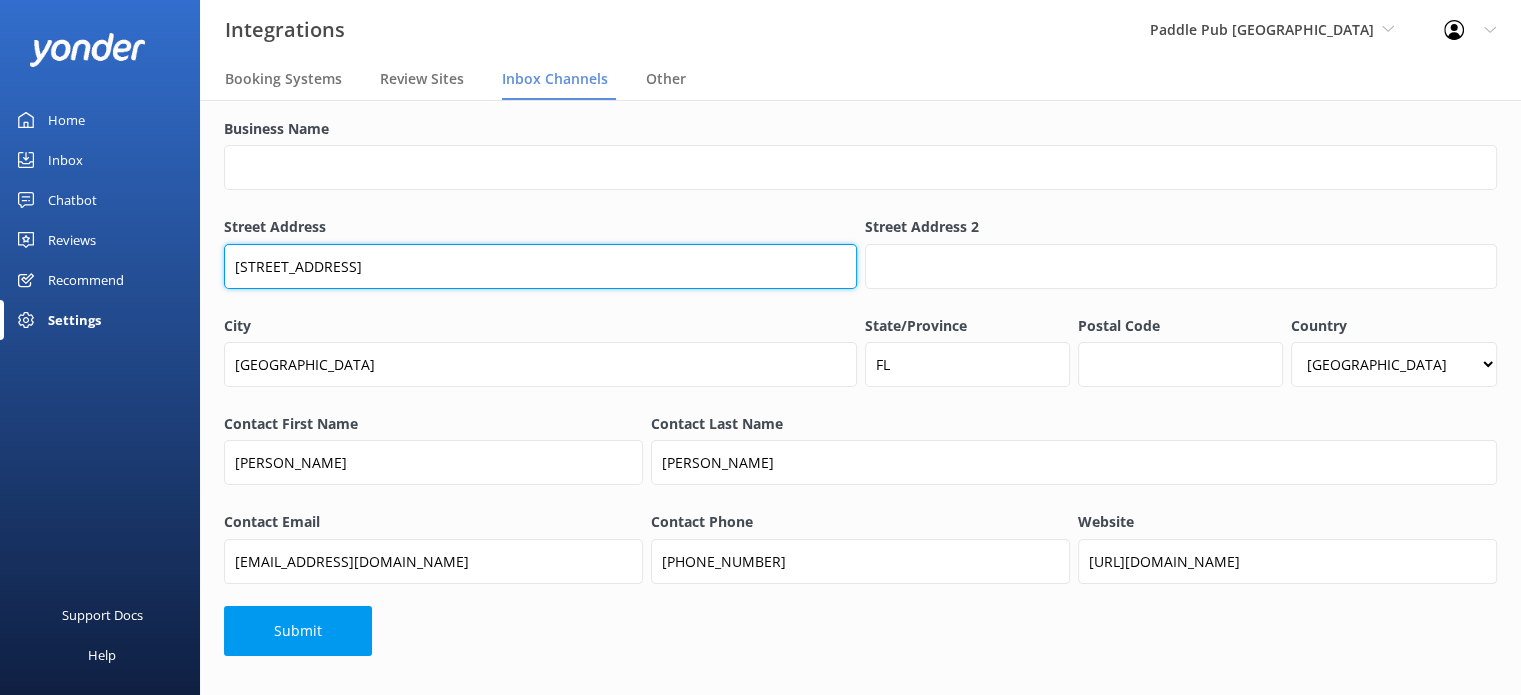 drag, startPoint x: 428, startPoint y: 252, endPoint x: 372, endPoint y: 260, distance: 56.568542 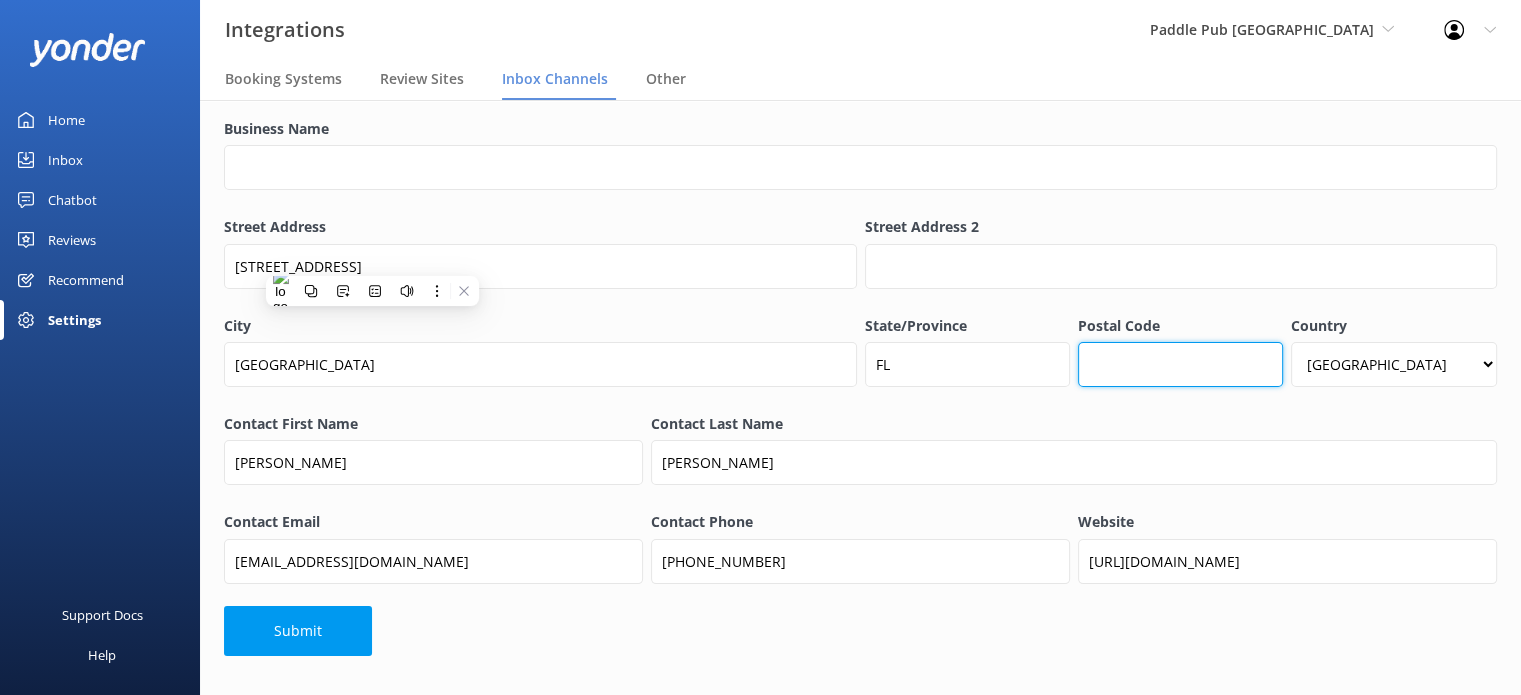 click on "Postal Code" at bounding box center (1180, 364) 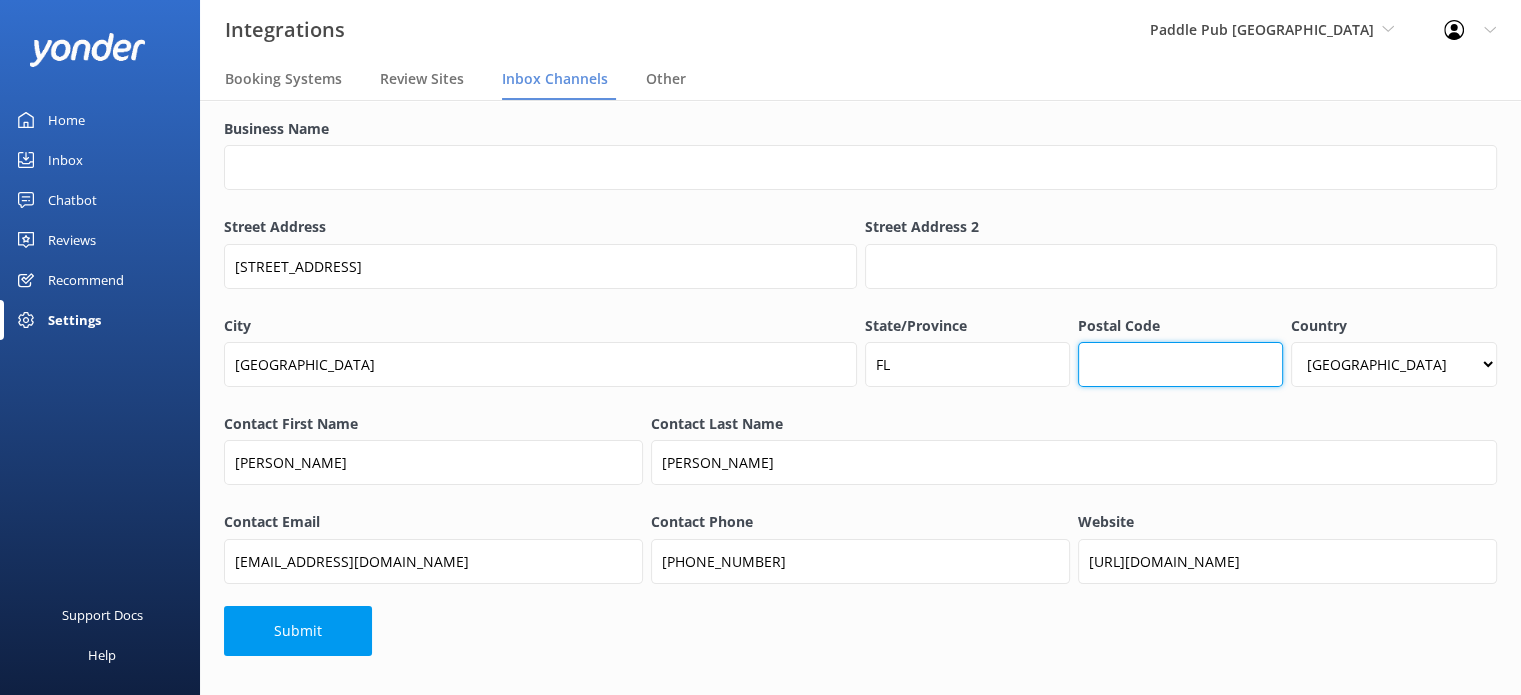 paste on "33312" 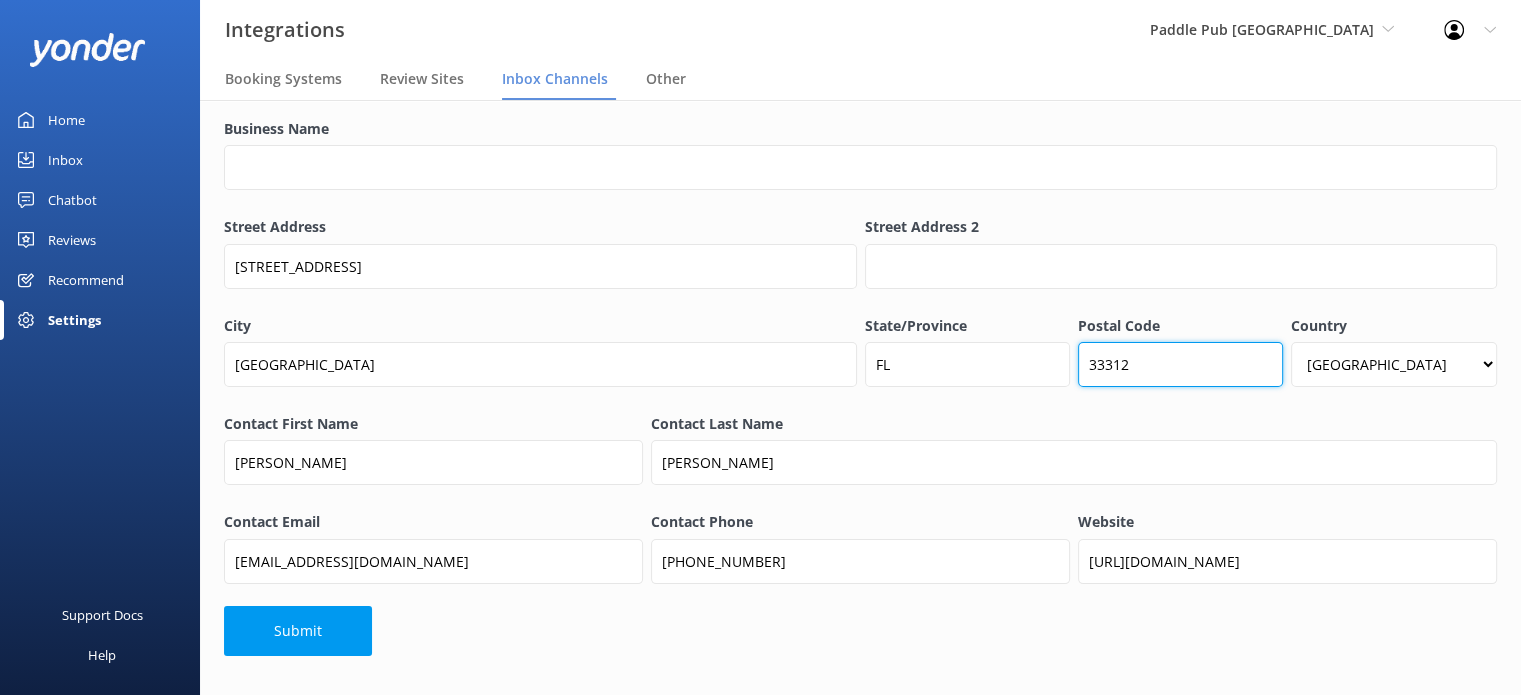 type on "33312" 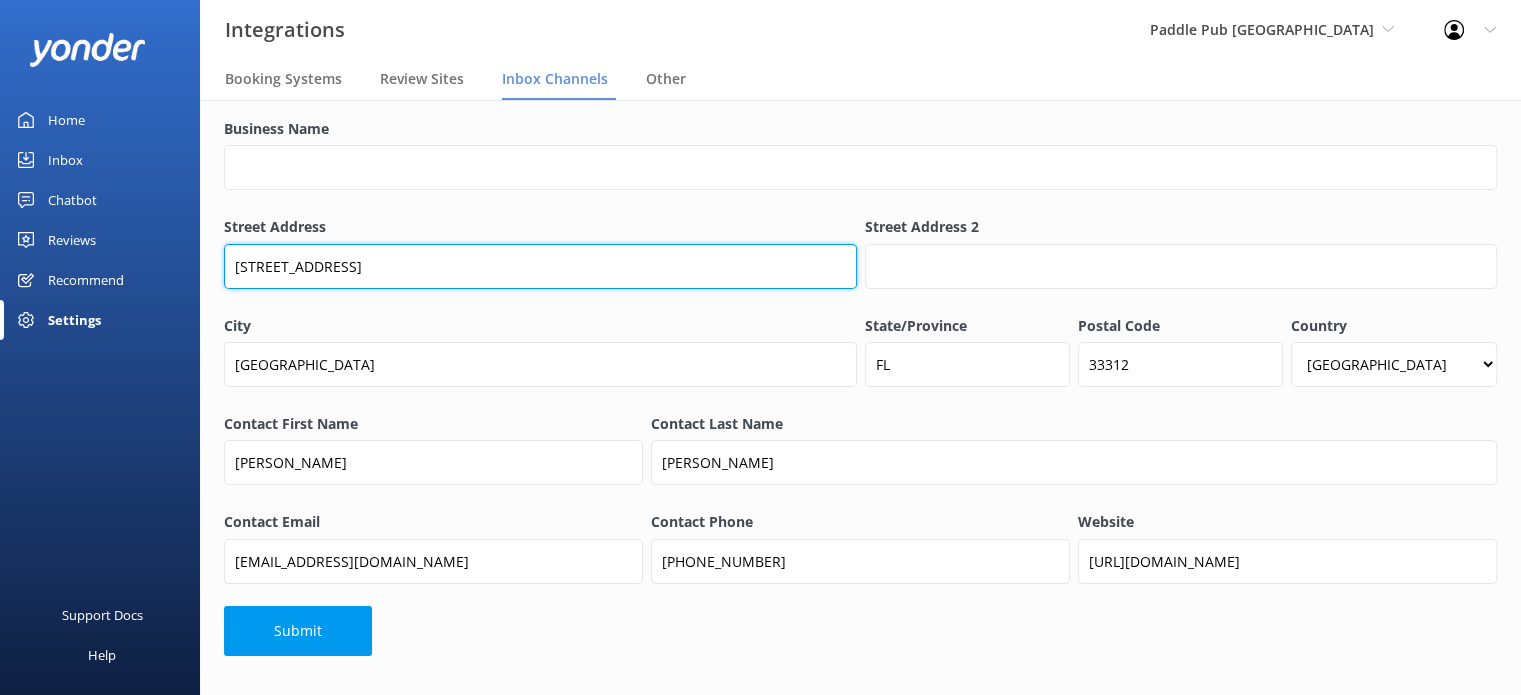 drag, startPoint x: 485, startPoint y: 271, endPoint x: 337, endPoint y: 258, distance: 148.56985 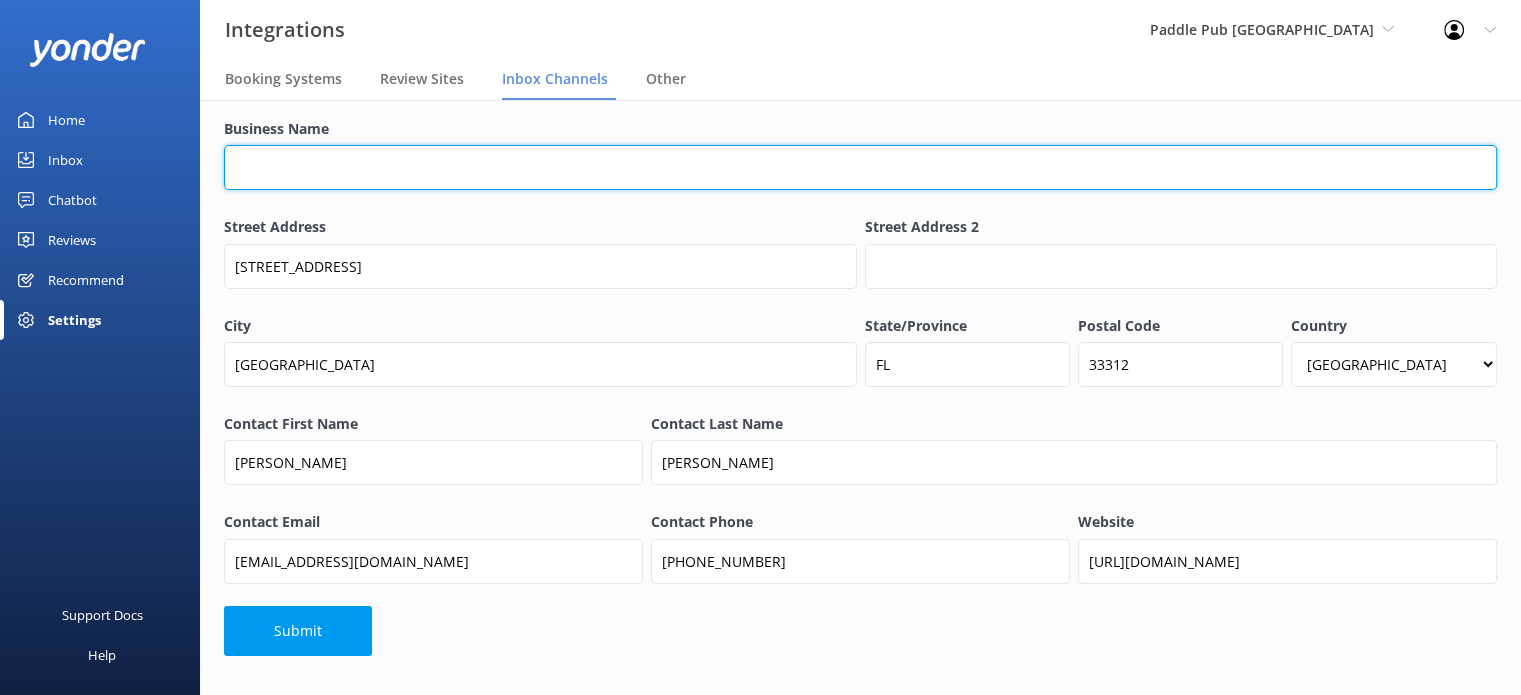 paste on "Paddle Pub [GEOGRAPHIC_DATA]" 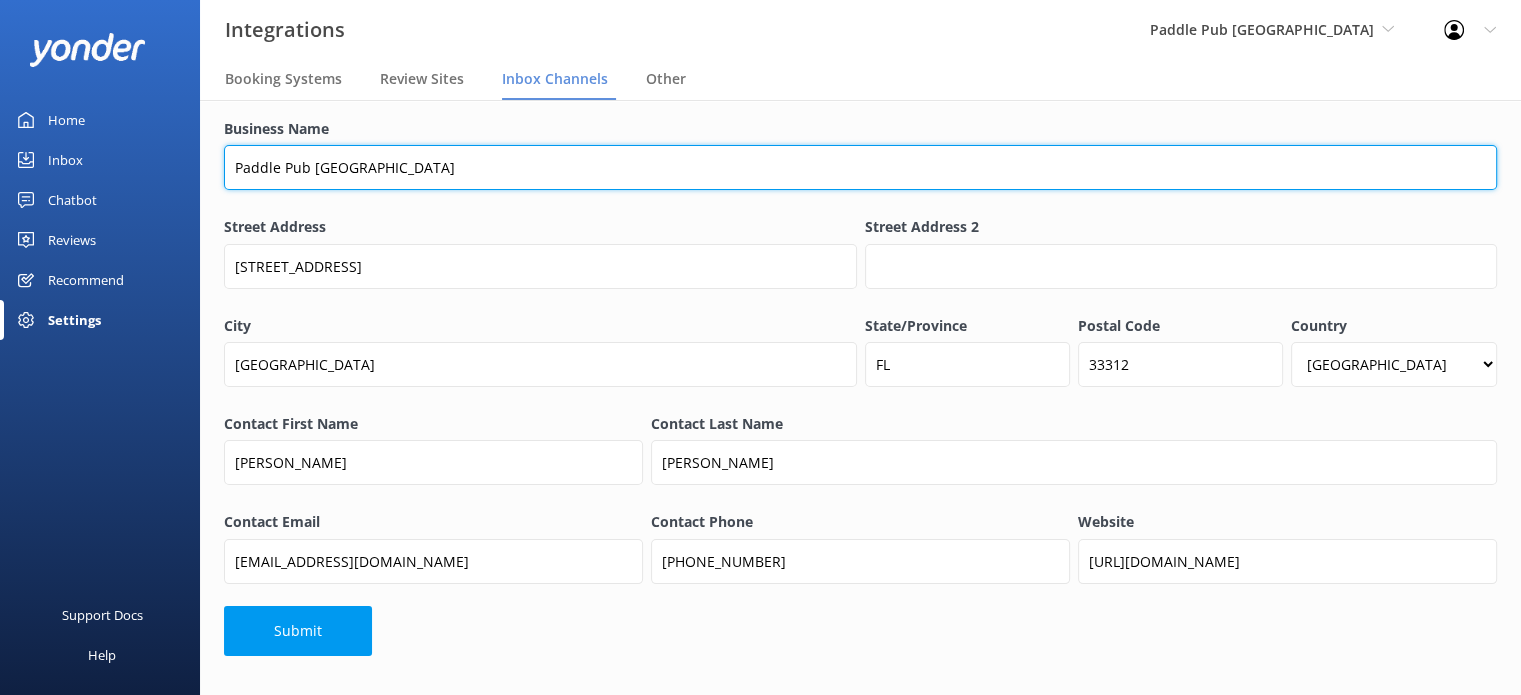 type on "Paddle Pub [GEOGRAPHIC_DATA]" 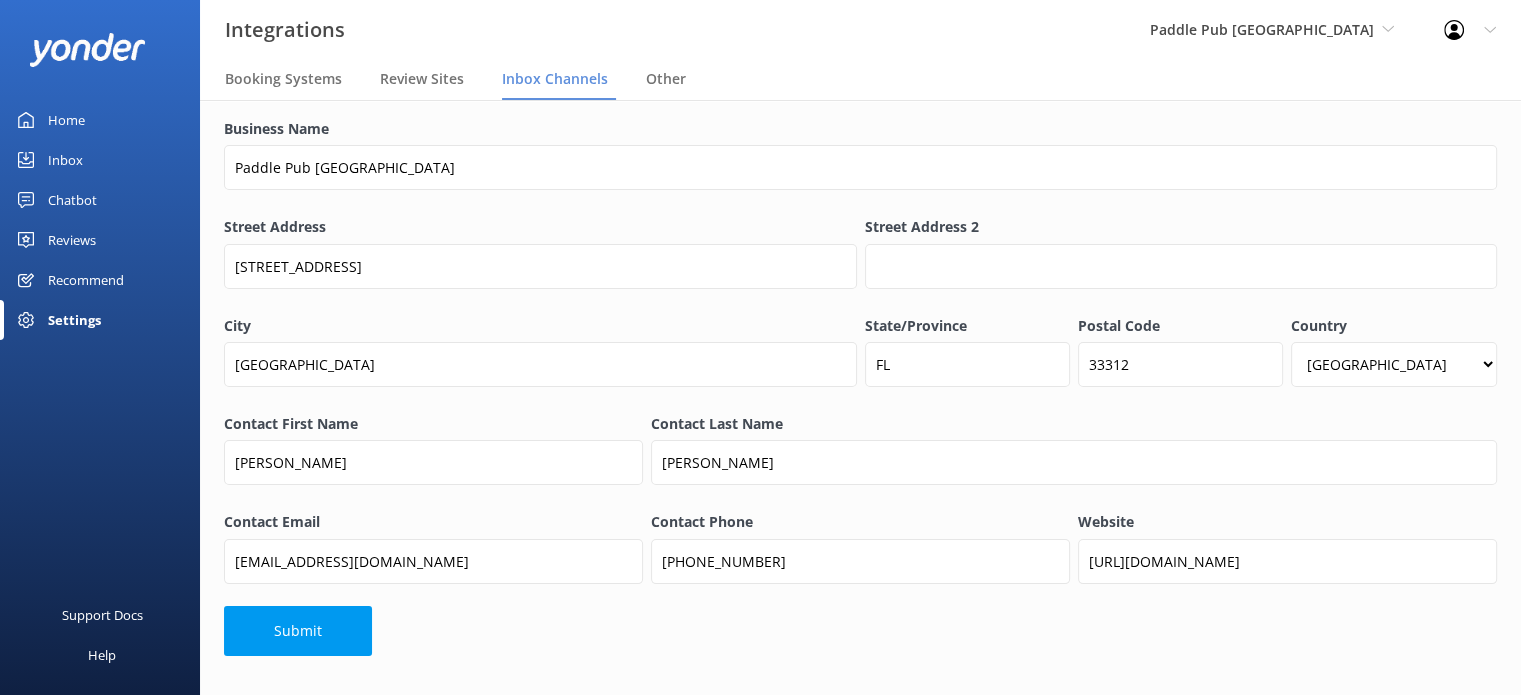 click on "Business Name Paddle Pub Fort Lauderdale" at bounding box center [860, 165] 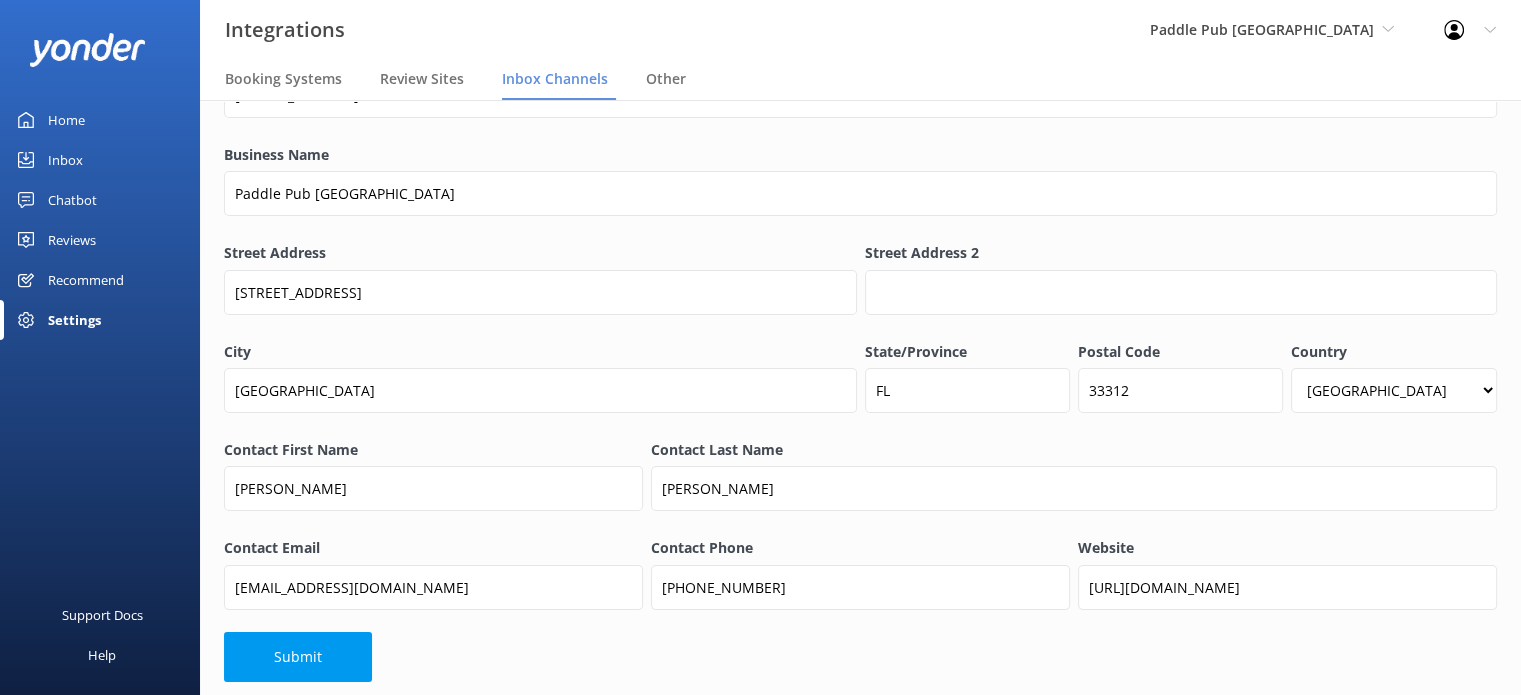 scroll, scrollTop: 153, scrollLeft: 0, axis: vertical 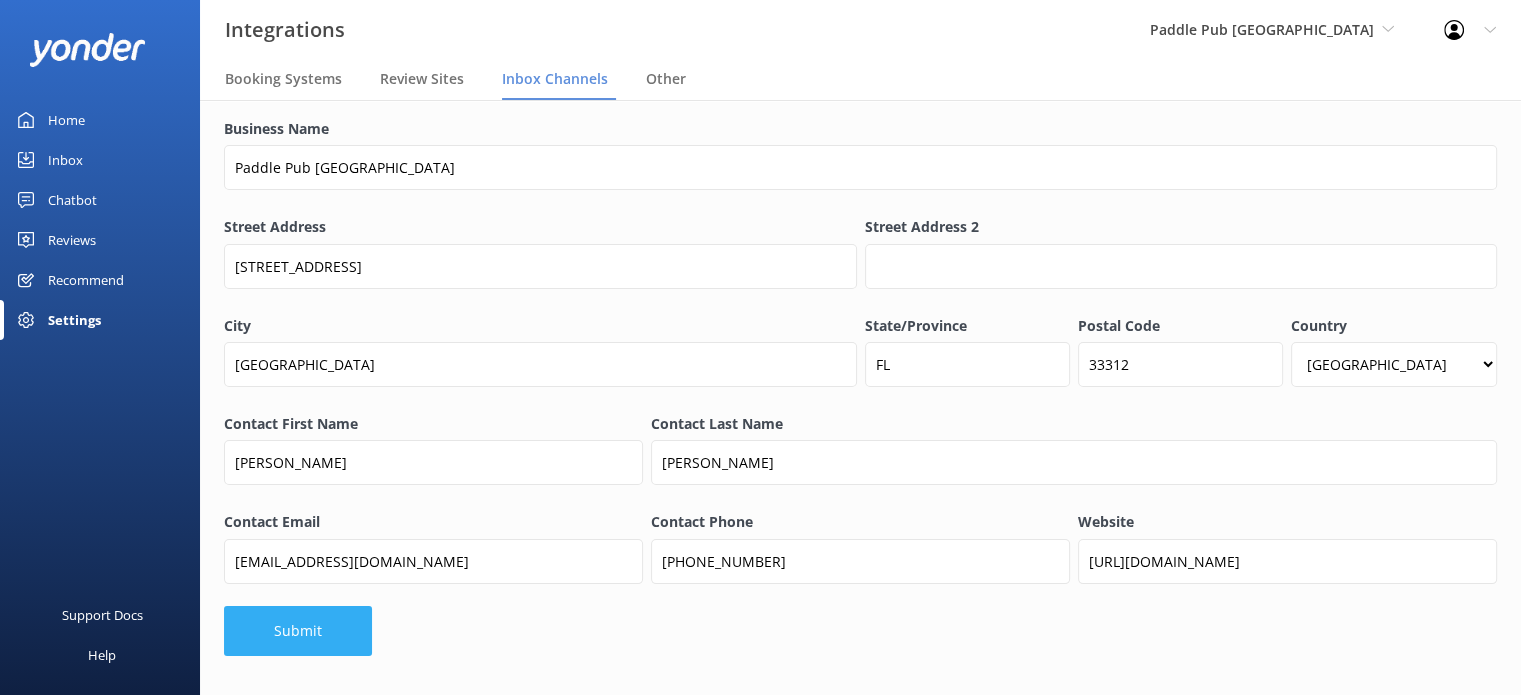 click on "Submit" at bounding box center (298, 631) 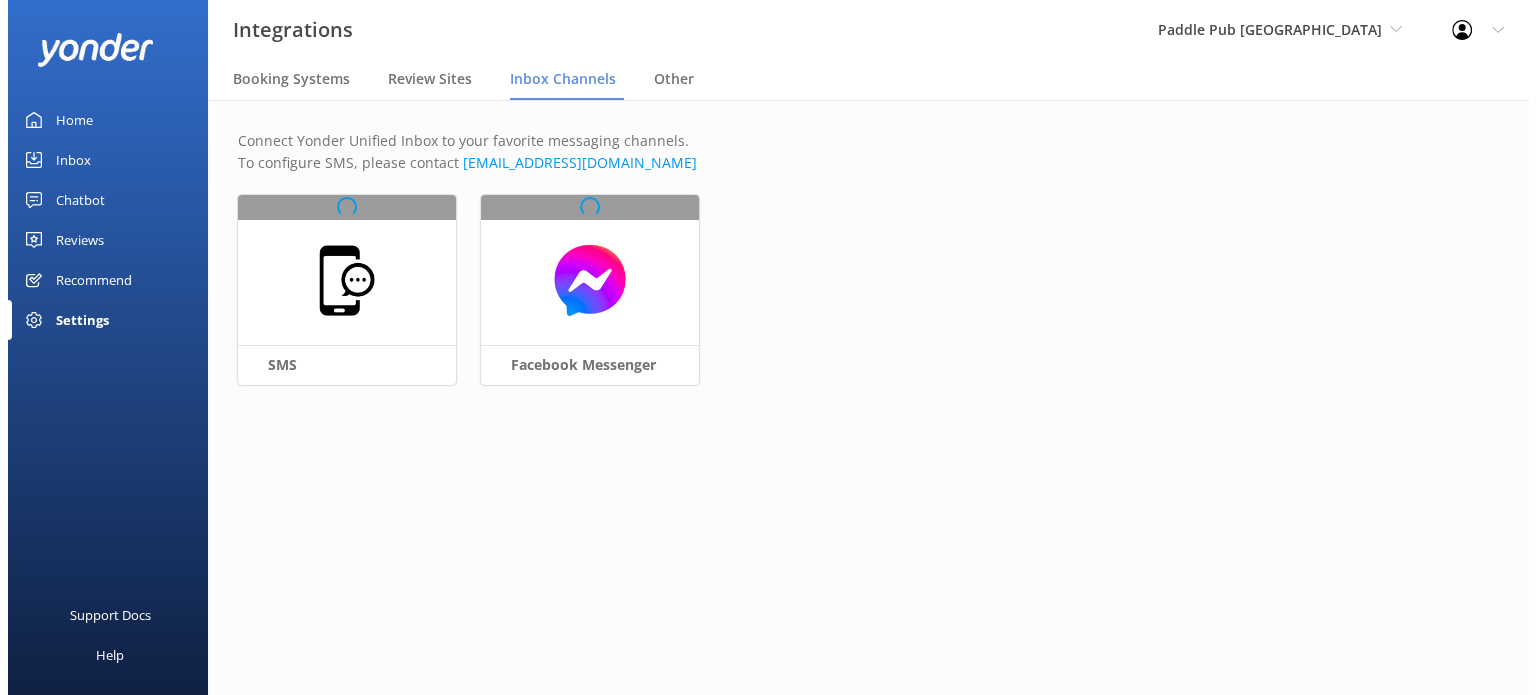 scroll, scrollTop: 0, scrollLeft: 0, axis: both 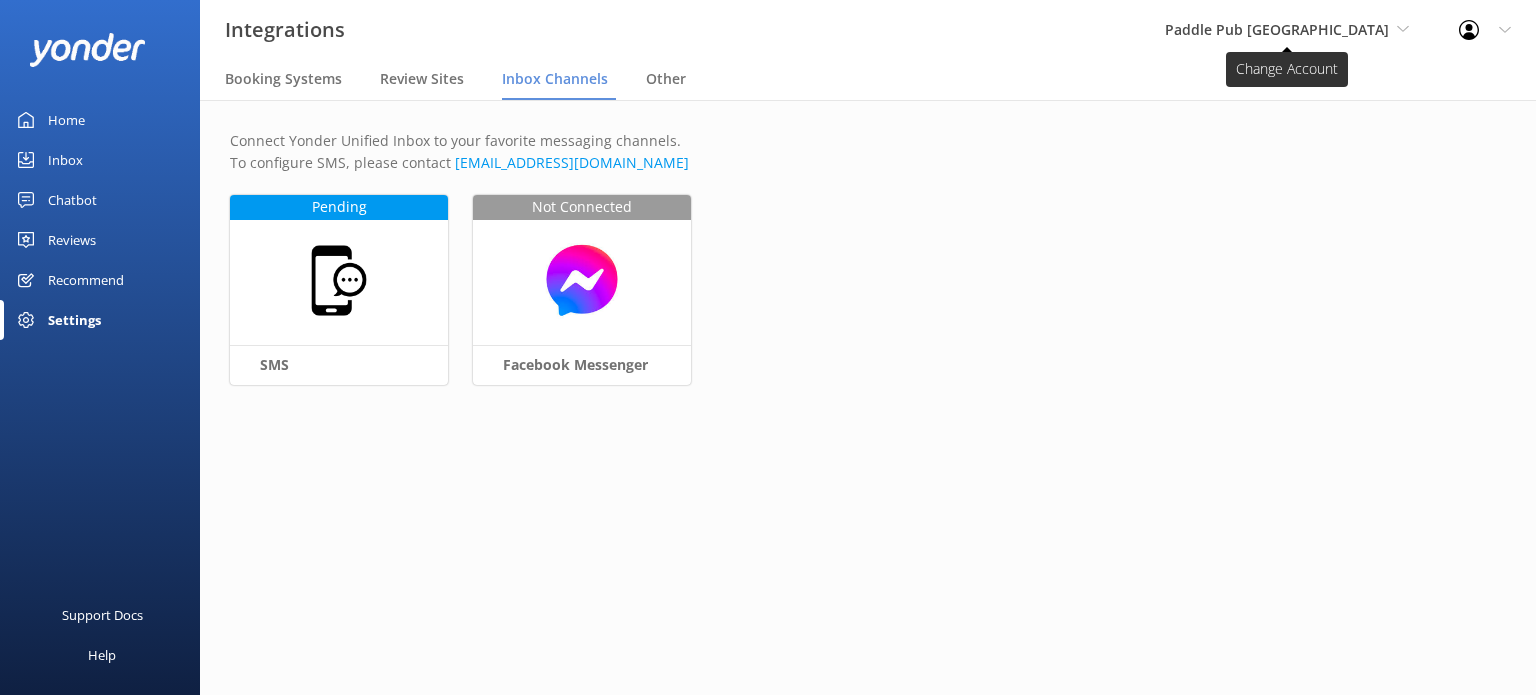 click on "Paddle Pub [GEOGRAPHIC_DATA]" at bounding box center (1277, 29) 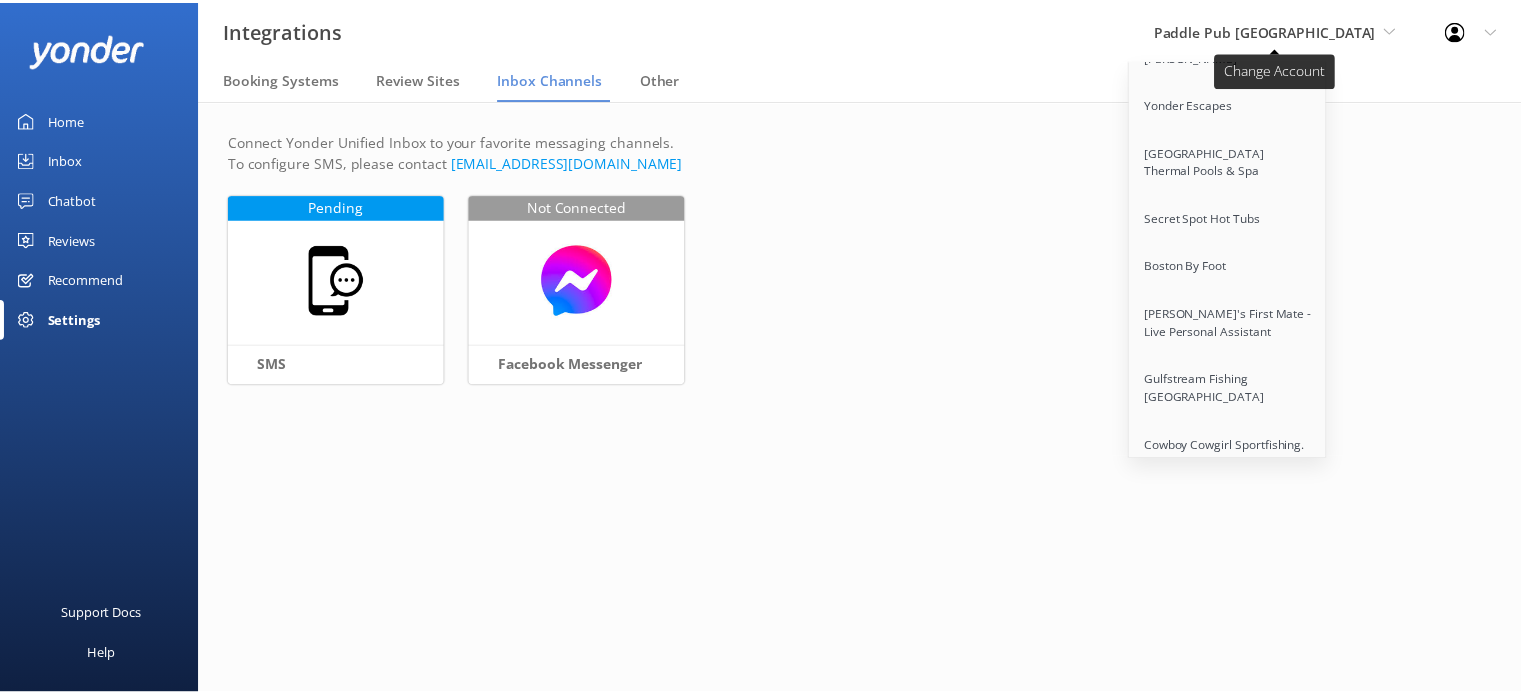scroll, scrollTop: 11308, scrollLeft: 0, axis: vertical 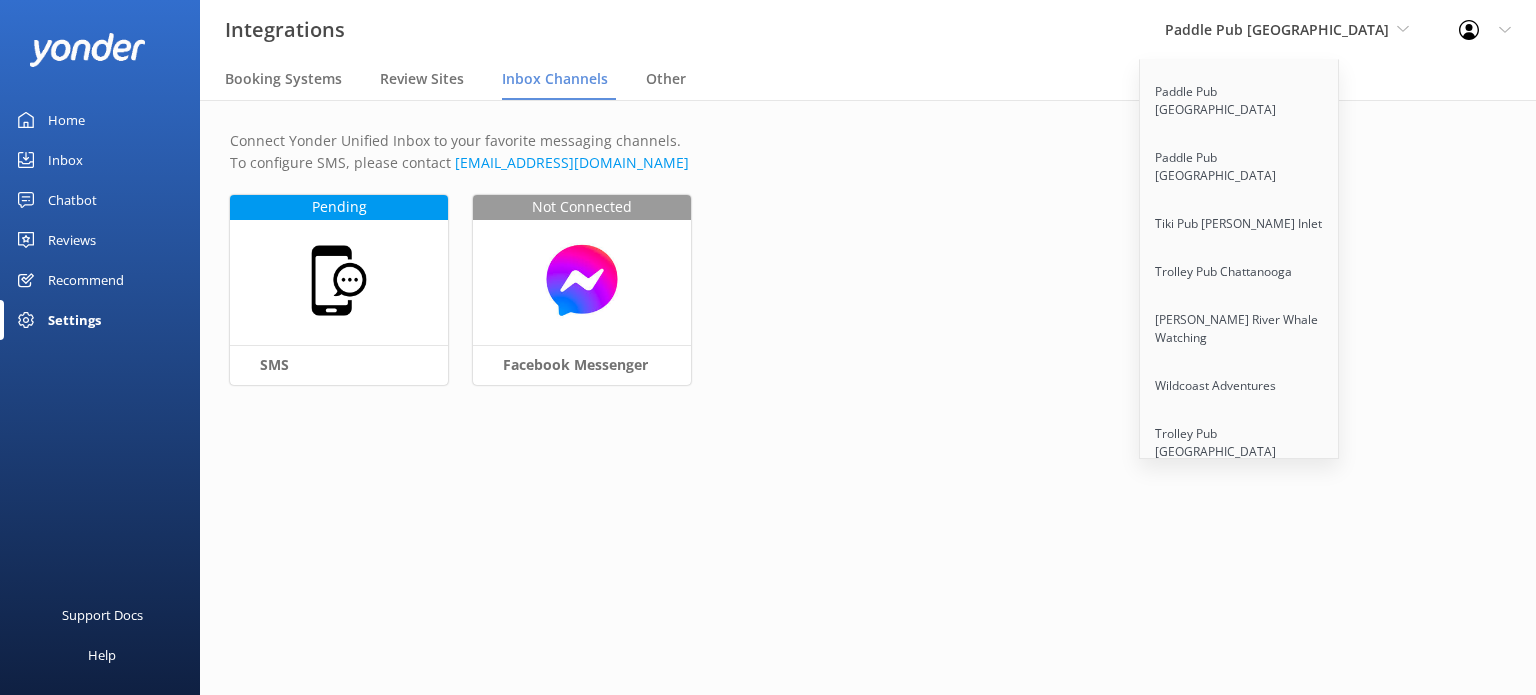 click on "Trolley Pub [GEOGRAPHIC_DATA]" at bounding box center (1240, 719) 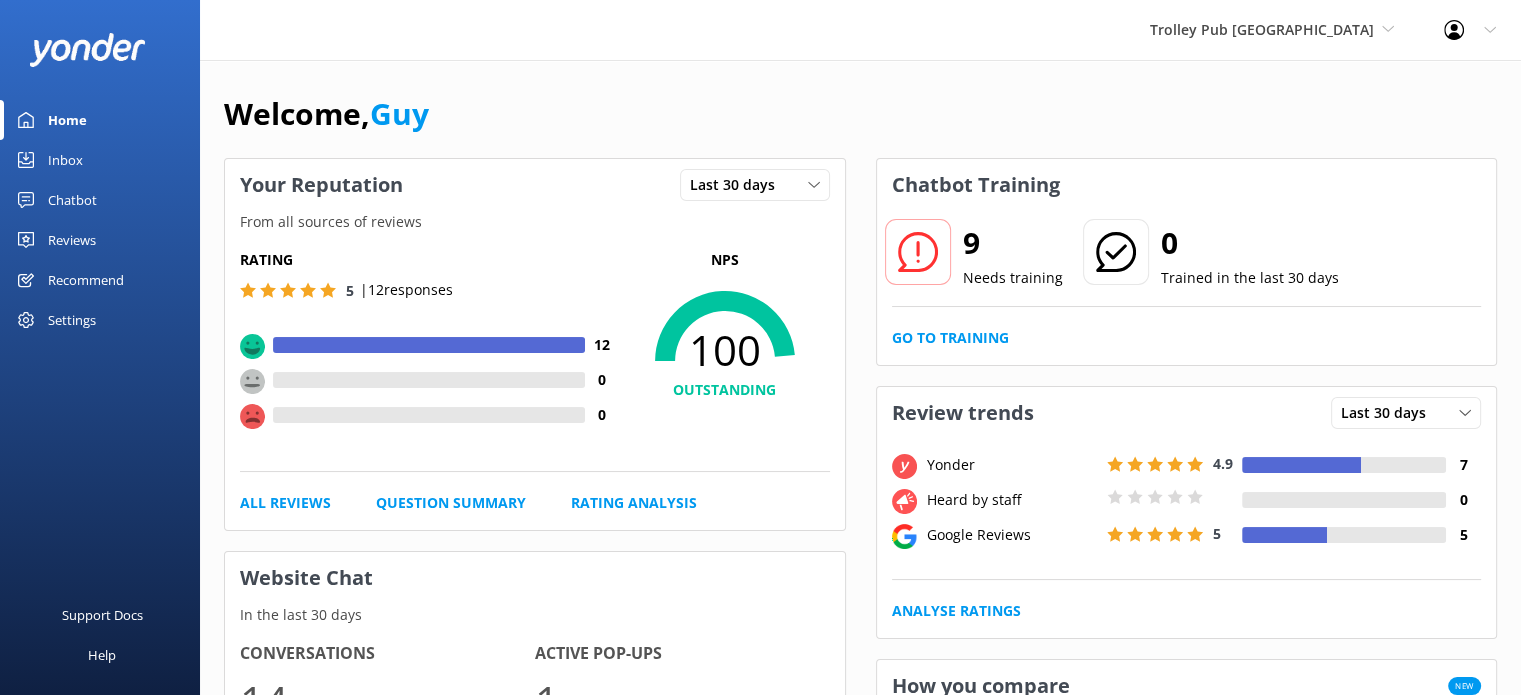 click on "Chatbot" at bounding box center (72, 200) 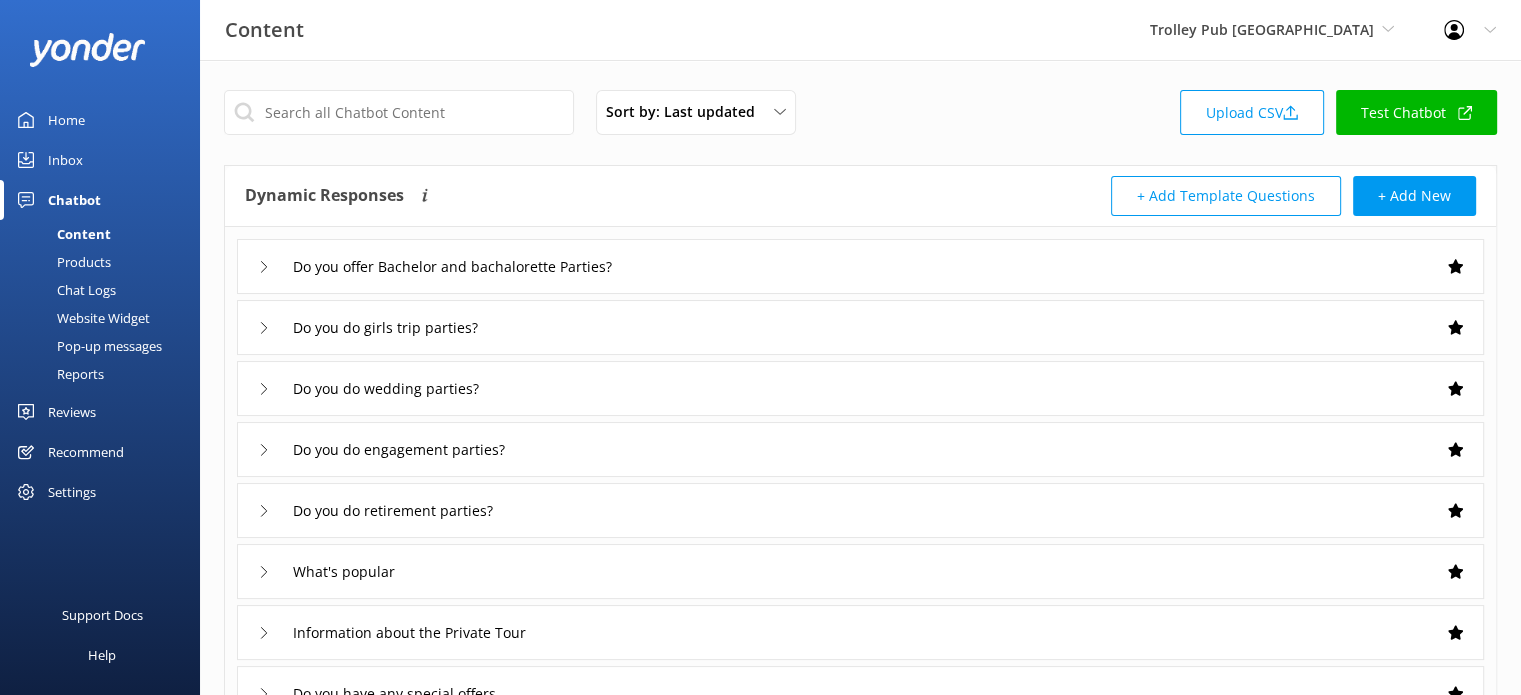 click on "Settings" at bounding box center (72, 492) 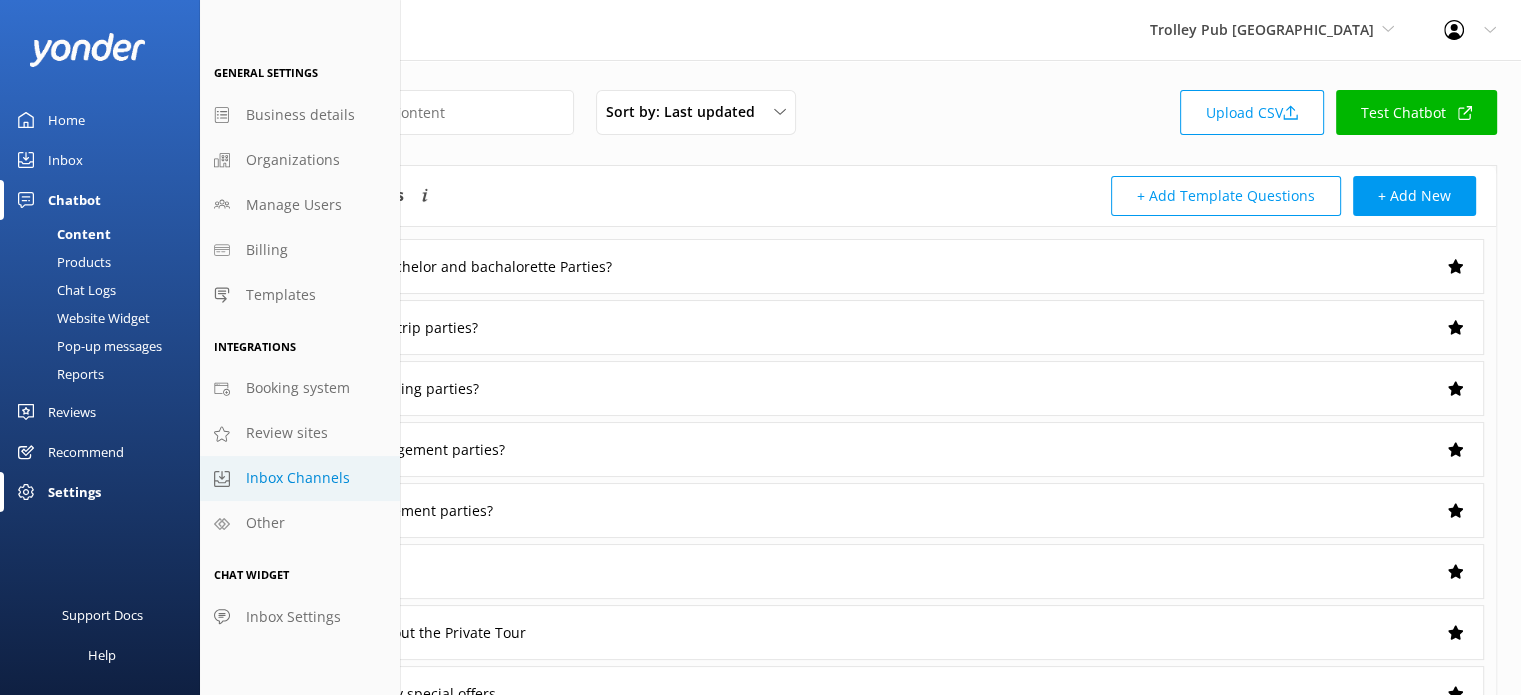 click on "Inbox Channels" at bounding box center [298, 478] 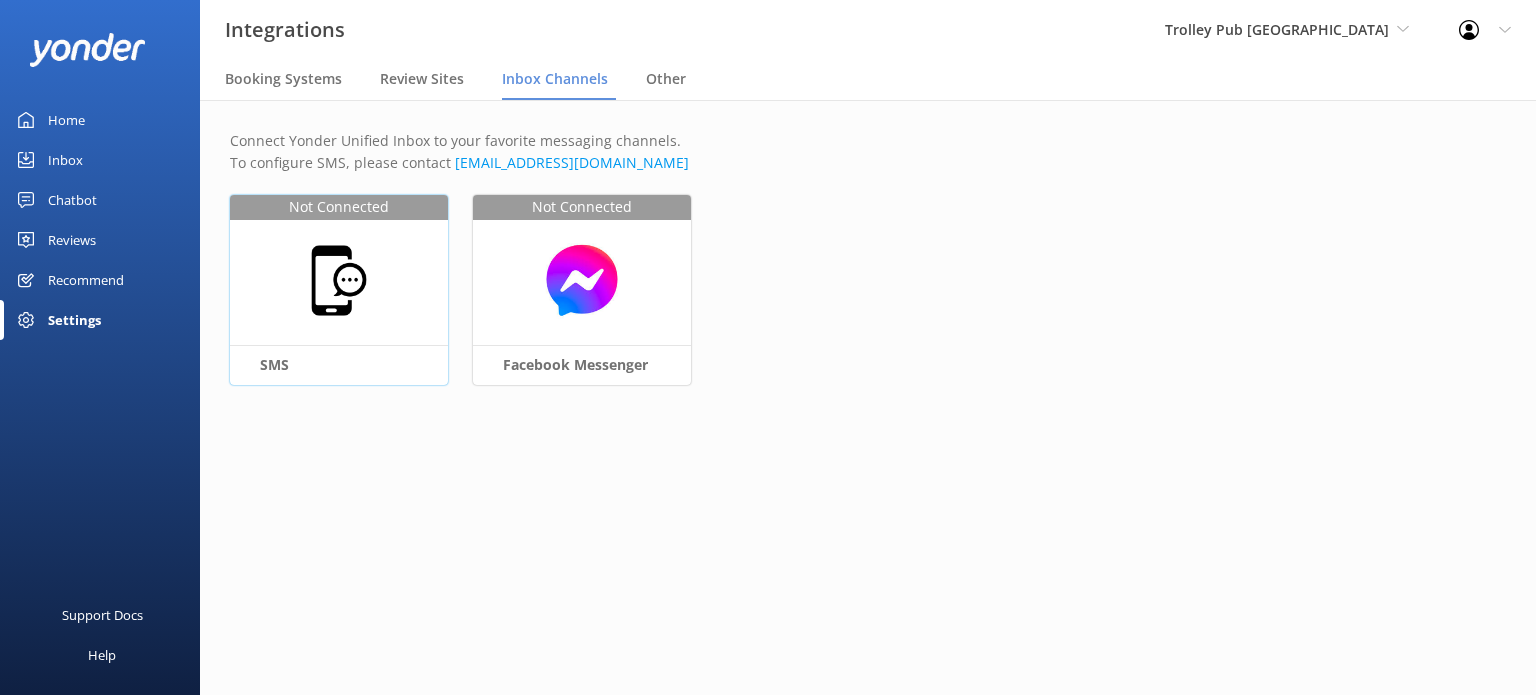 click at bounding box center (339, 280) 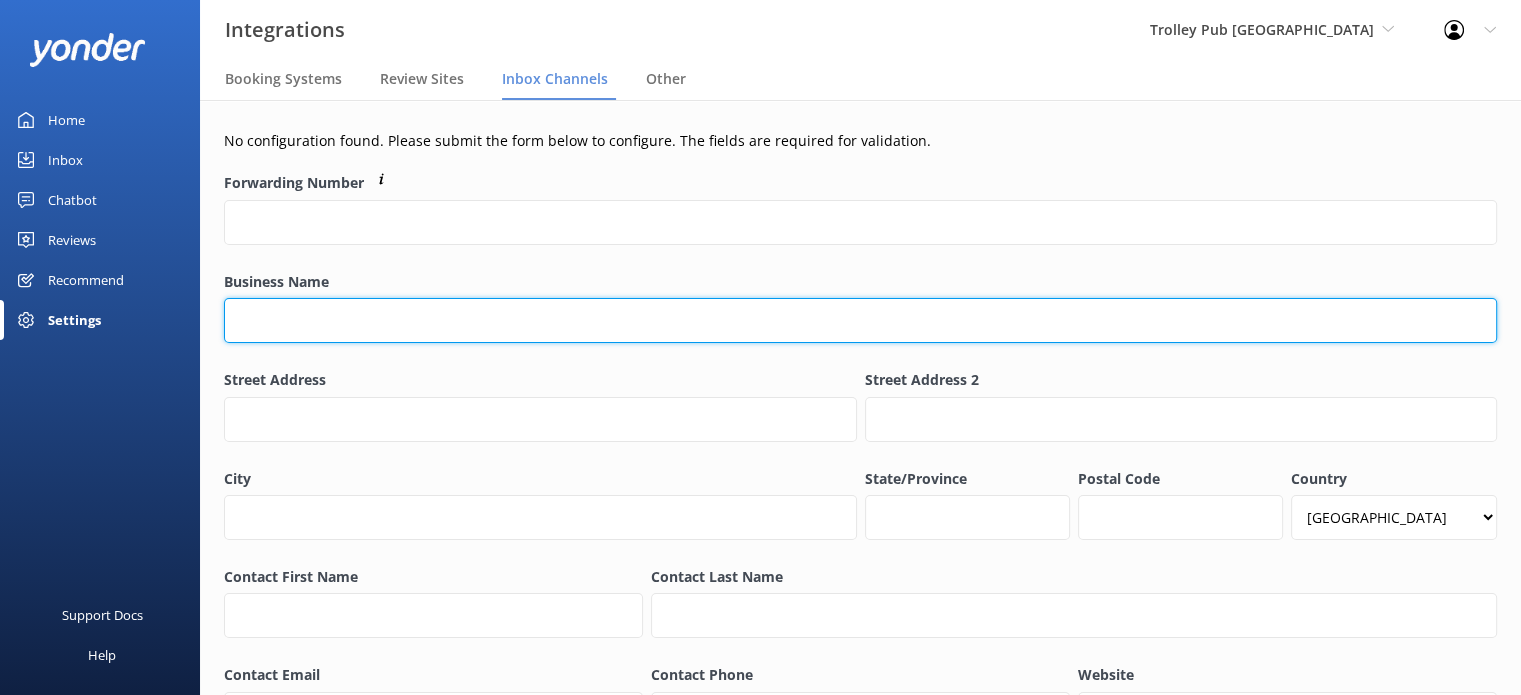 click on "Business Name" at bounding box center (860, 320) 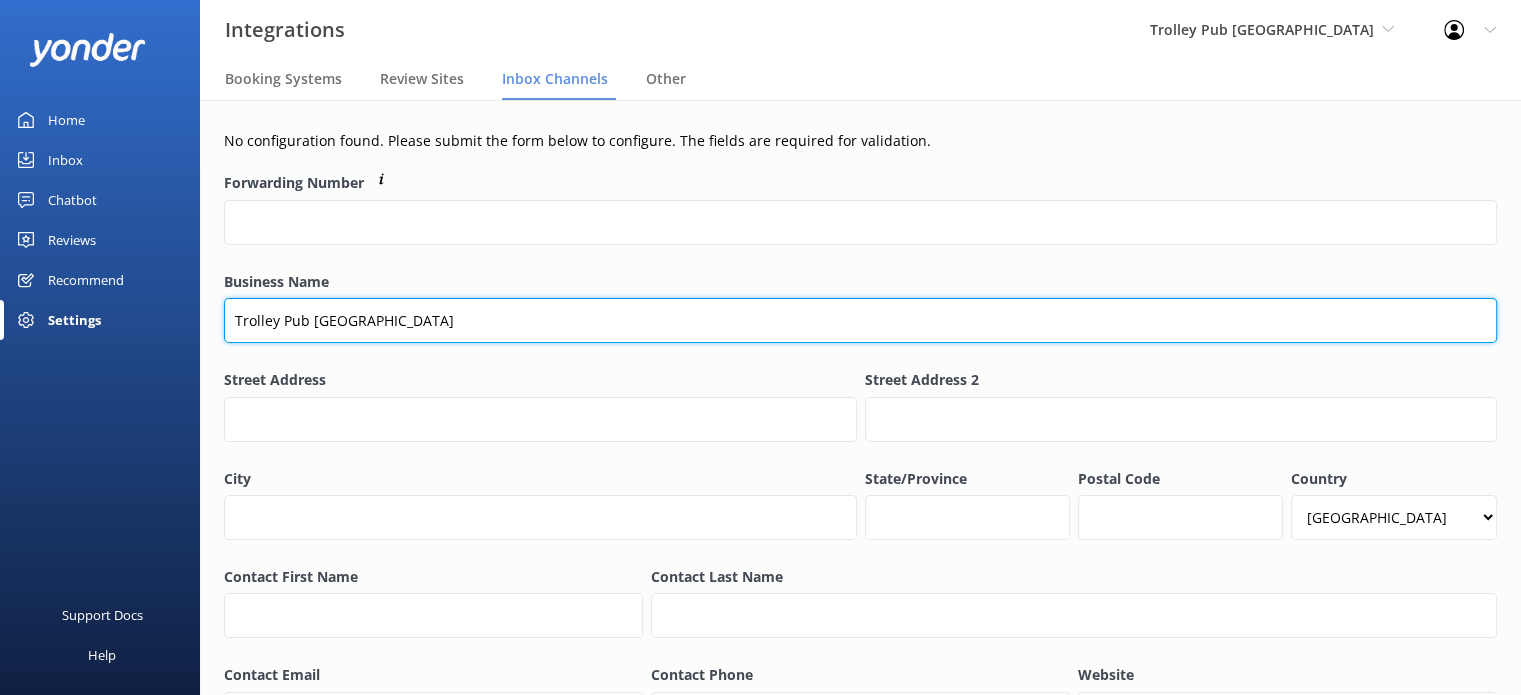 click on "Trolley Pub St. PEtersburg" at bounding box center [860, 320] 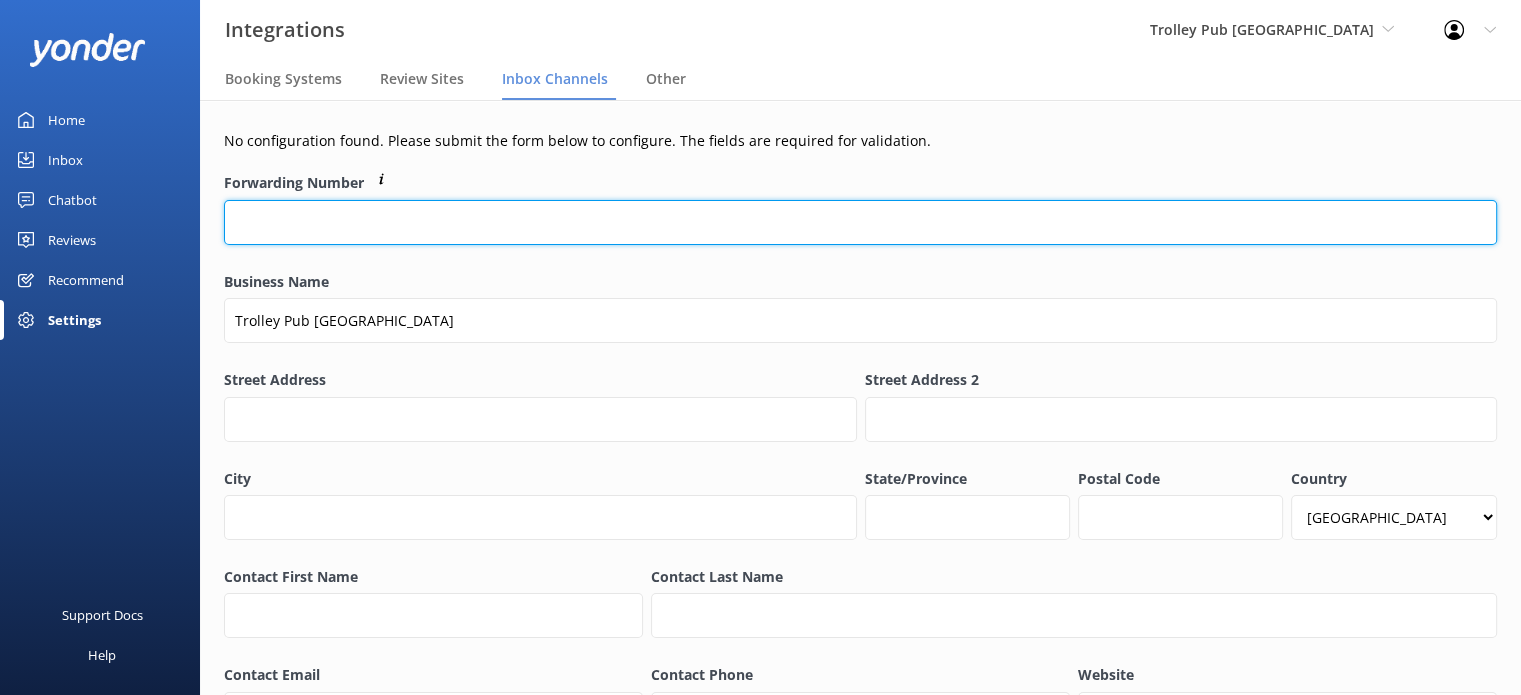 click on "Forwarding Number" at bounding box center (860, 222) 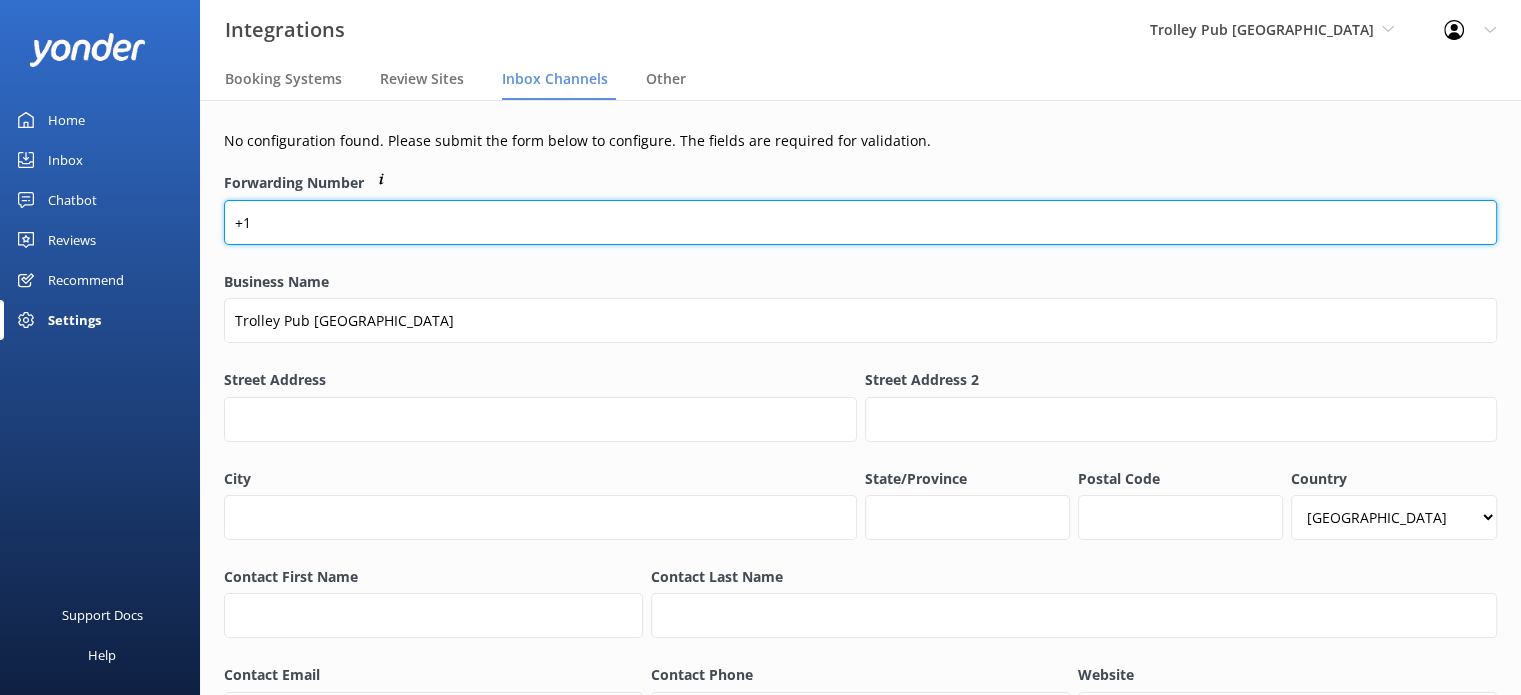 type on "+1" 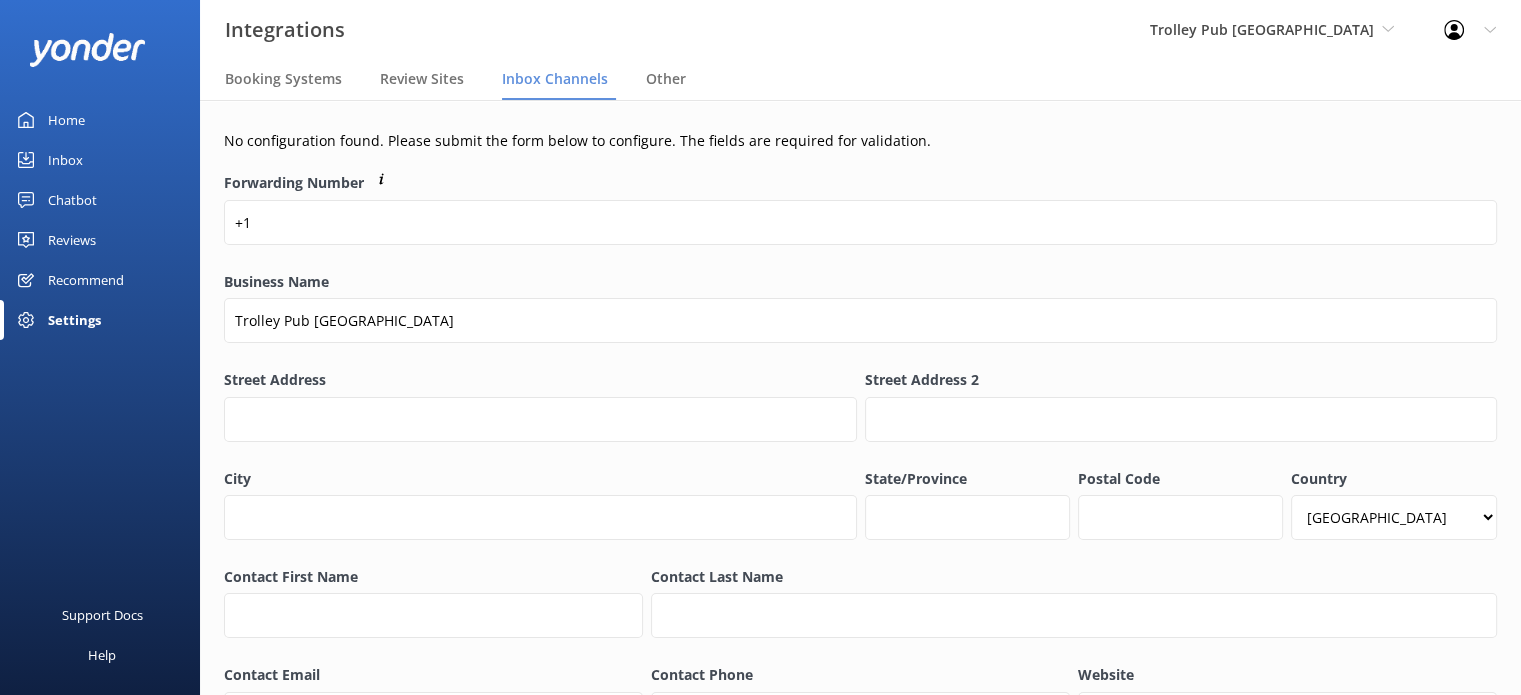 click on "Street Address" at bounding box center (540, 380) 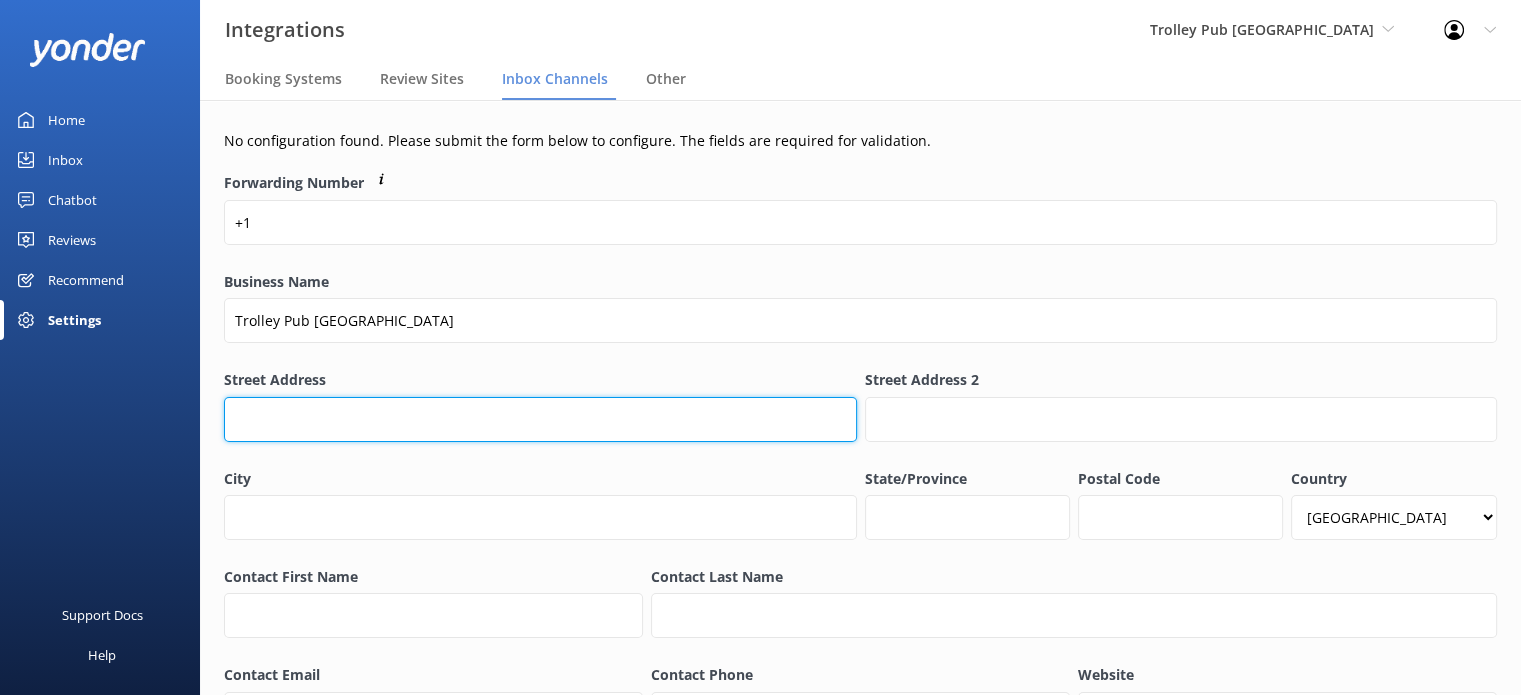 click on "Street Address" at bounding box center [540, 419] 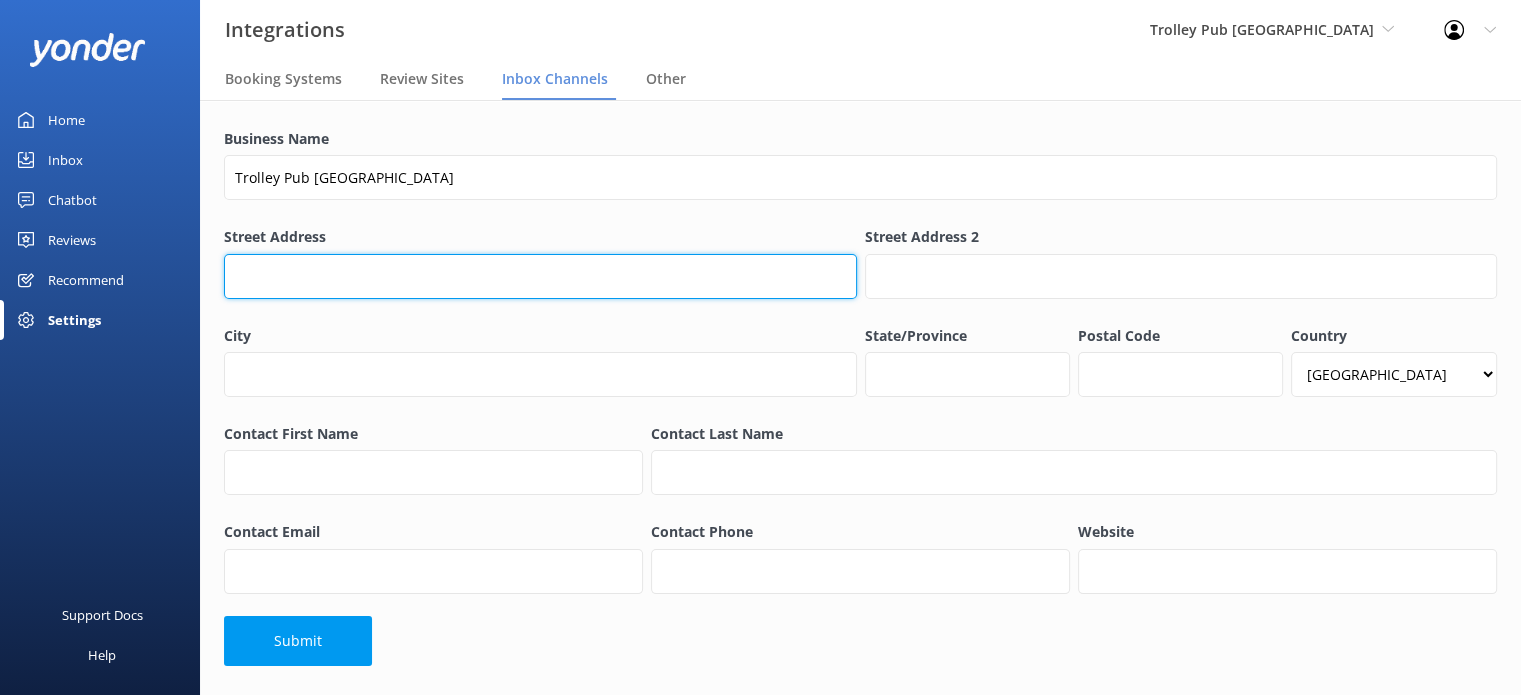 scroll, scrollTop: 153, scrollLeft: 0, axis: vertical 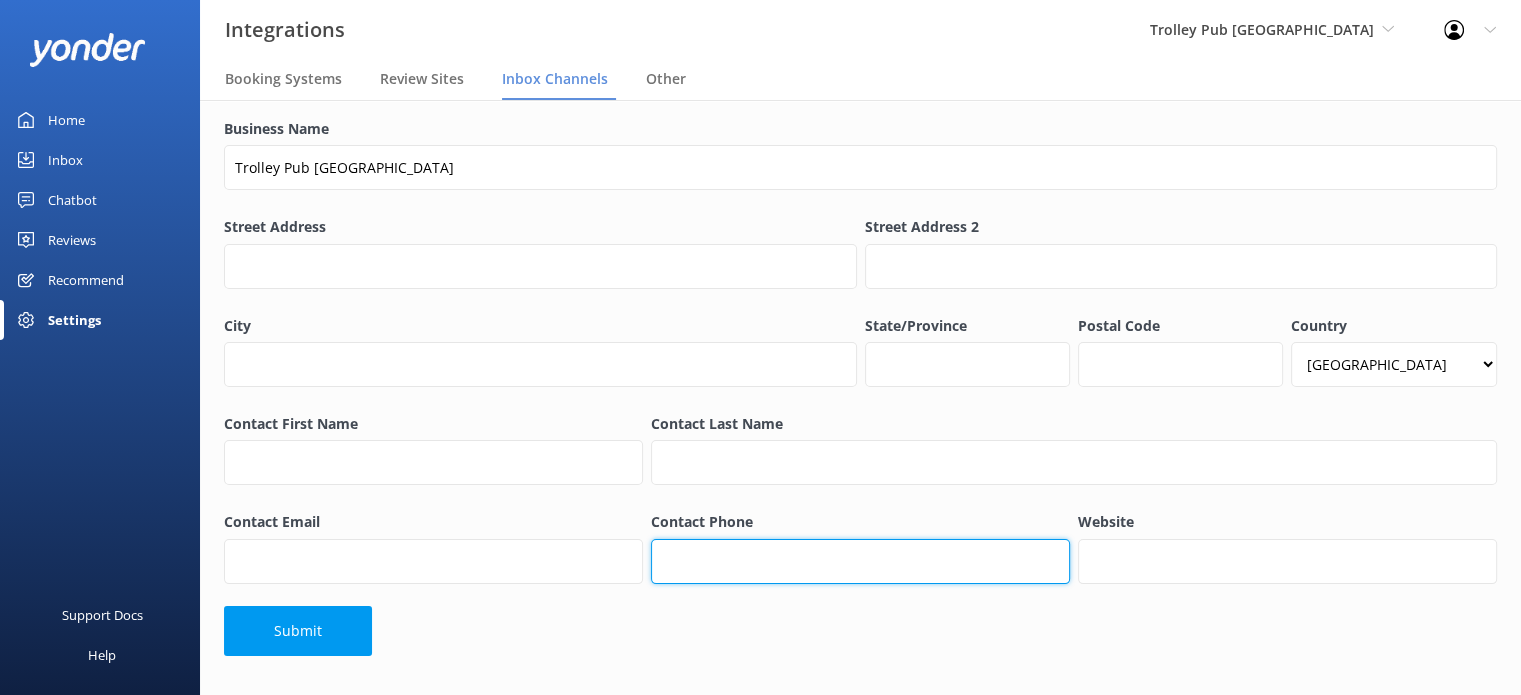 click on "Contact Phone" at bounding box center [860, 561] 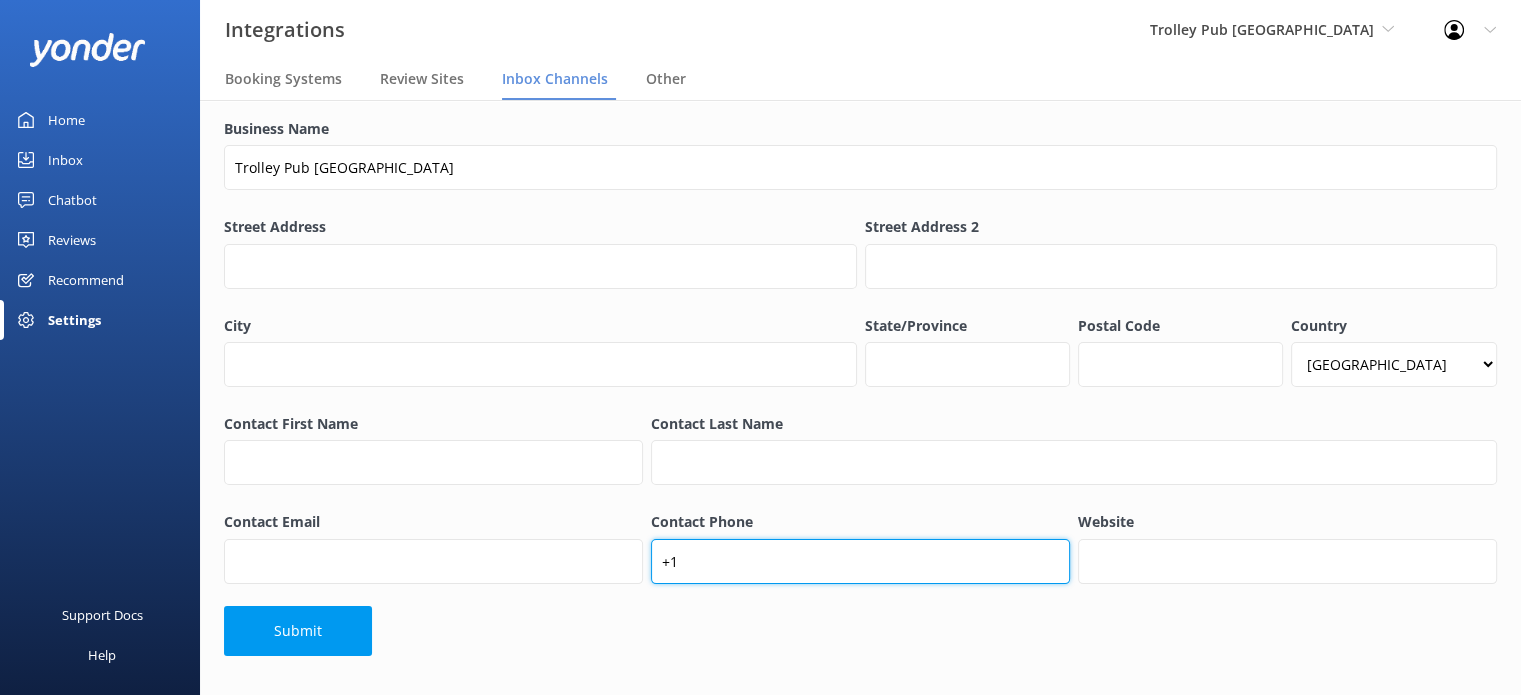click on "+1" at bounding box center (860, 561) 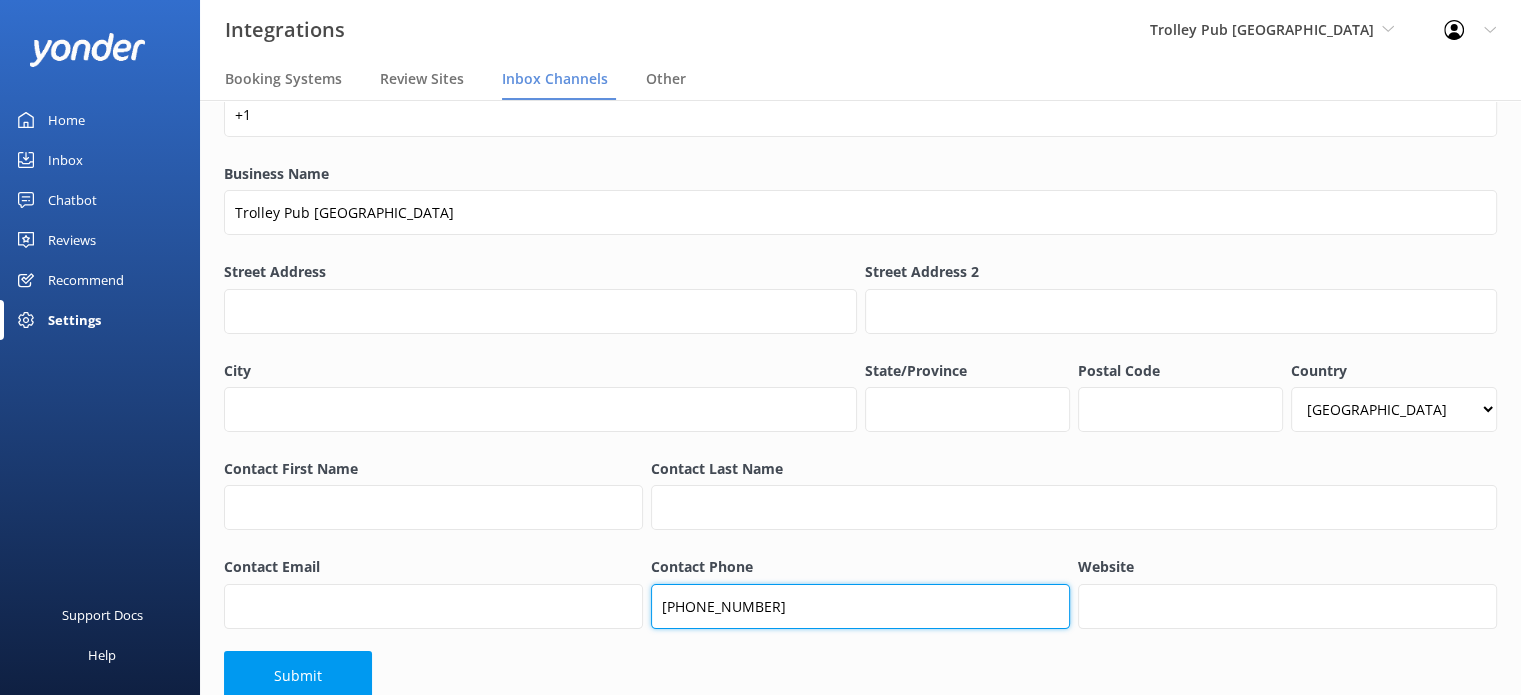 scroll, scrollTop: 0, scrollLeft: 0, axis: both 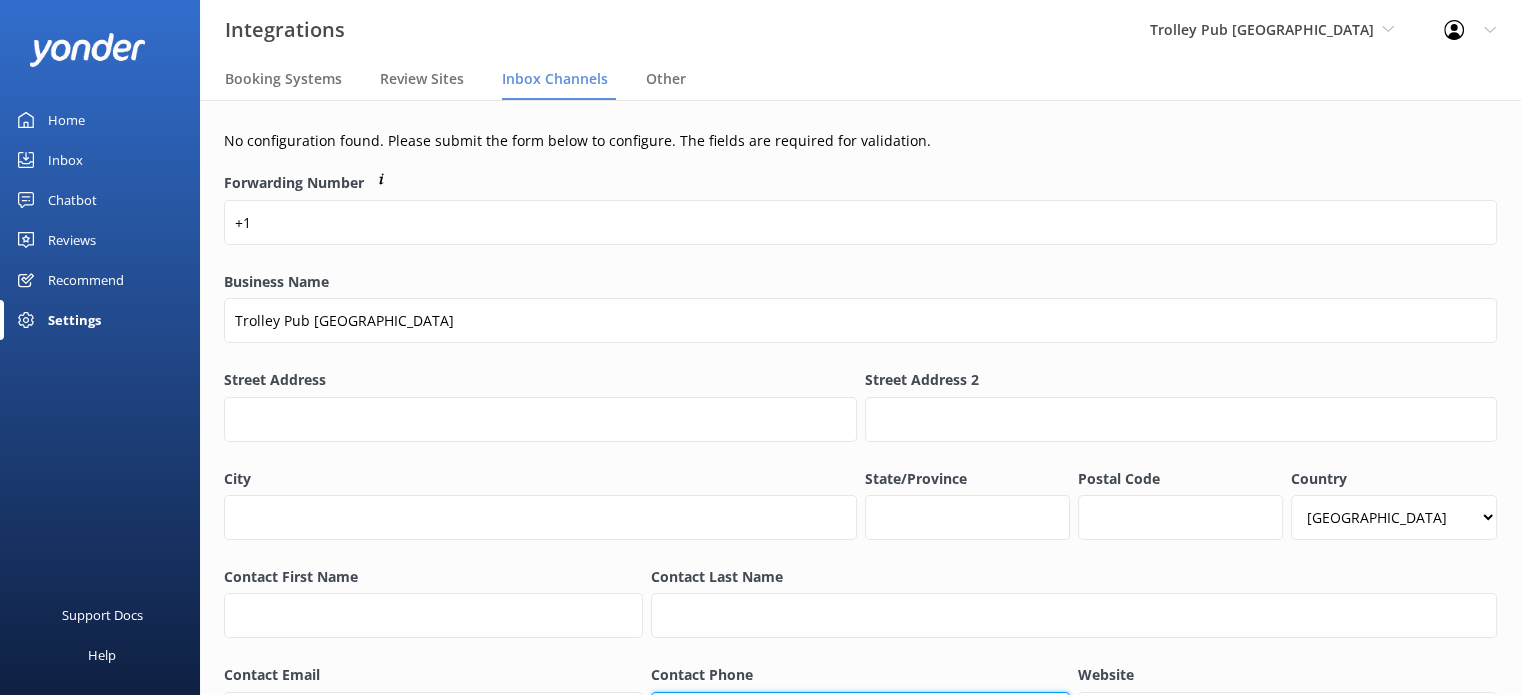 type on "+17273224608" 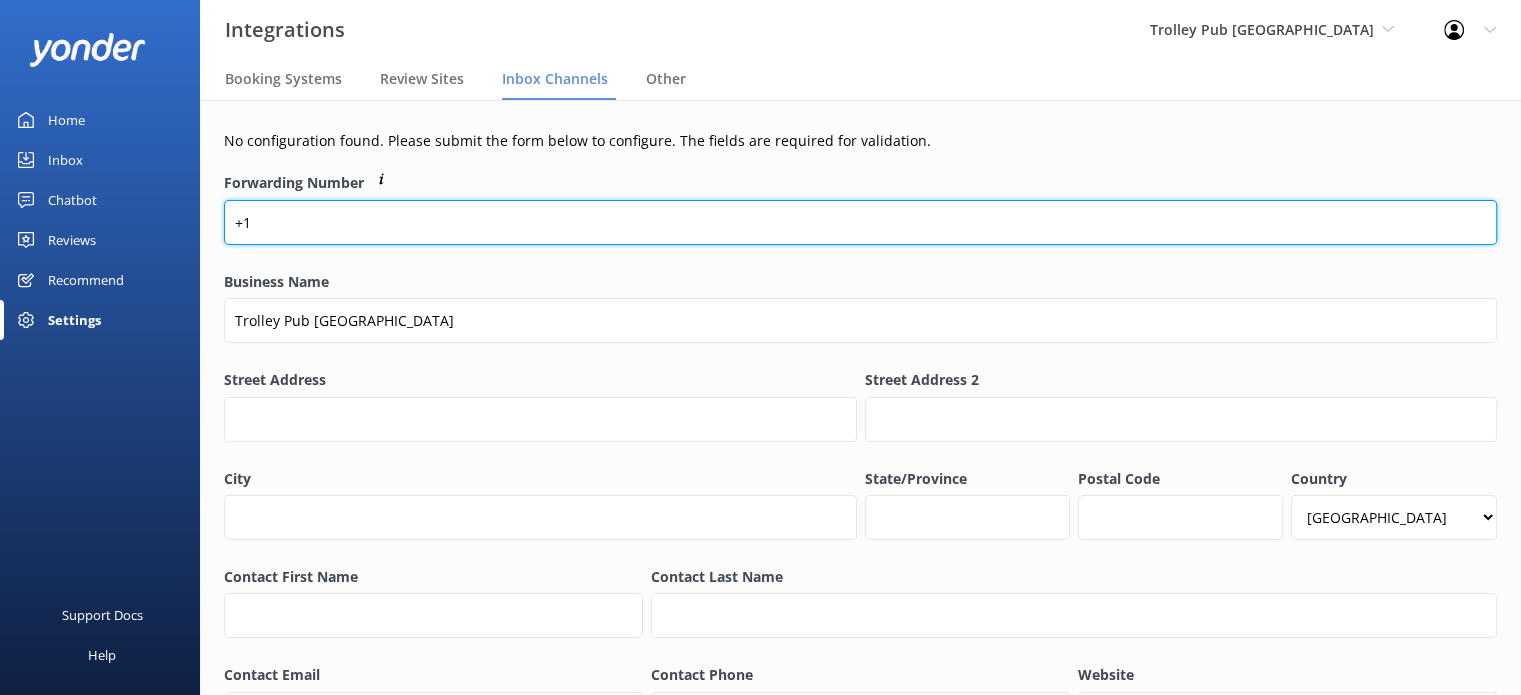 click on "+1" at bounding box center (860, 222) 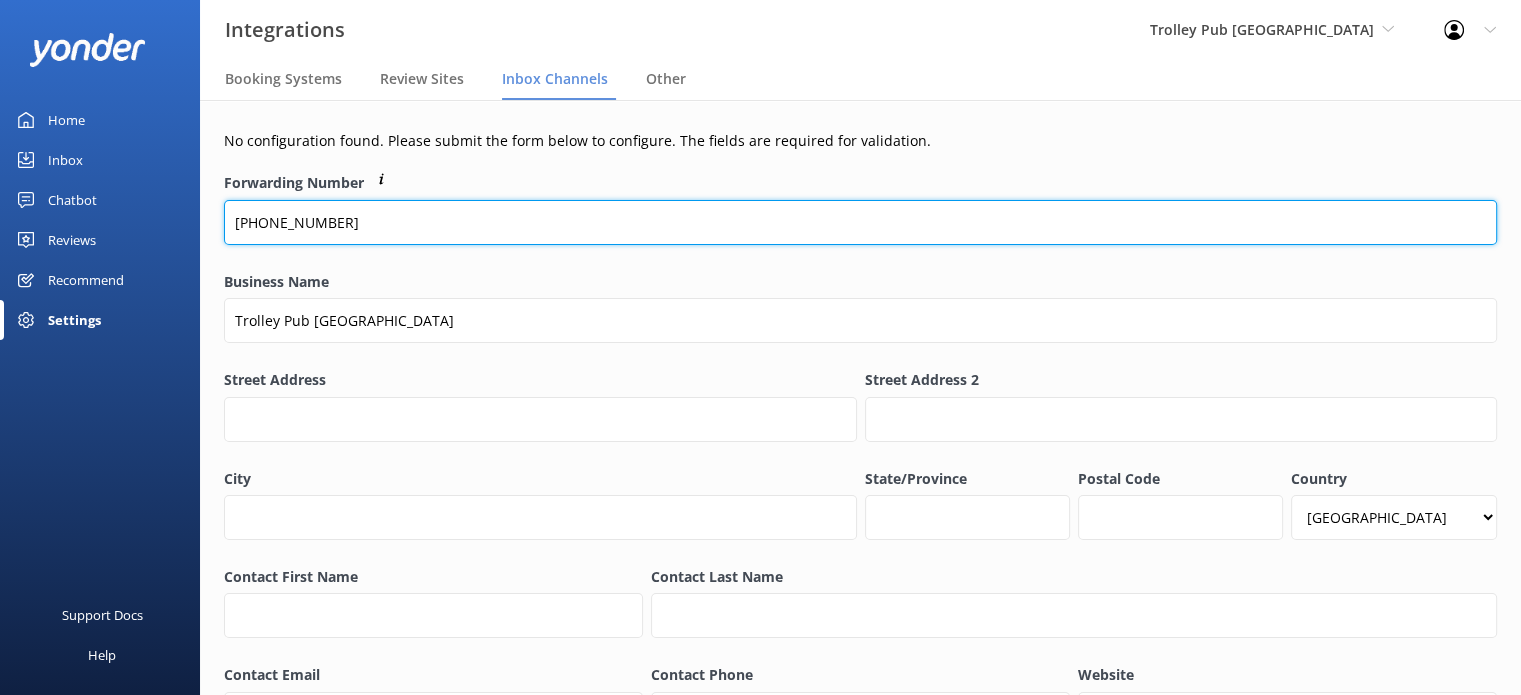 type on "+17273224608" 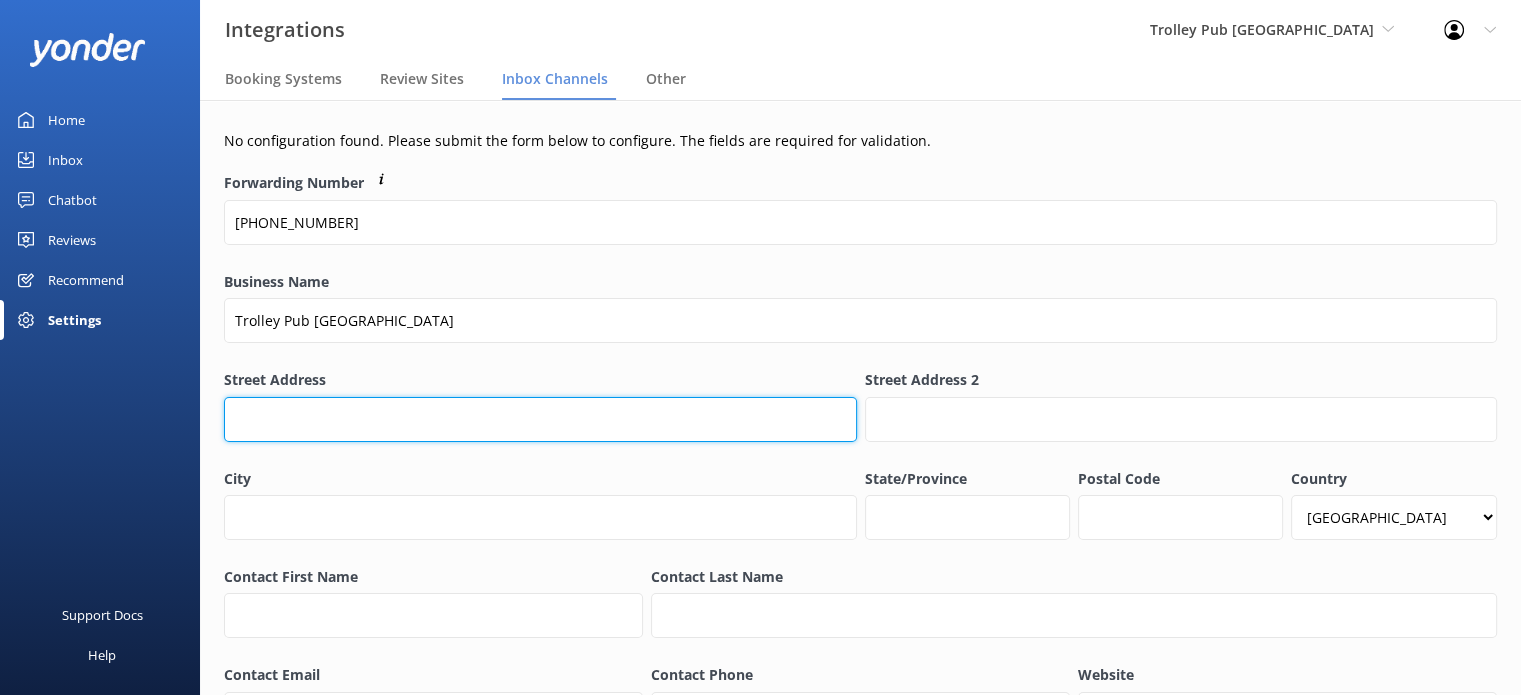 click on "Street Address" at bounding box center [540, 419] 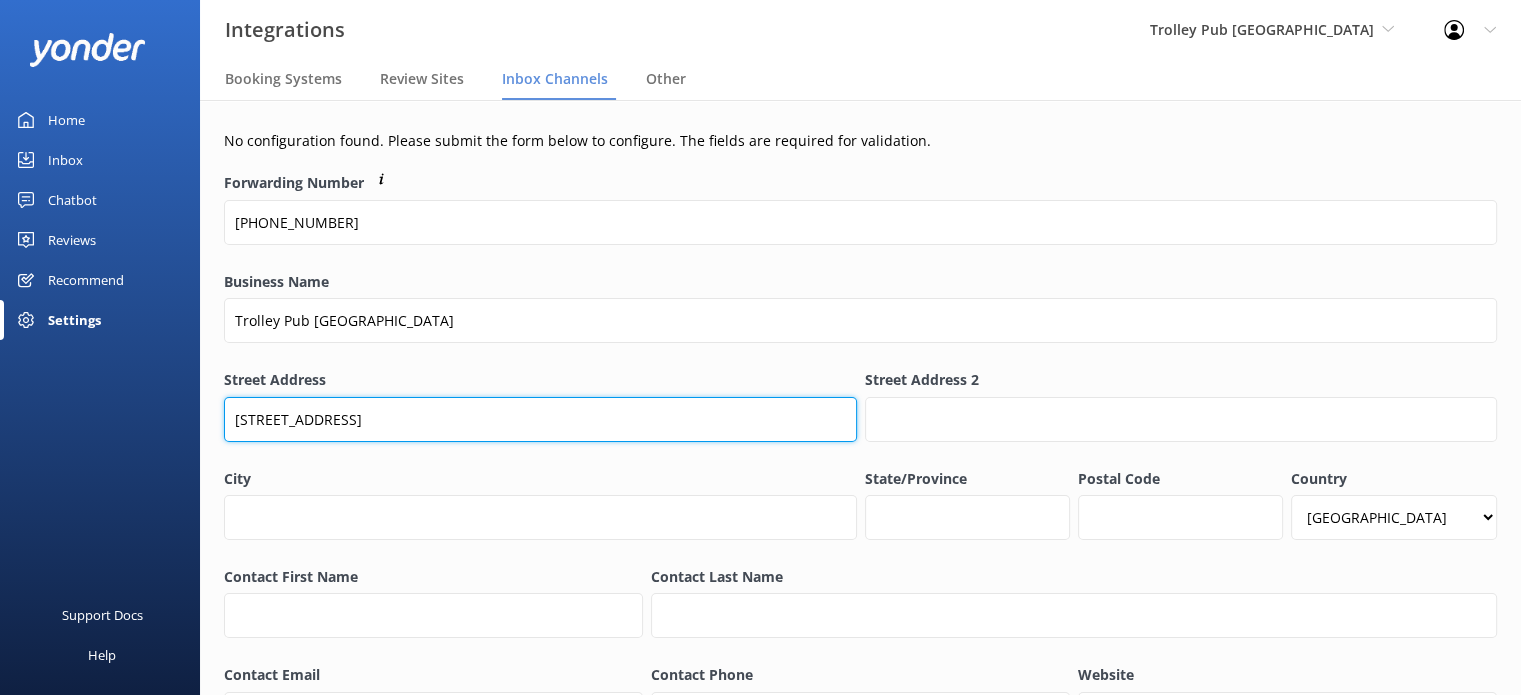 drag, startPoint x: 433, startPoint y: 415, endPoint x: 325, endPoint y: 419, distance: 108.07405 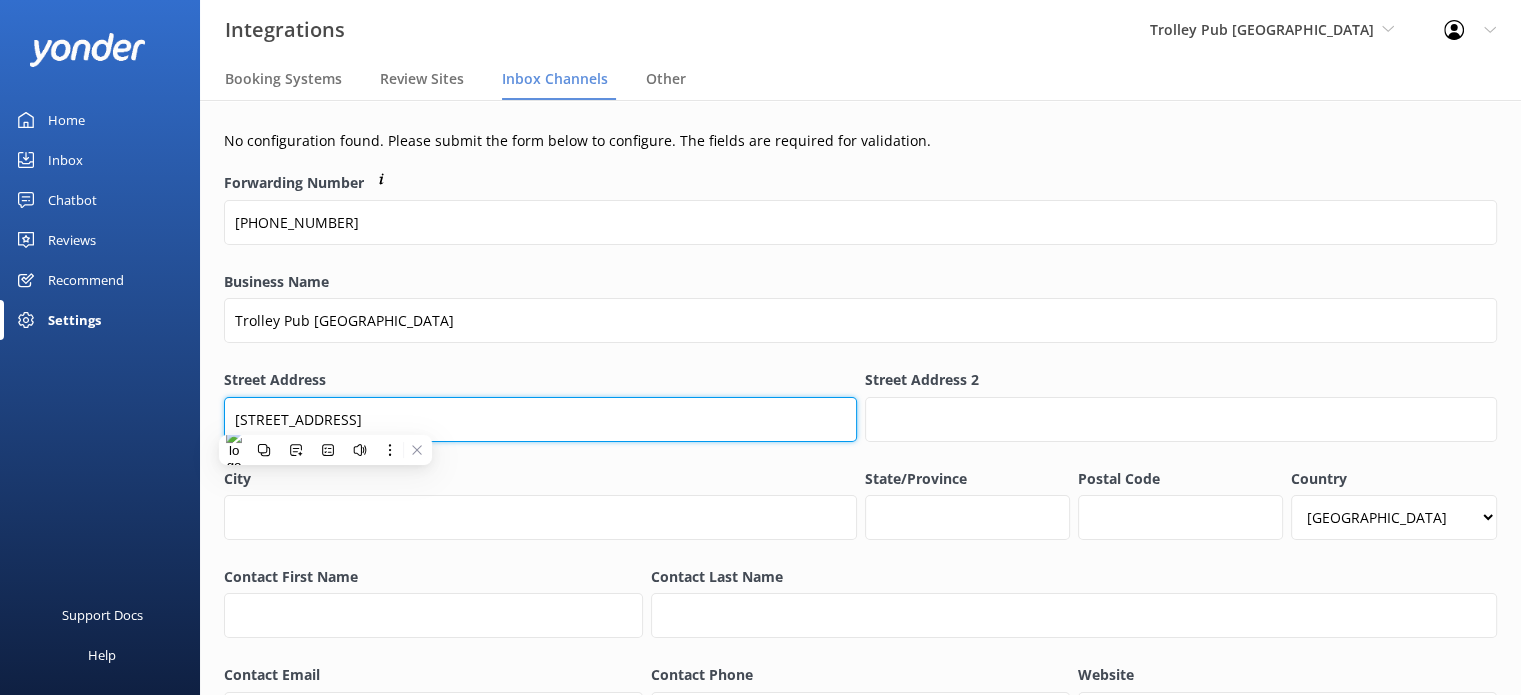 type on "222 2nd St. S, Saint Petersburg, FL 33712" 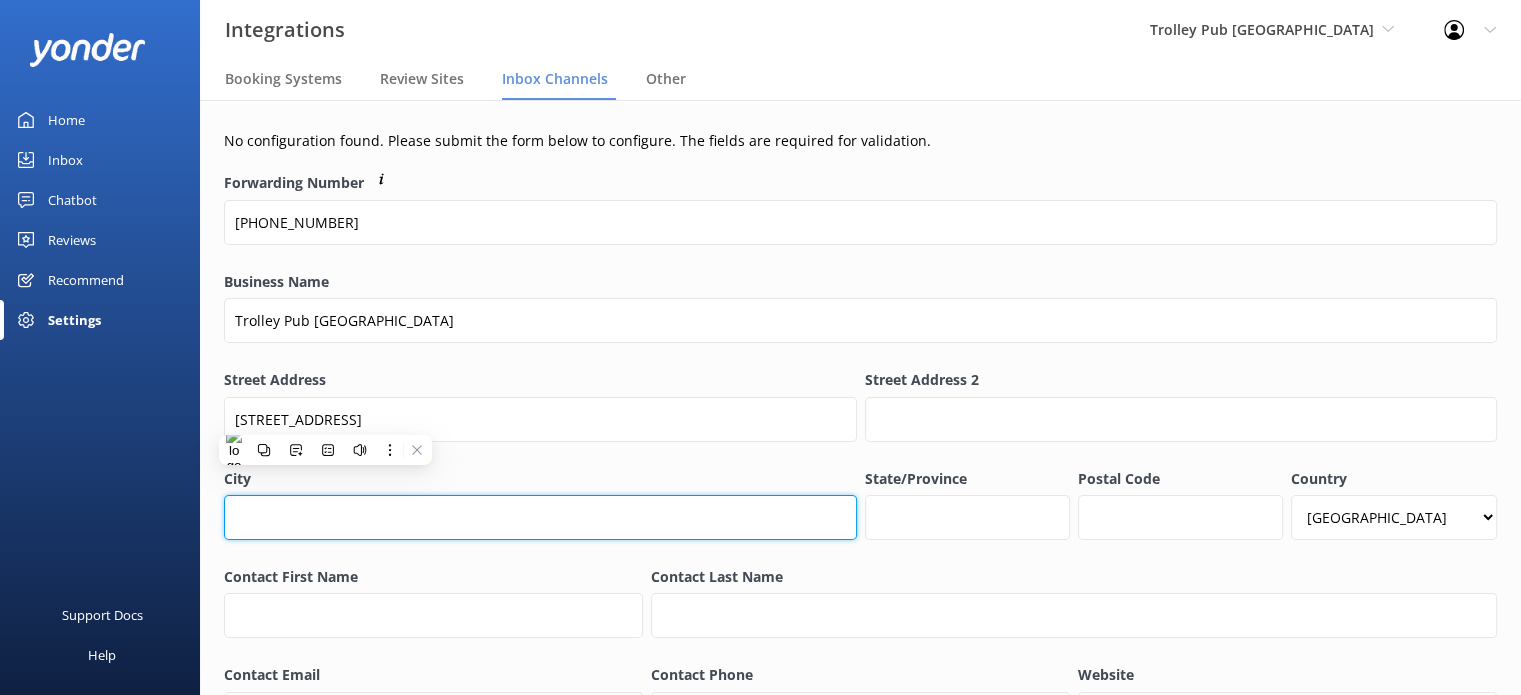 click on "City" at bounding box center [540, 517] 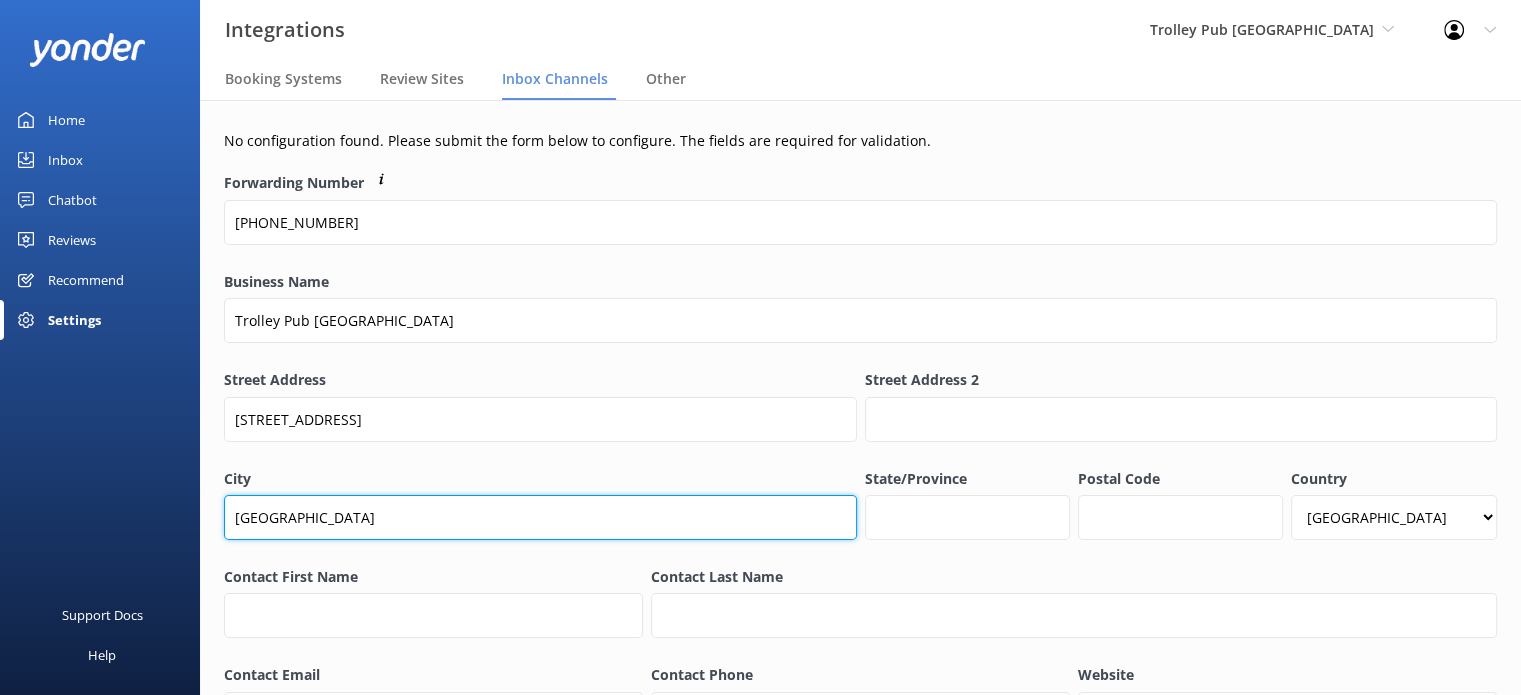 type on "Saint Petersburg" 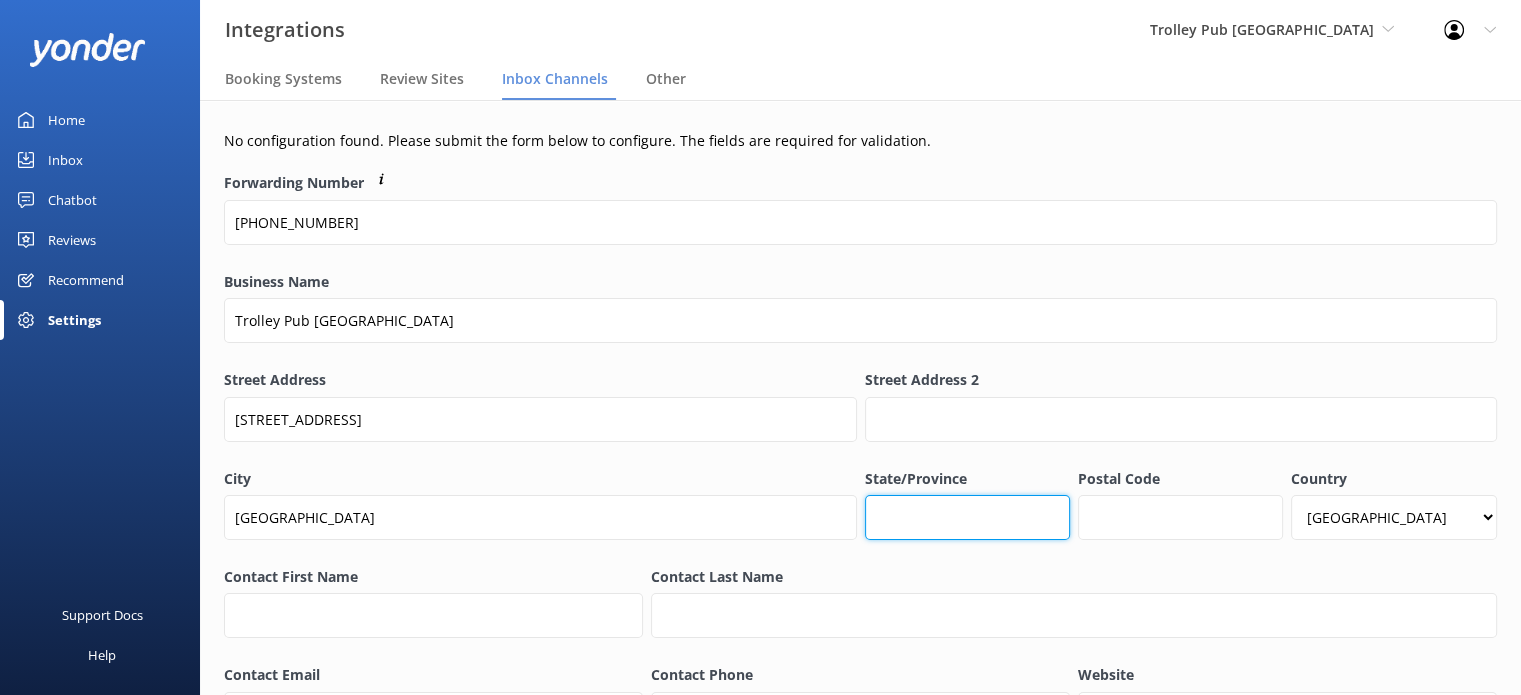 click on "State/Province" at bounding box center (967, 517) 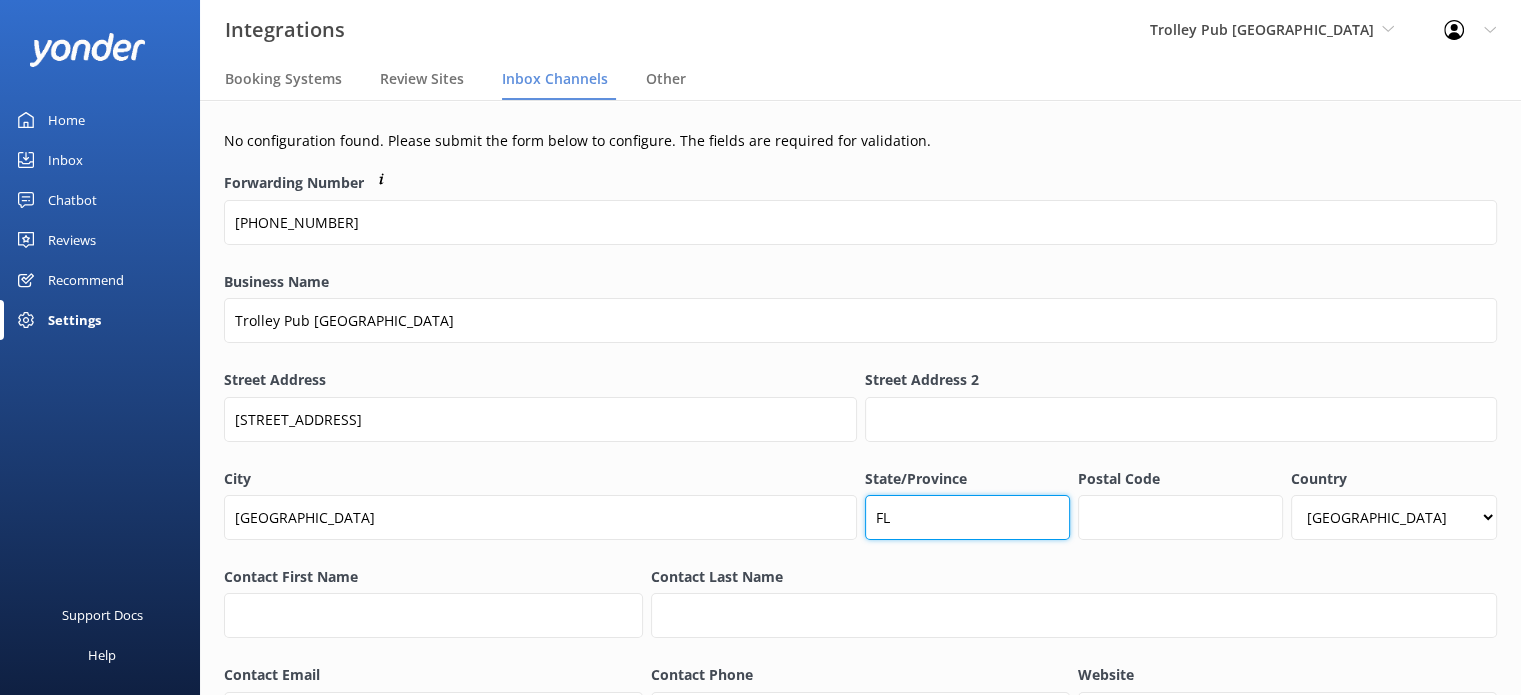 type on "FL" 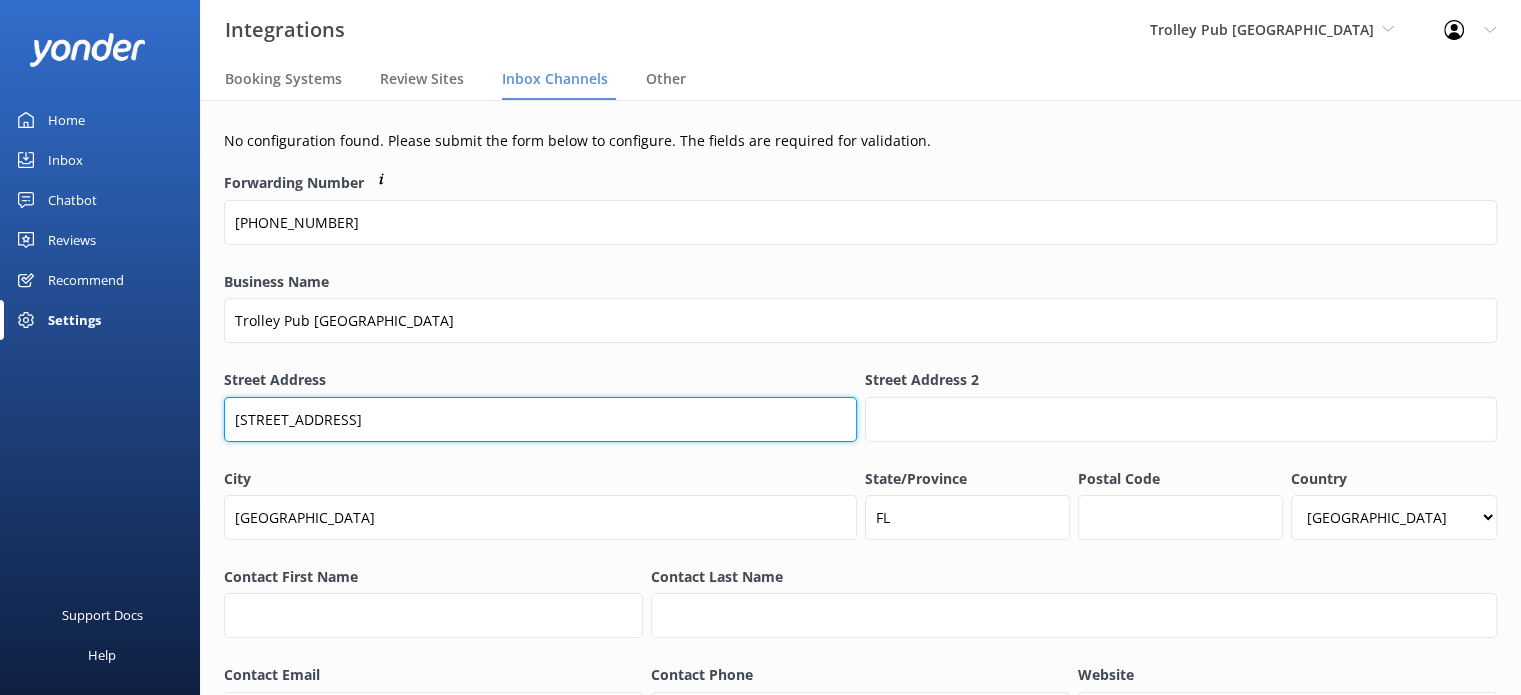 drag, startPoint x: 520, startPoint y: 427, endPoint x: 461, endPoint y: 429, distance: 59.03389 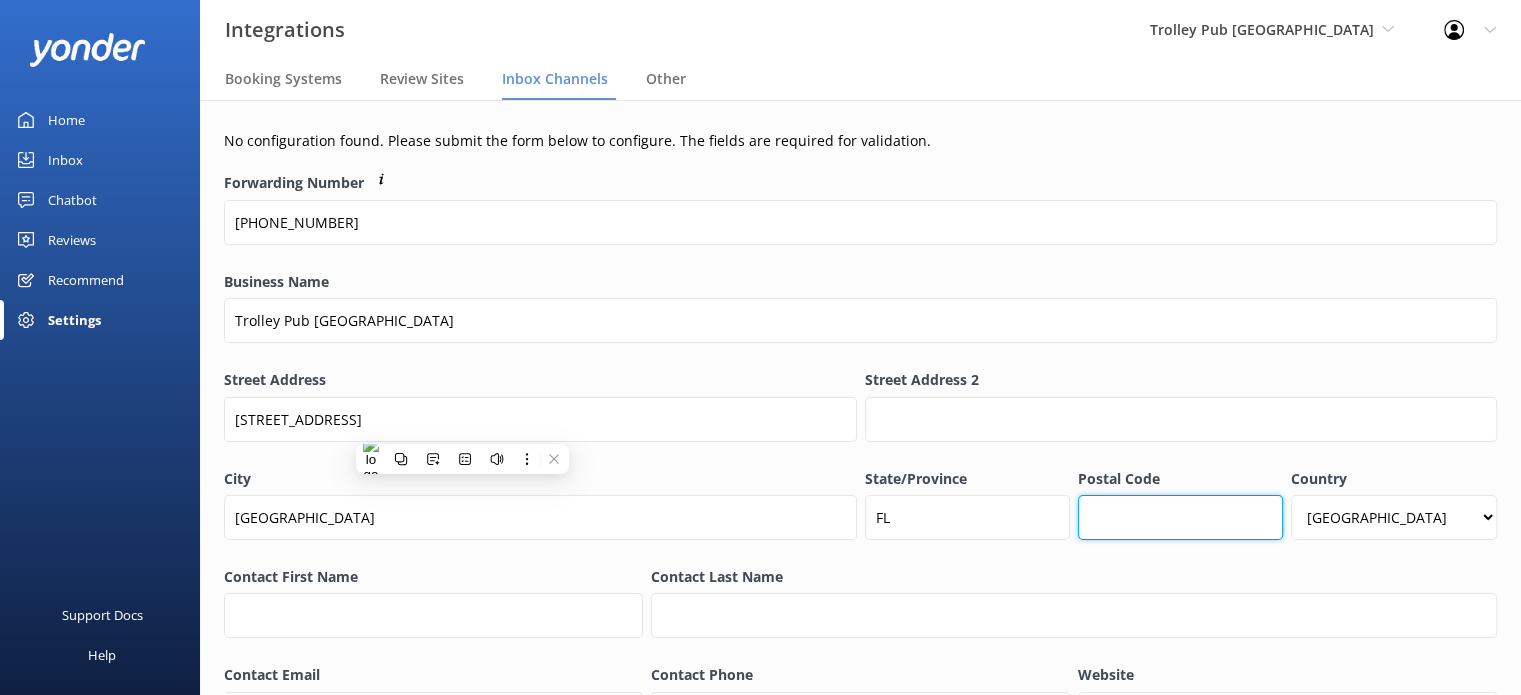click on "Postal Code" at bounding box center [1180, 517] 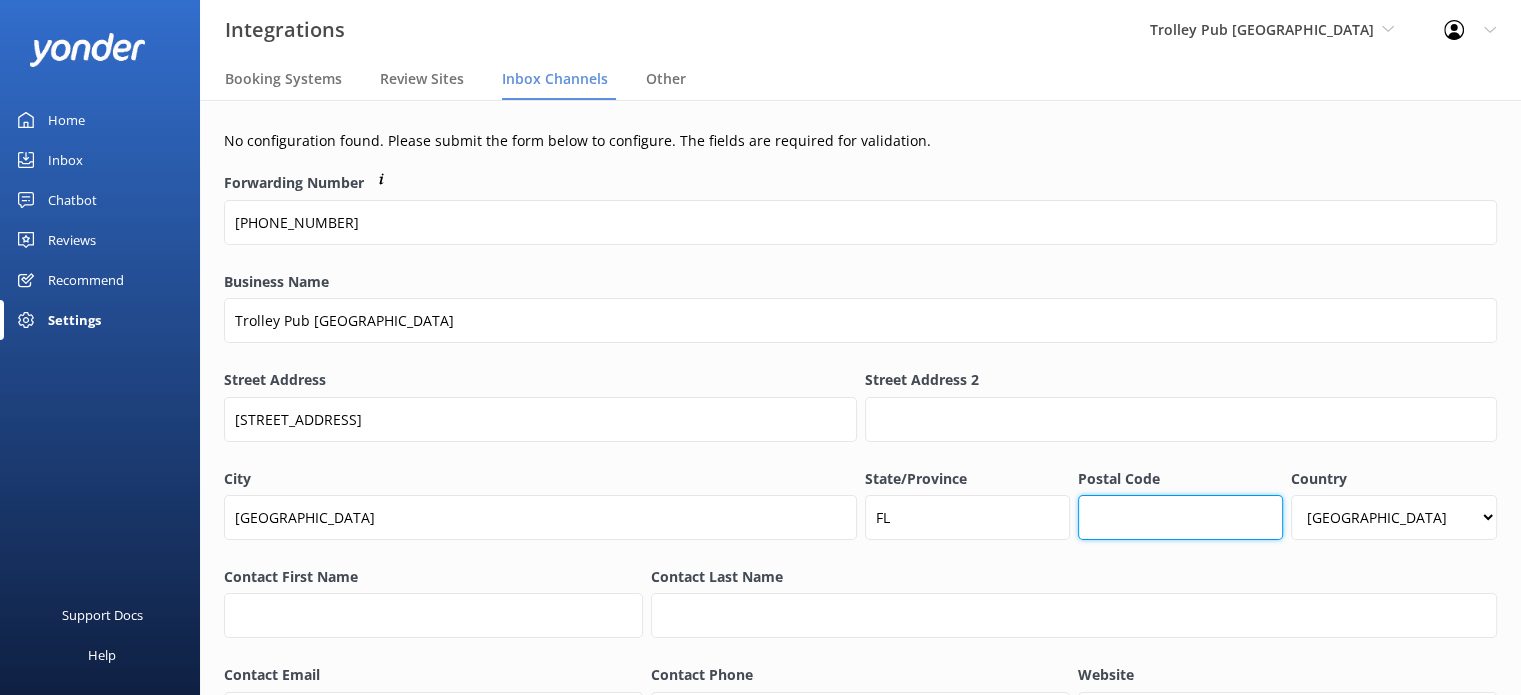 paste on "33712" 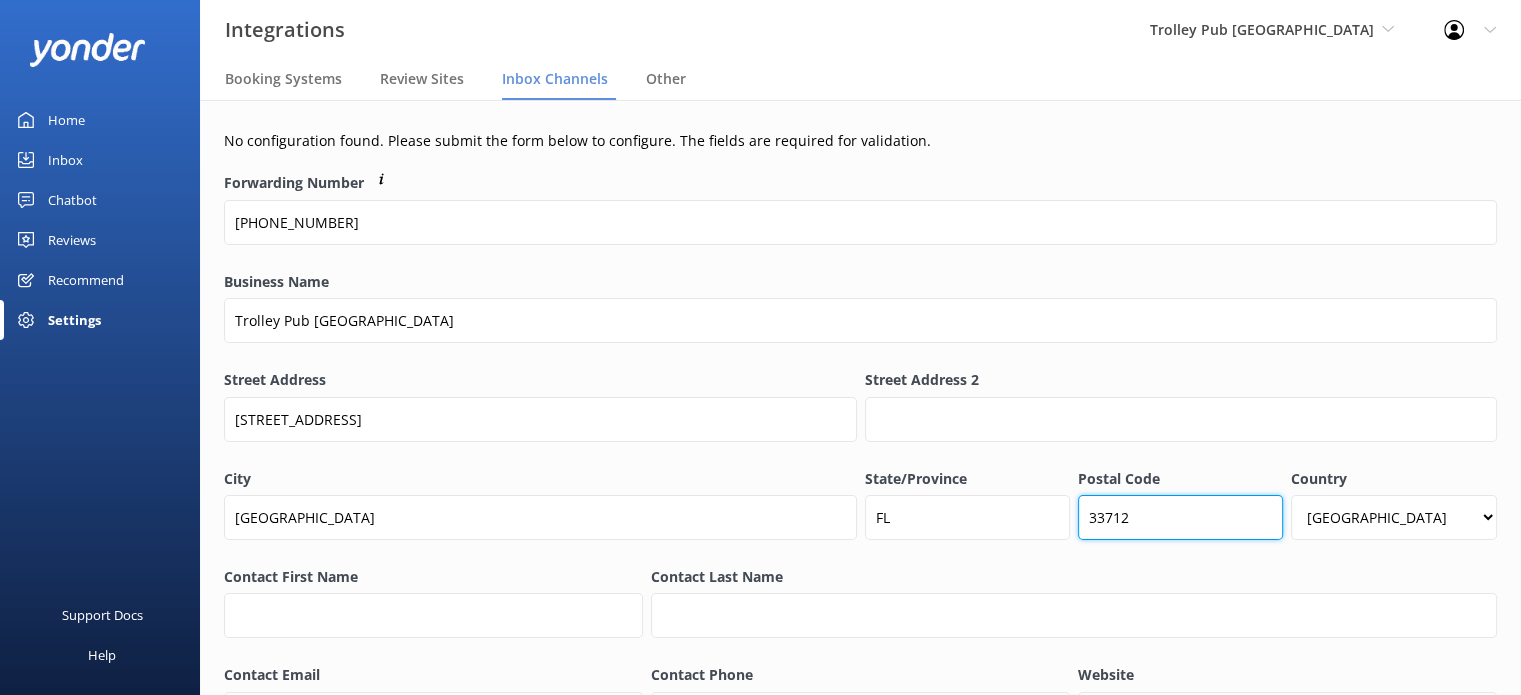 type on "33712" 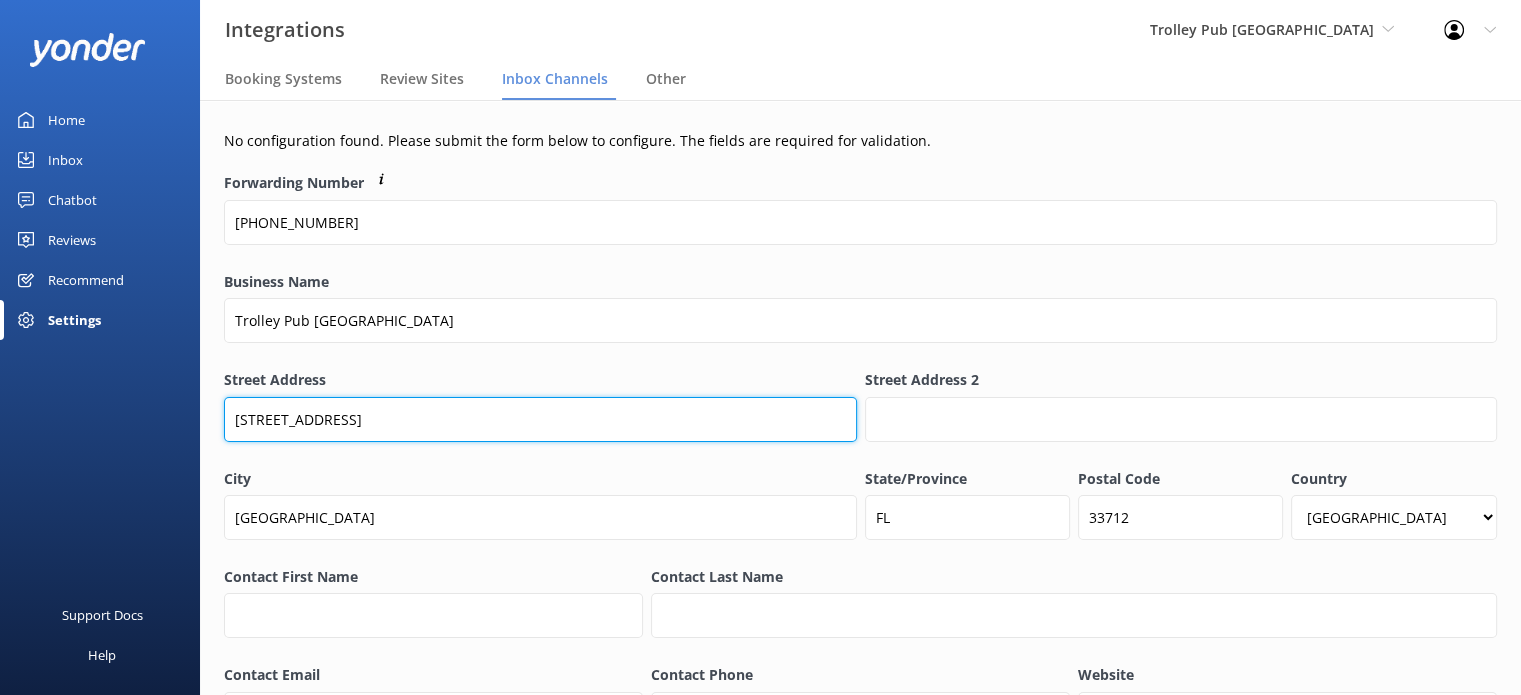 drag, startPoint x: 528, startPoint y: 418, endPoint x: 318, endPoint y: 417, distance: 210.00238 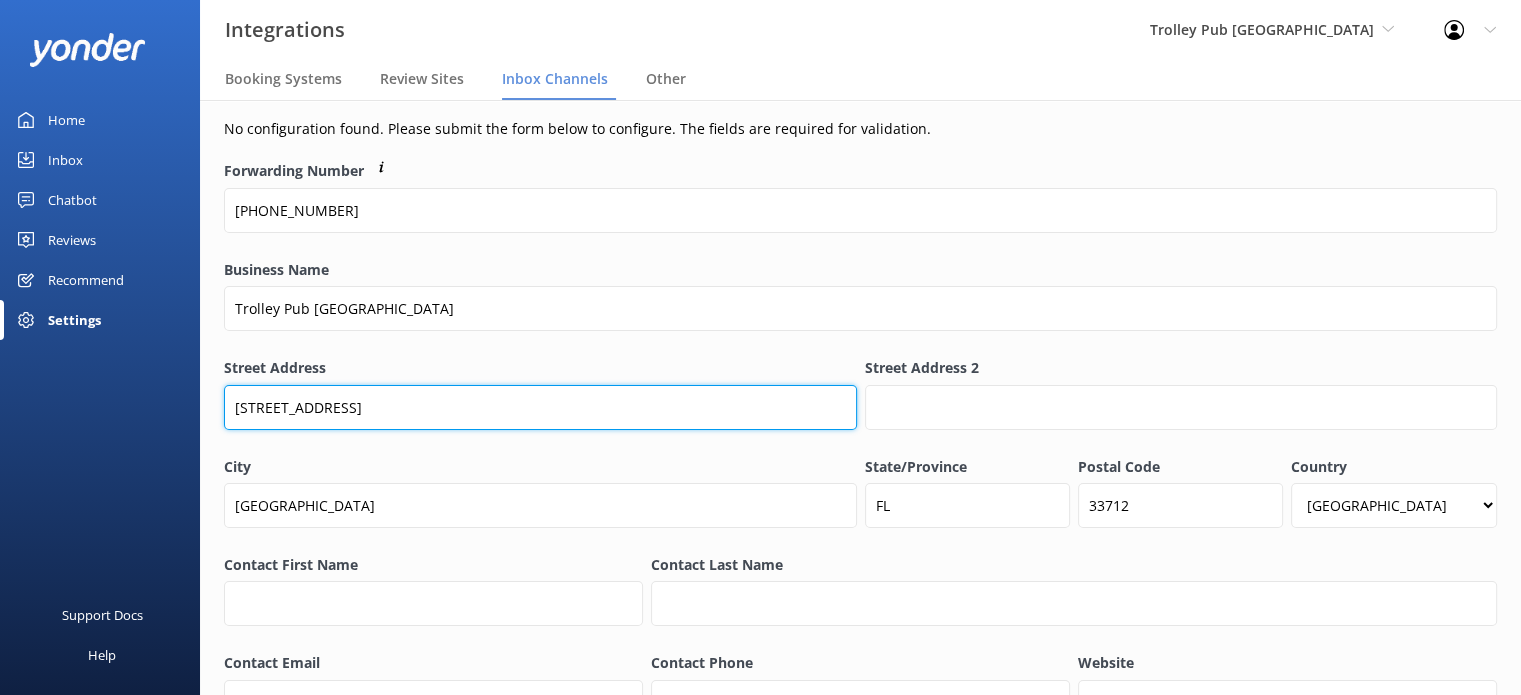 scroll, scrollTop: 153, scrollLeft: 0, axis: vertical 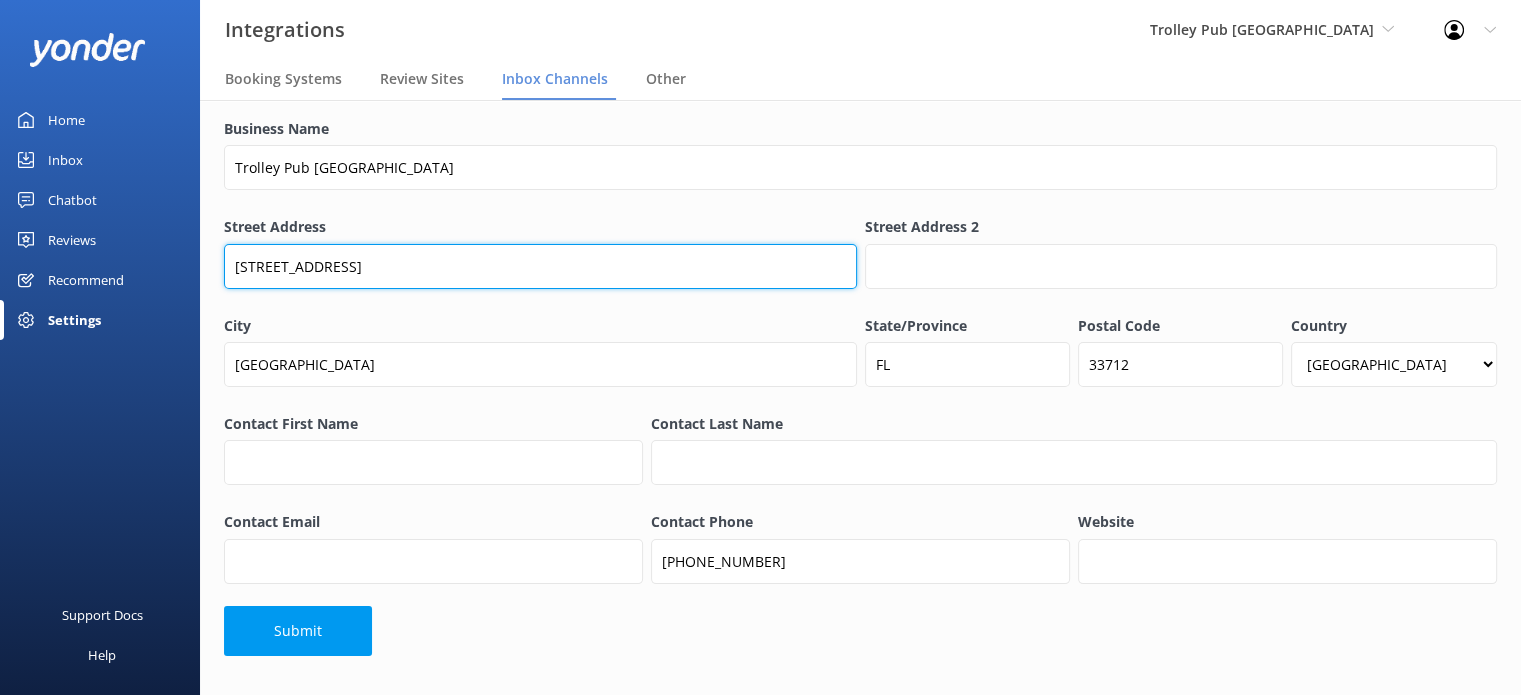 type on "222 2nd St. S" 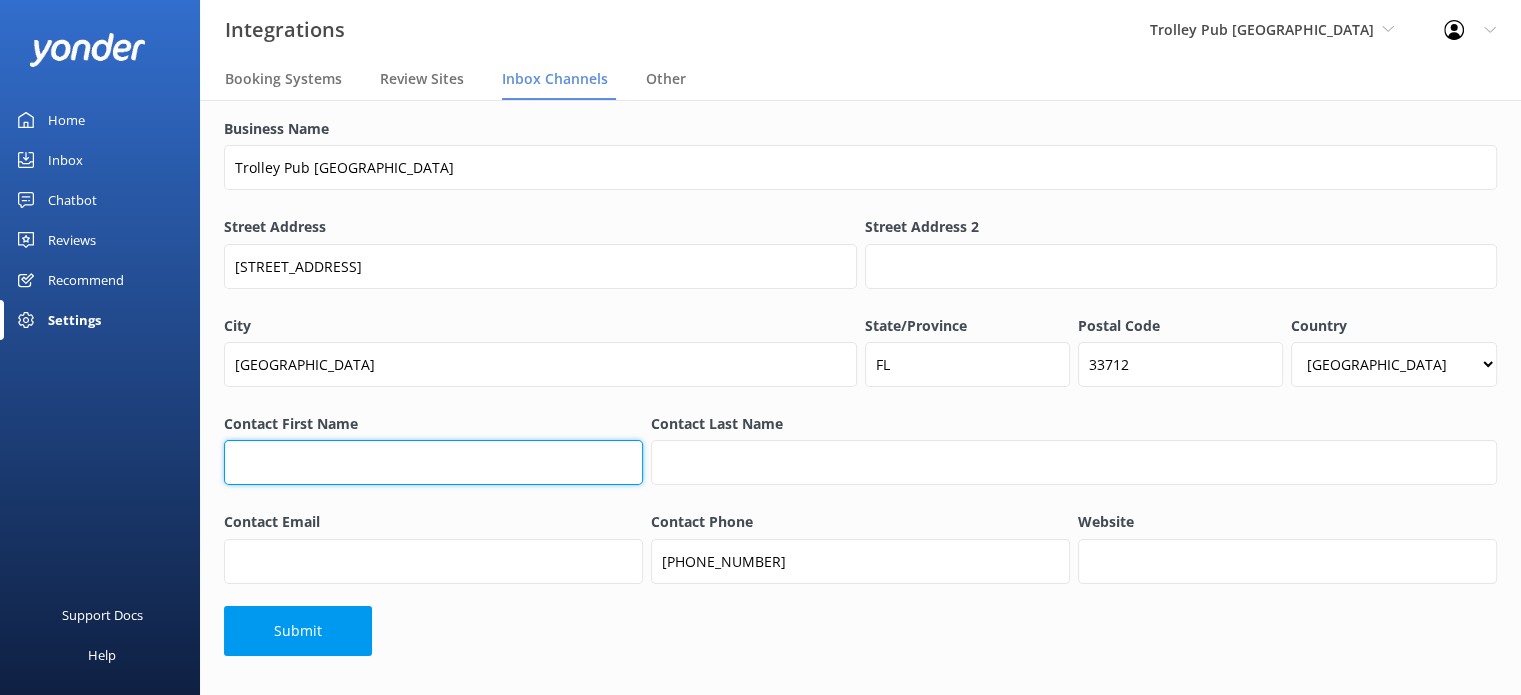 click on "Contact First Name" at bounding box center (433, 462) 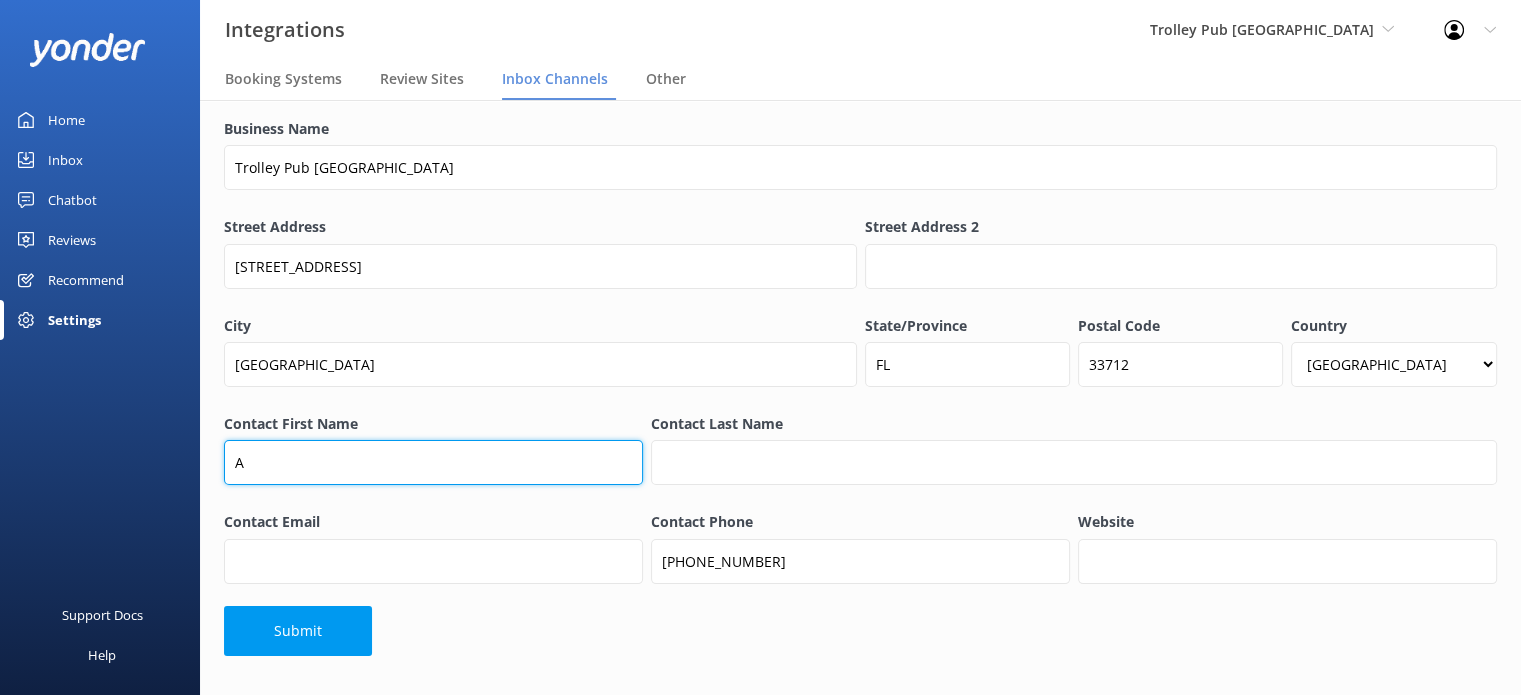 type on "Andrew" 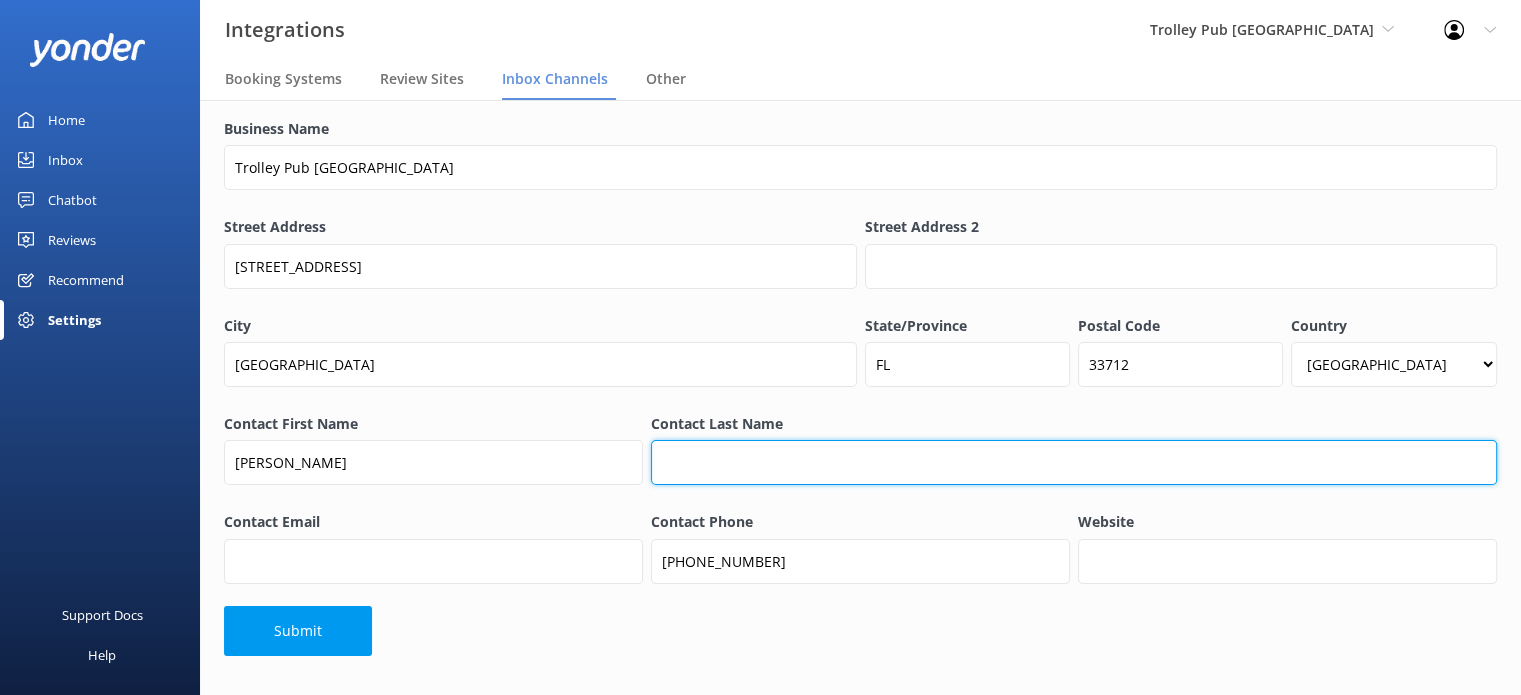 click on "Contact Last Name" at bounding box center (1074, 462) 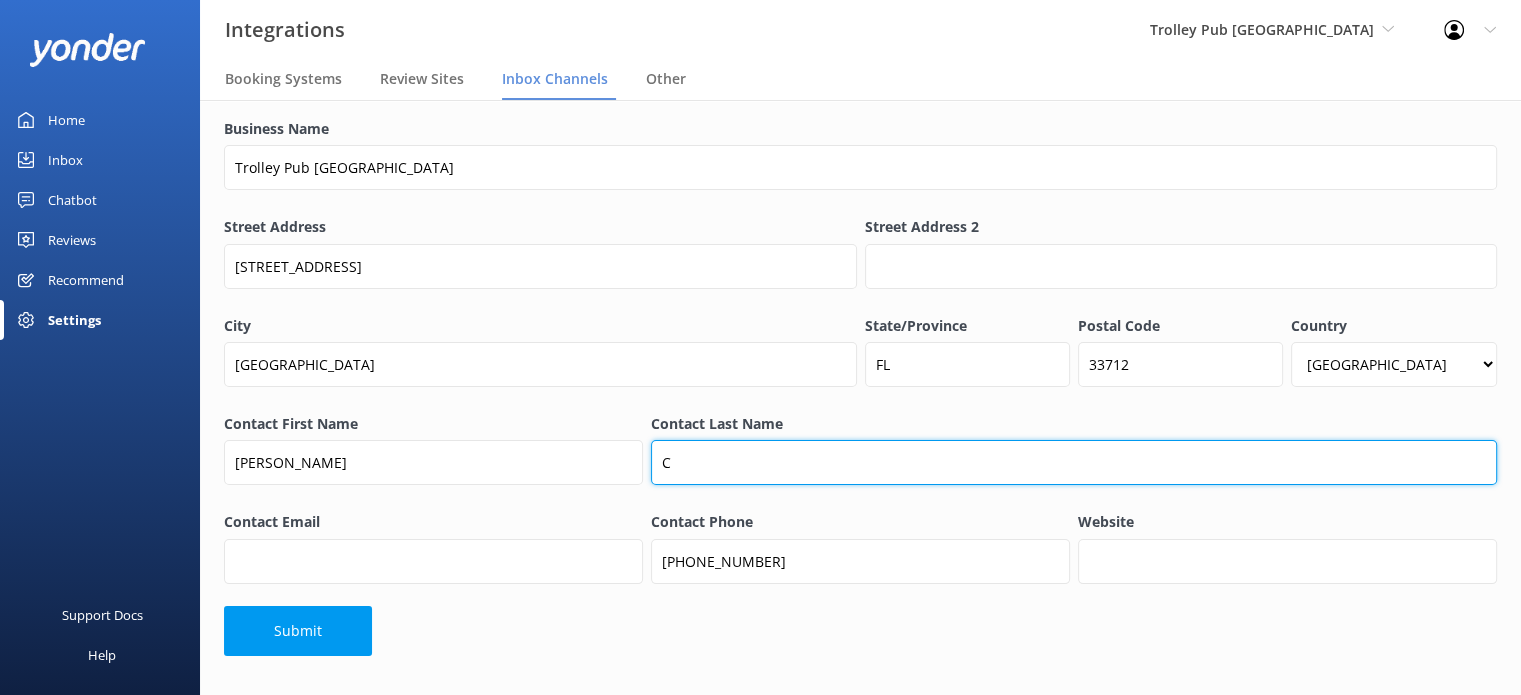 type on "Cohen" 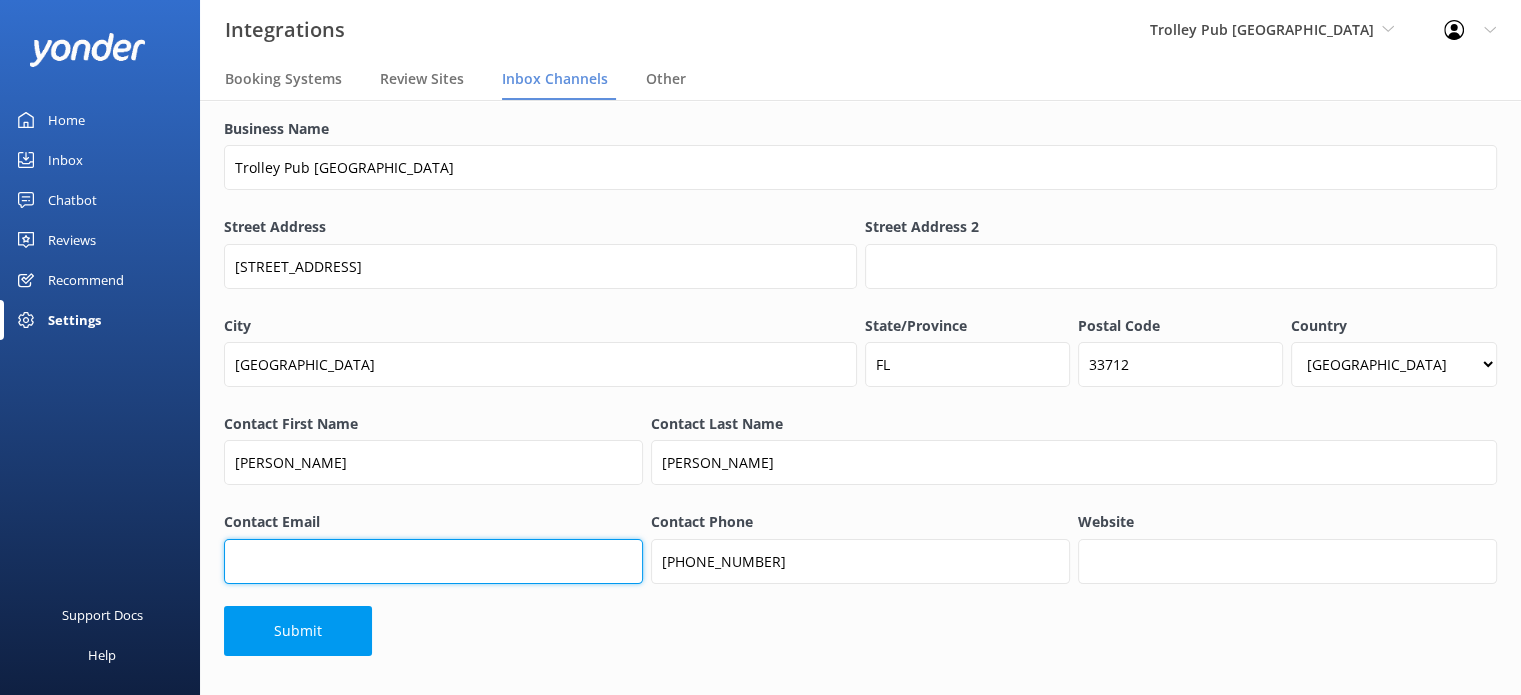 click on "Contact Email" at bounding box center [433, 561] 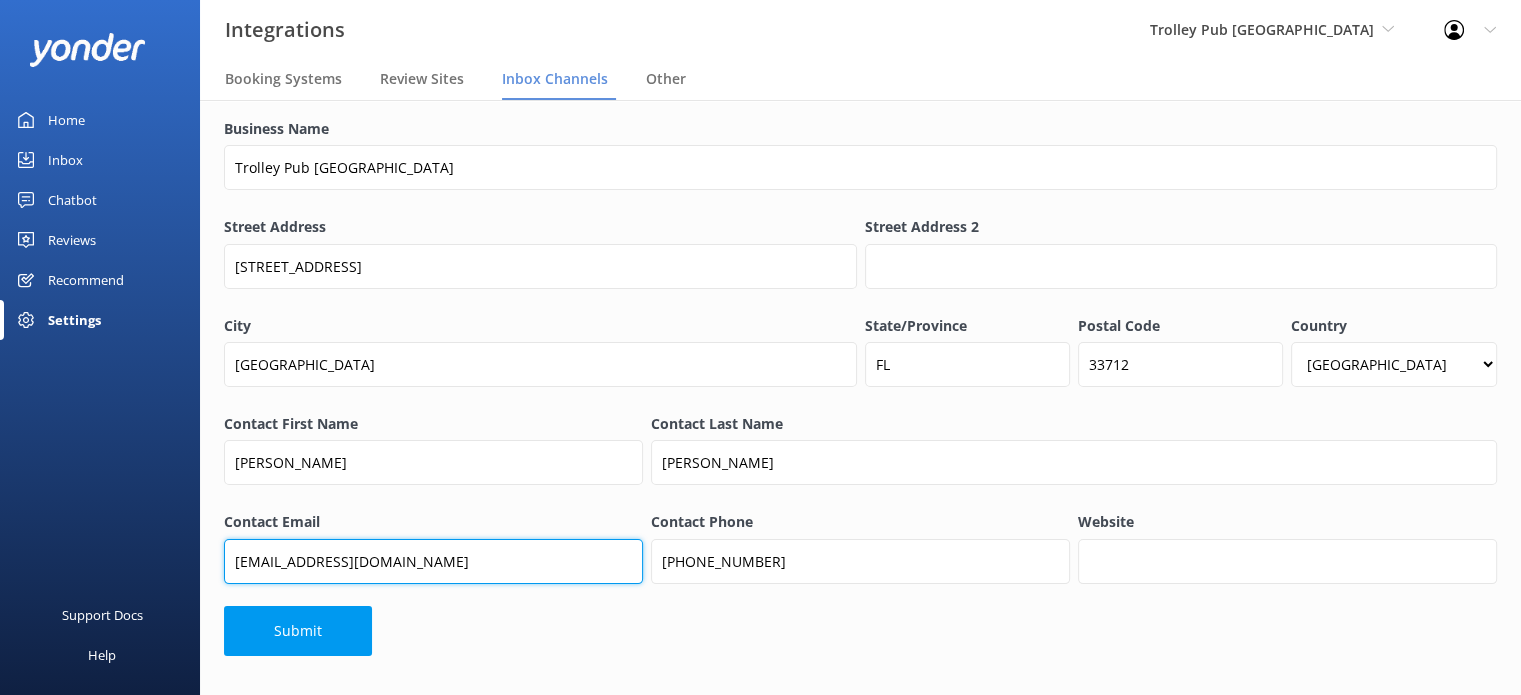 type on "Stpetersburg@trolleypub.com" 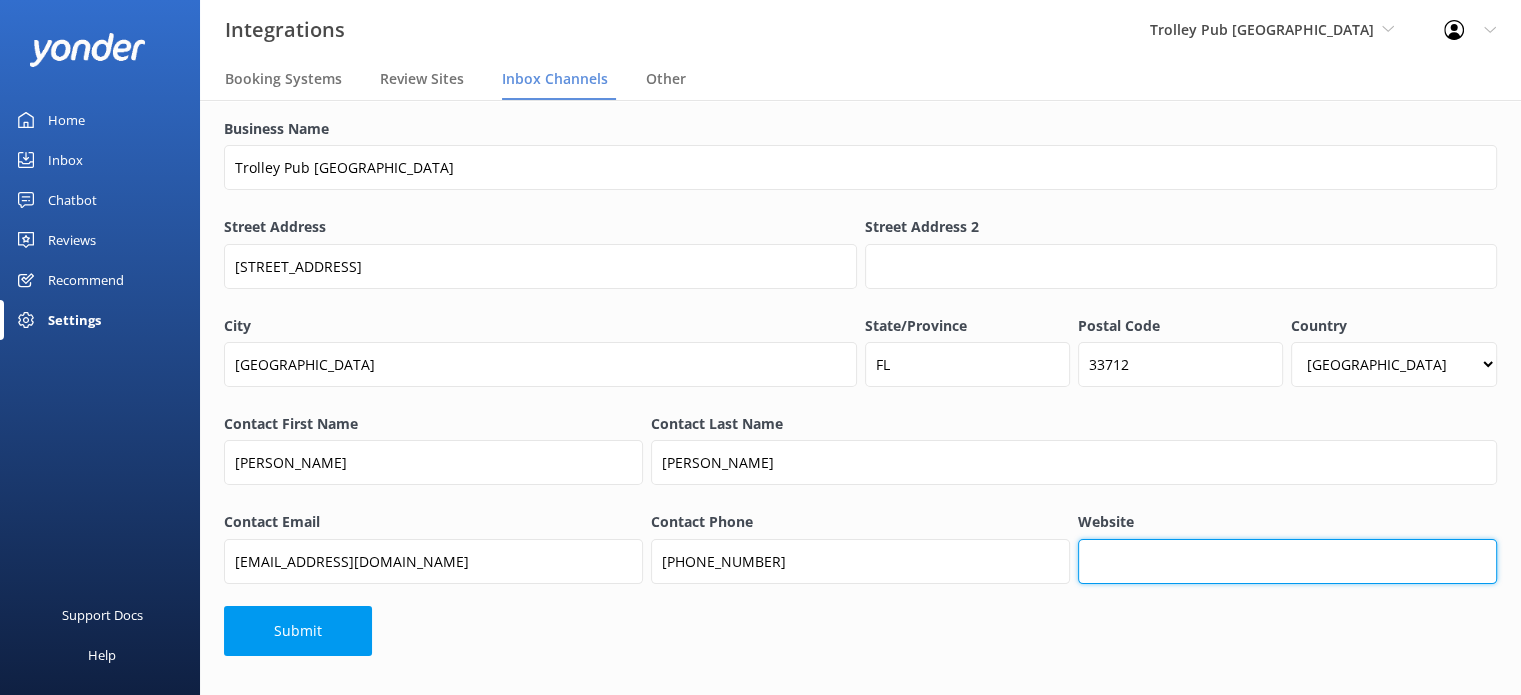 click on "Website" at bounding box center [1287, 561] 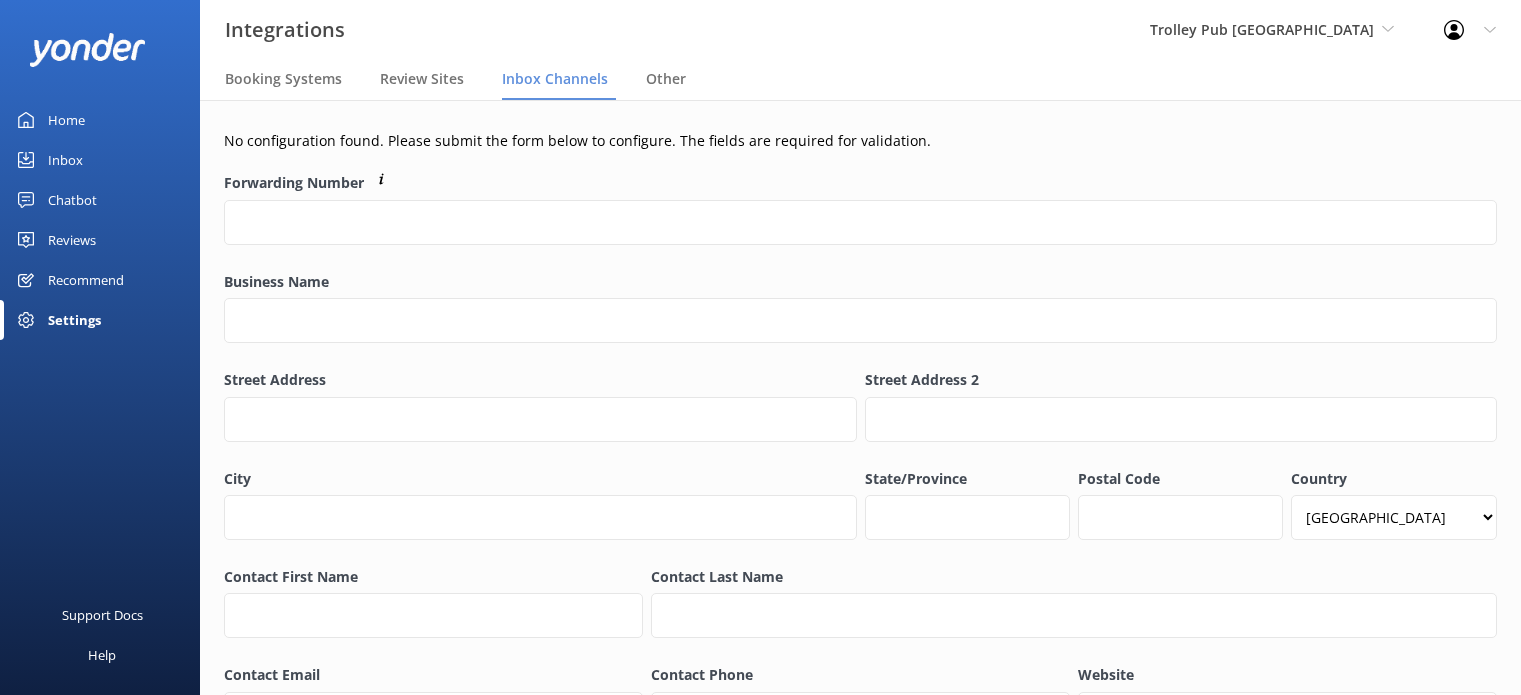 select on "US" 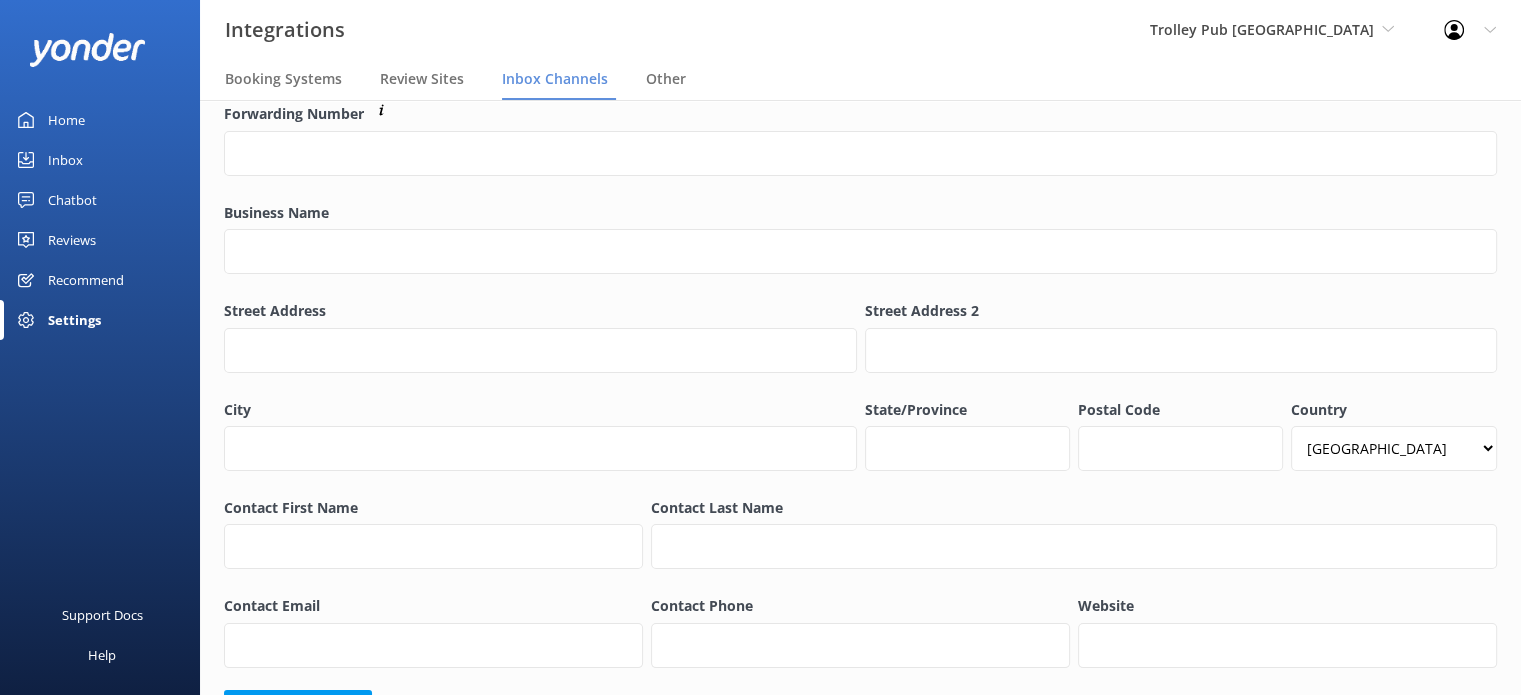 scroll, scrollTop: 153, scrollLeft: 0, axis: vertical 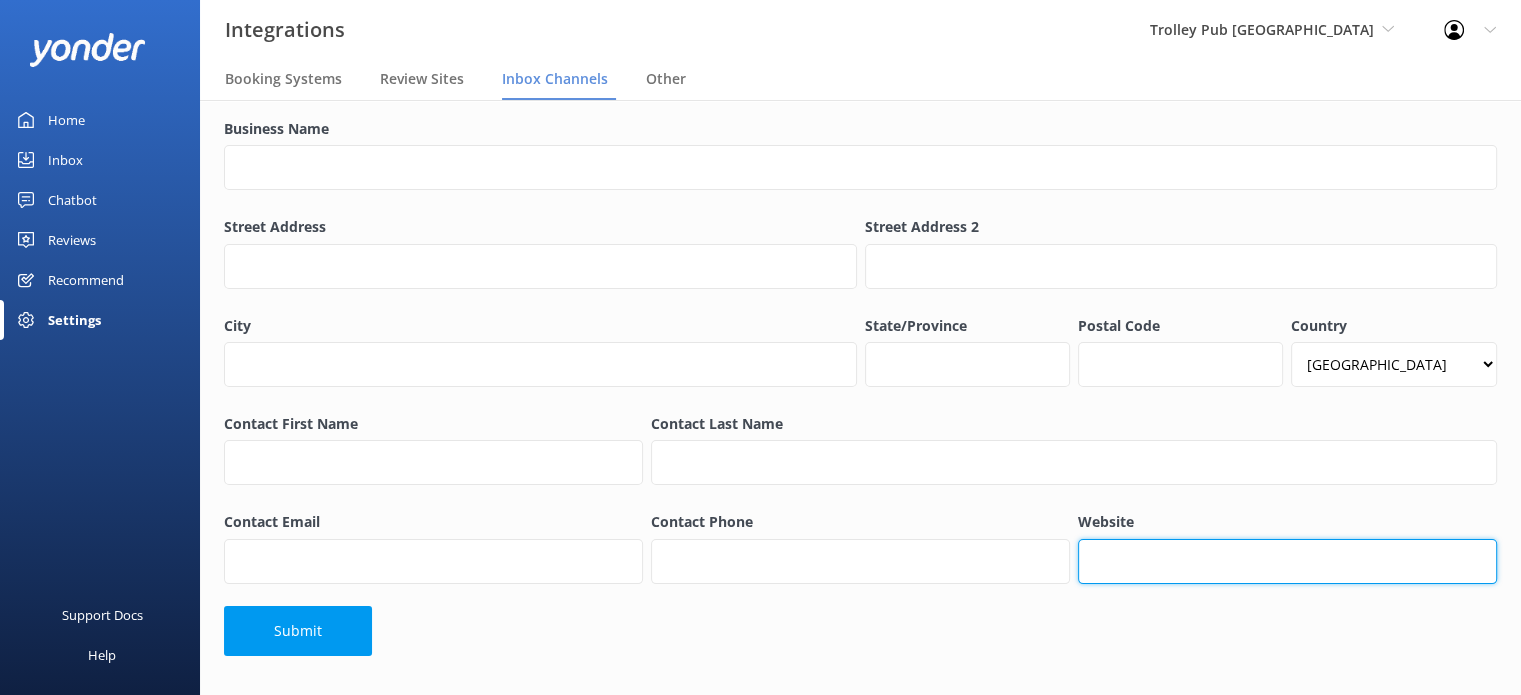 click on "Website" at bounding box center [1287, 561] 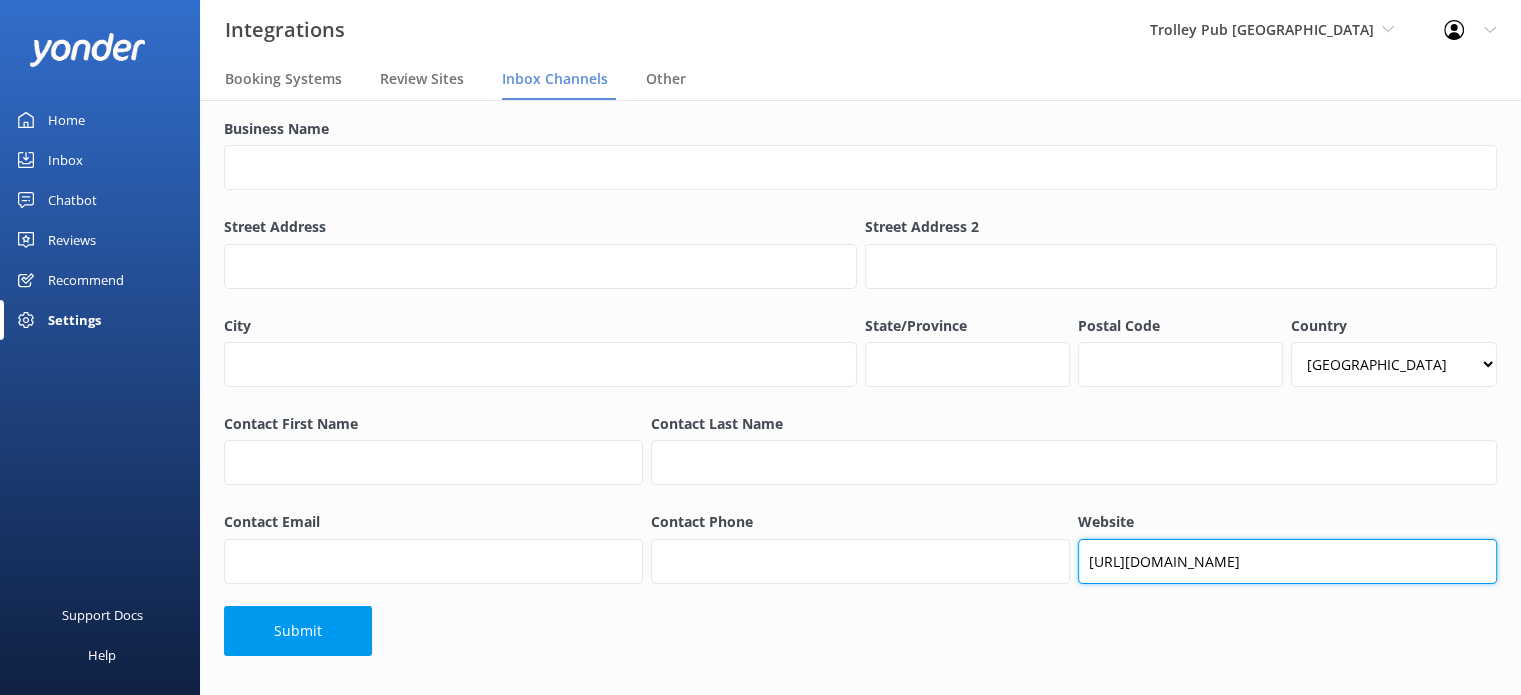 type on "https://trolleypub.com/stpetersburg/" 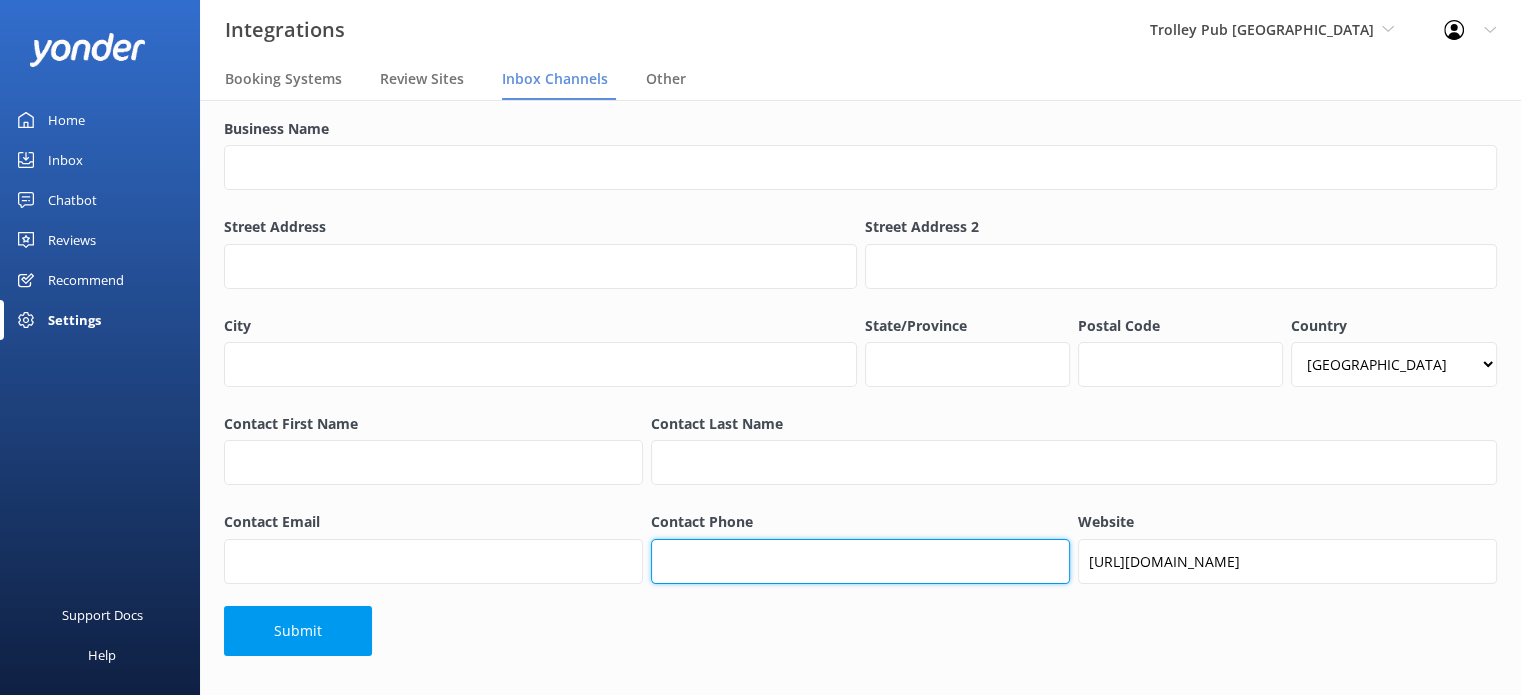click on "Contact Phone" at bounding box center (860, 561) 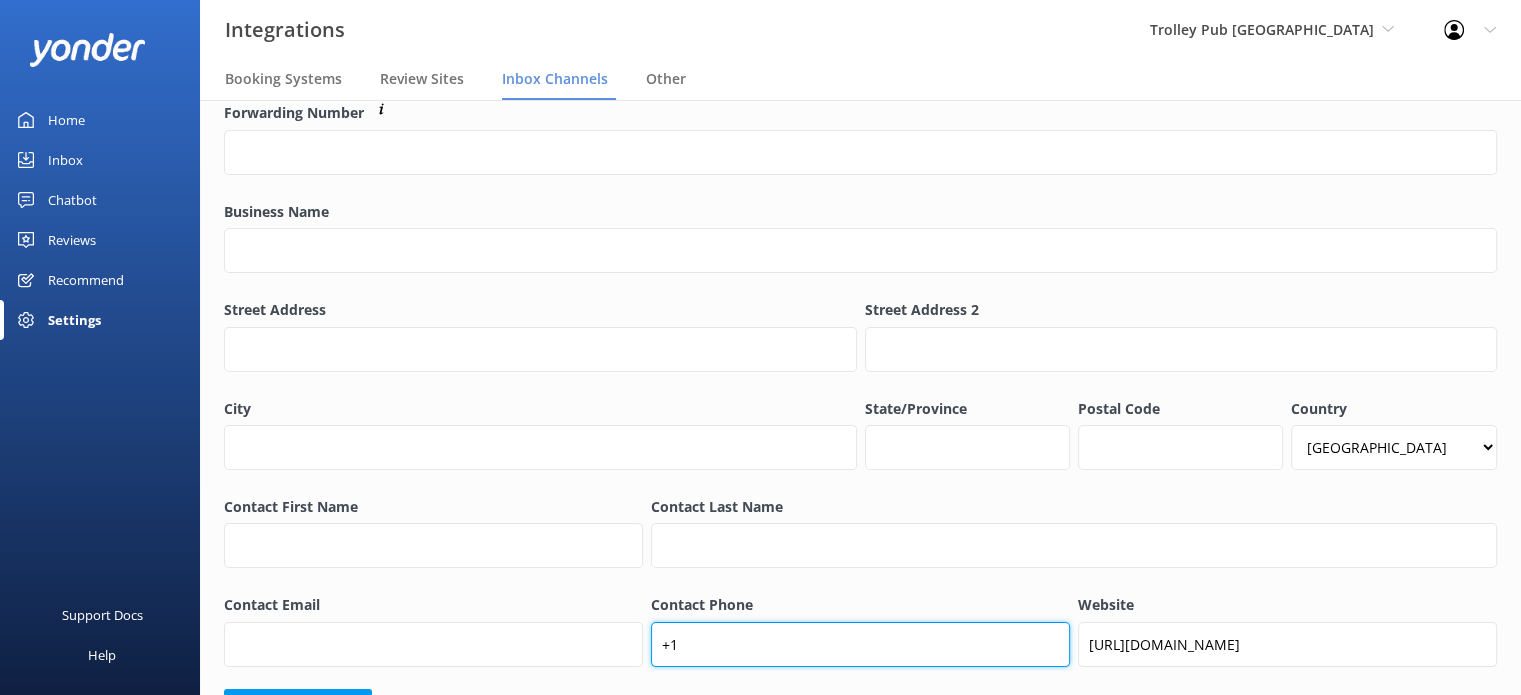 scroll, scrollTop: 0, scrollLeft: 0, axis: both 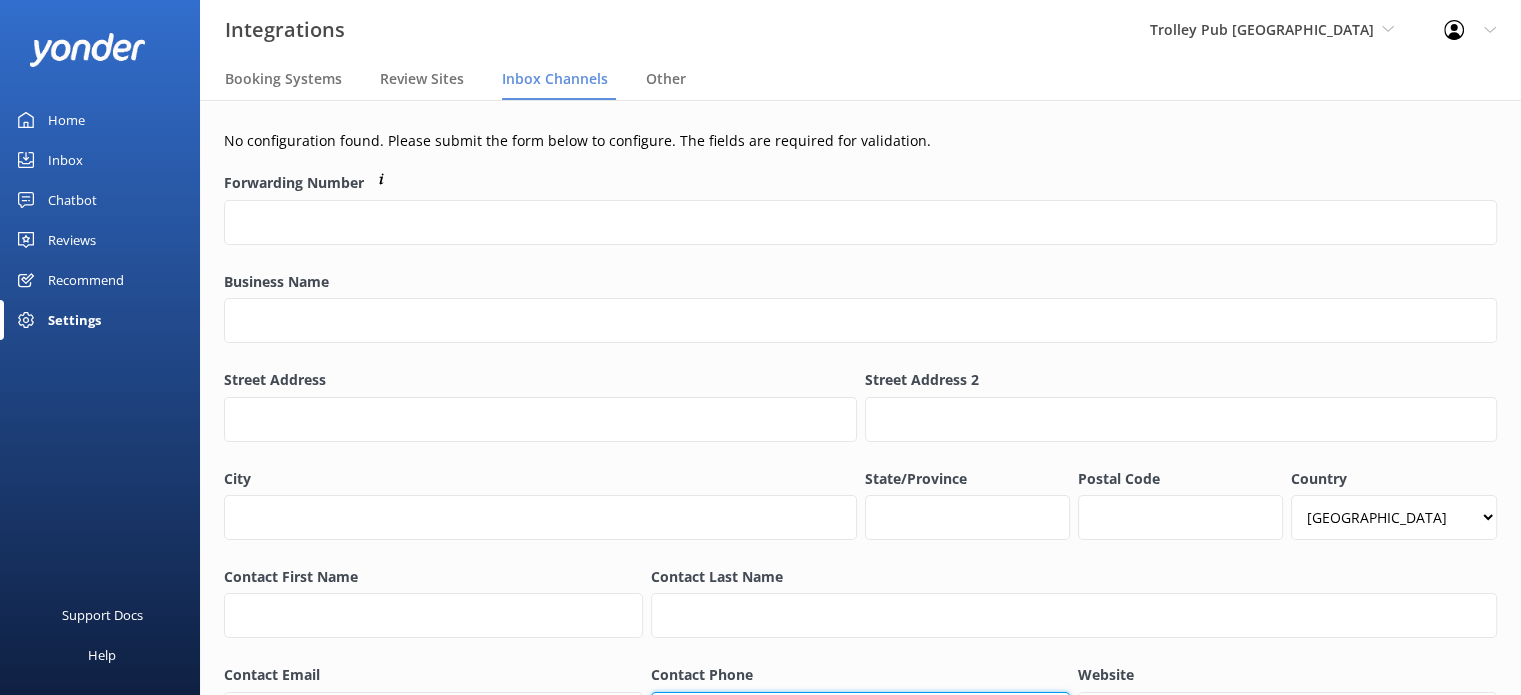 type on "+1" 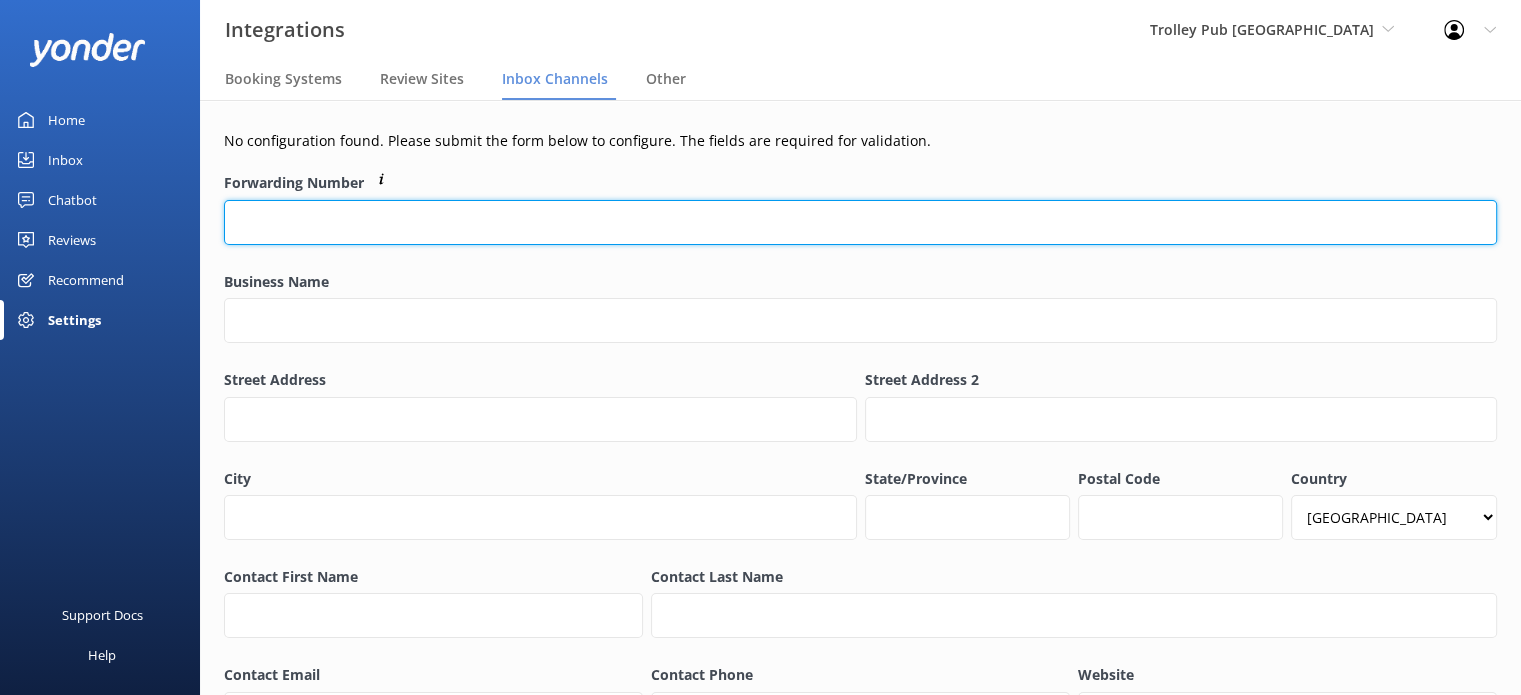 click on "Forwarding Number" at bounding box center (860, 222) 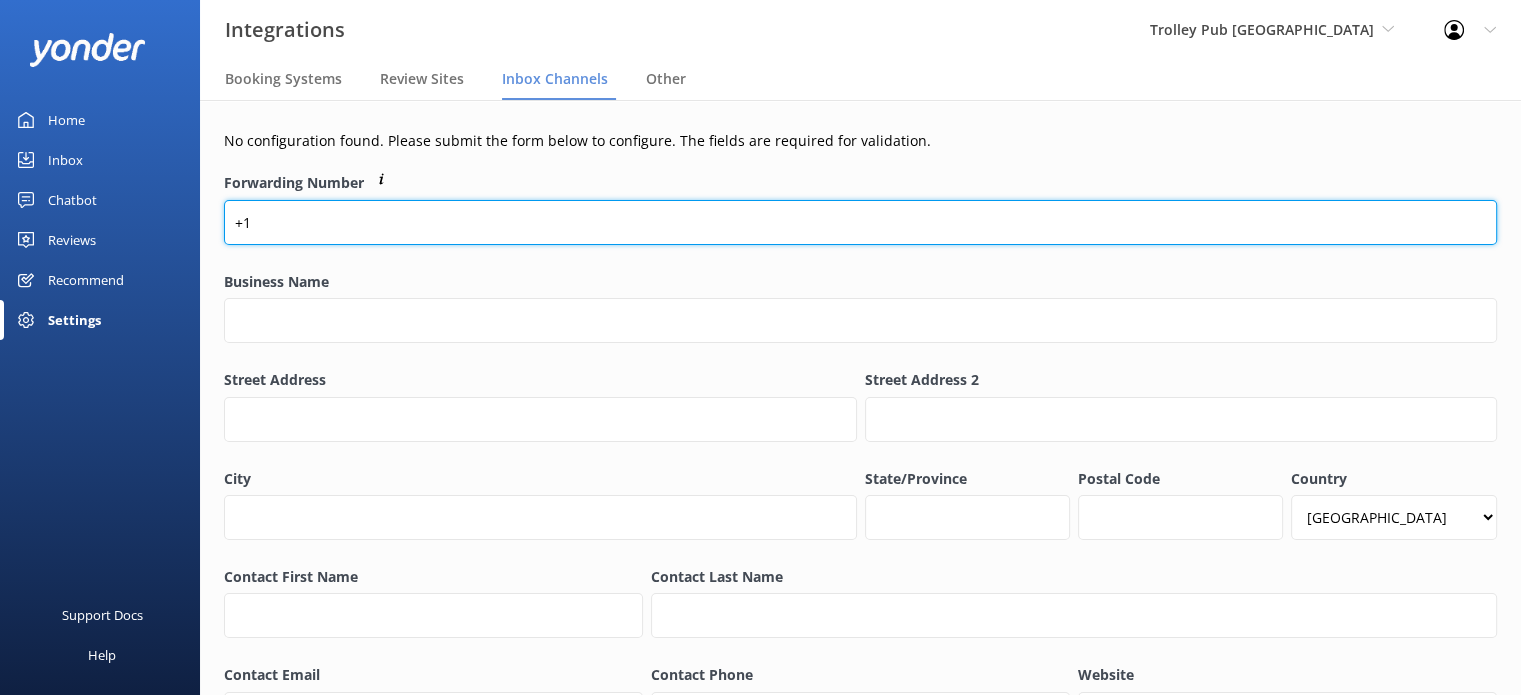 type on "+1" 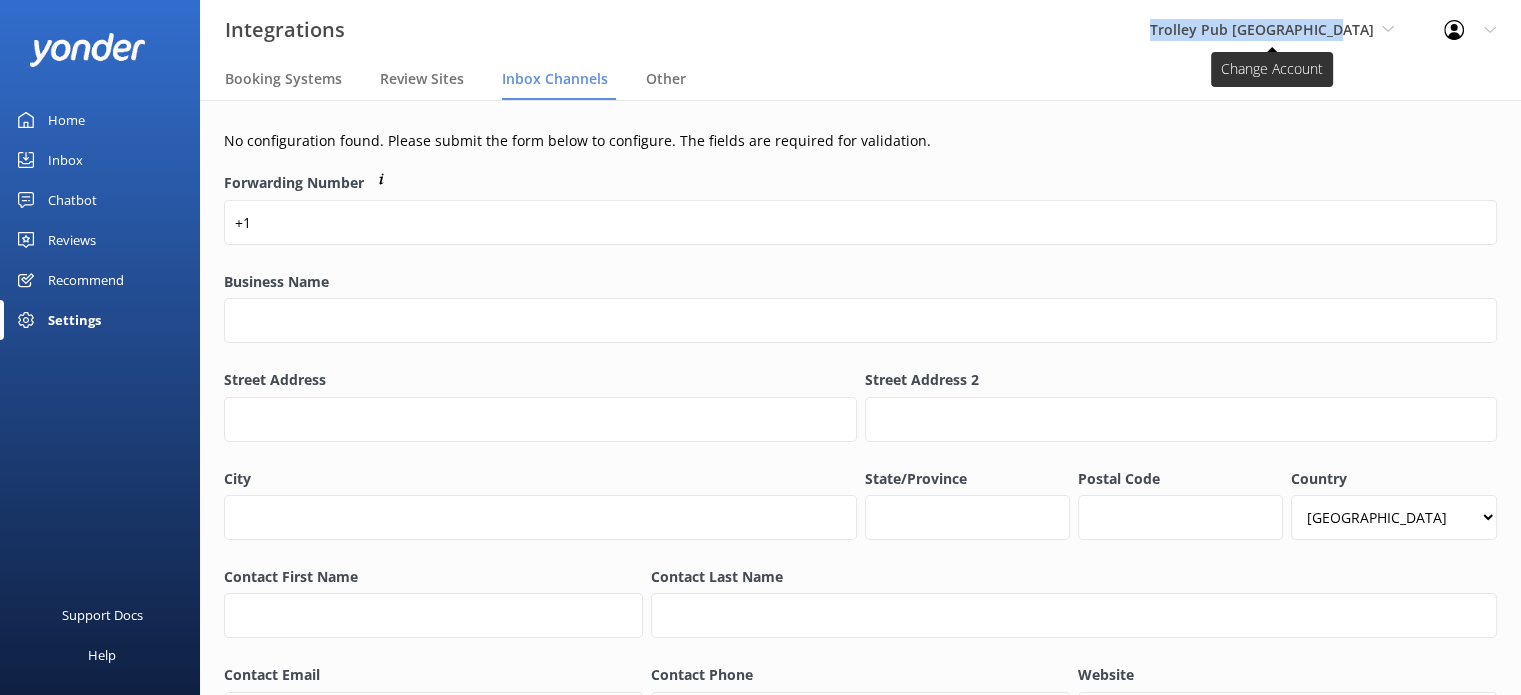 drag, startPoint x: 1194, startPoint y: 31, endPoint x: 1370, endPoint y: 36, distance: 176.07101 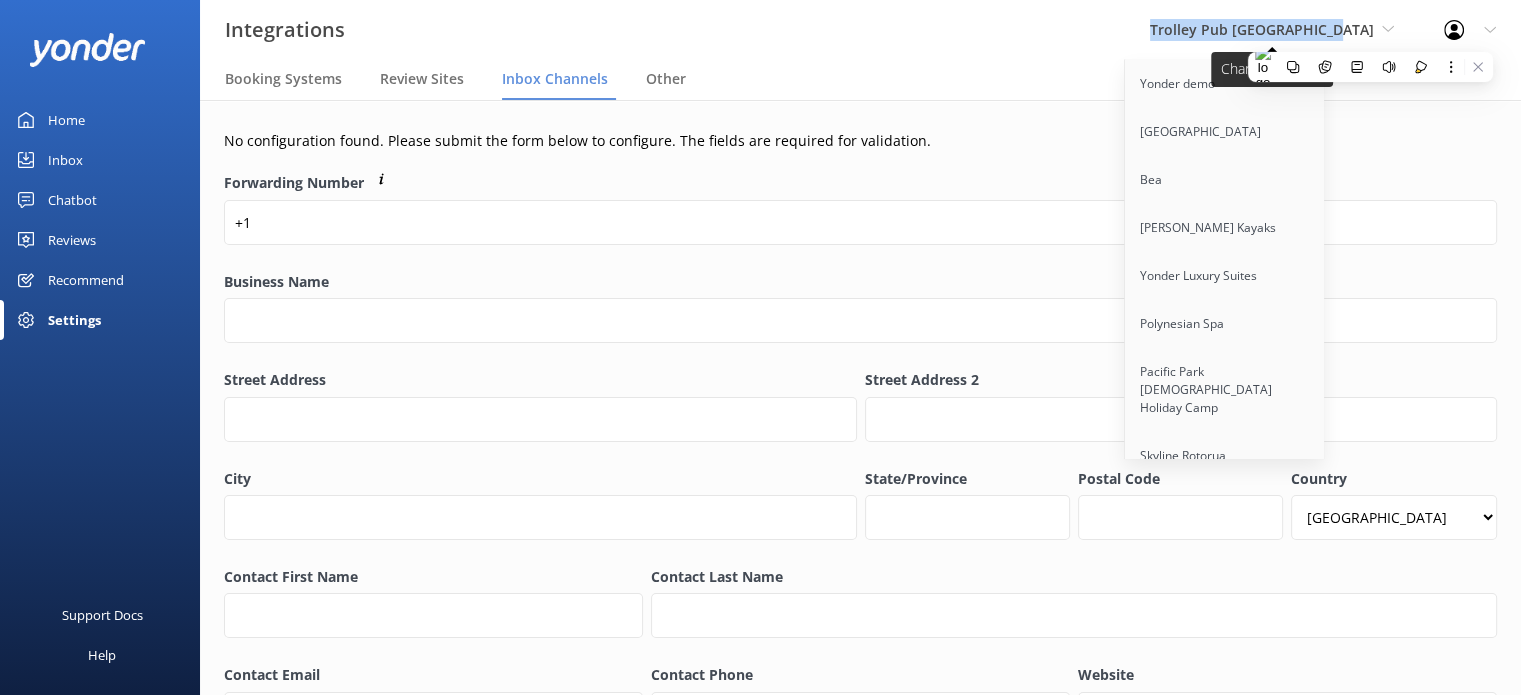 copy on "Trolley Pub [GEOGRAPHIC_DATA]" 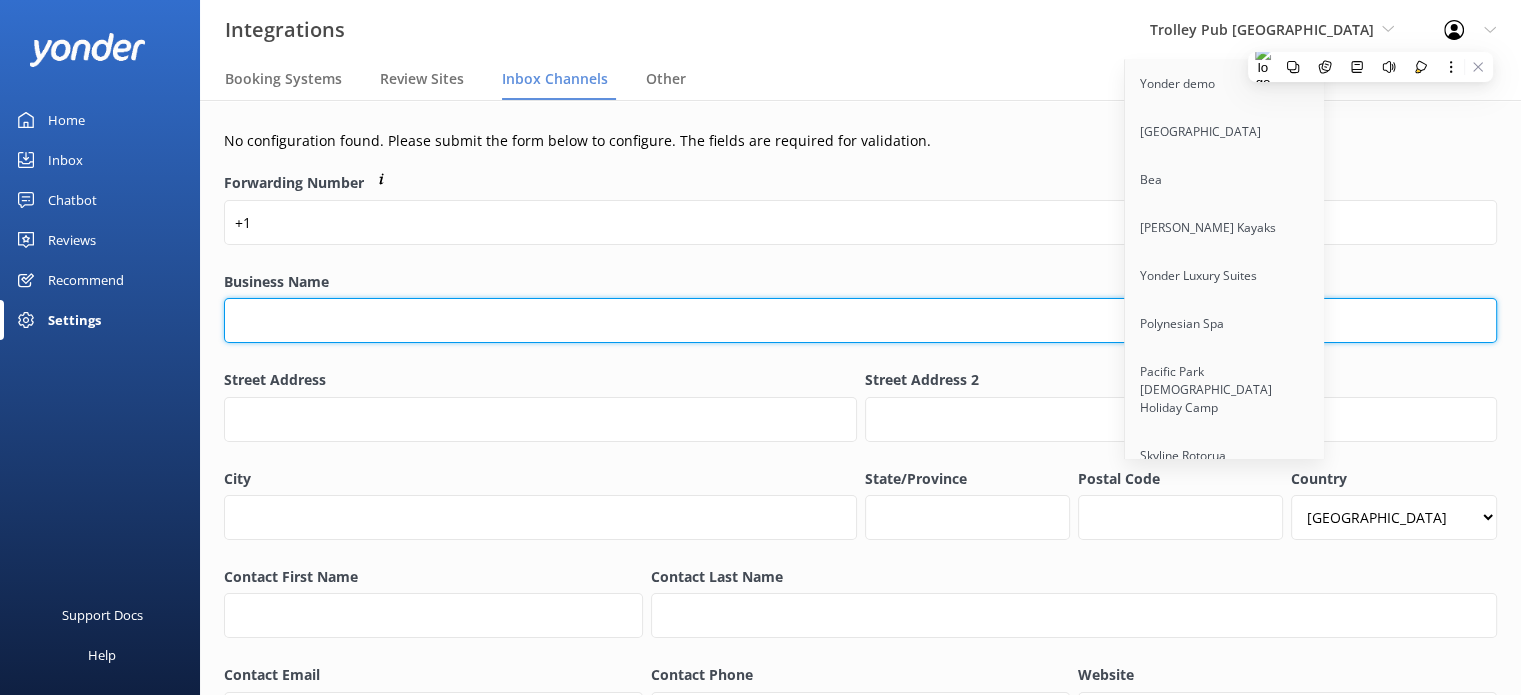 click on "Business Name" at bounding box center [860, 320] 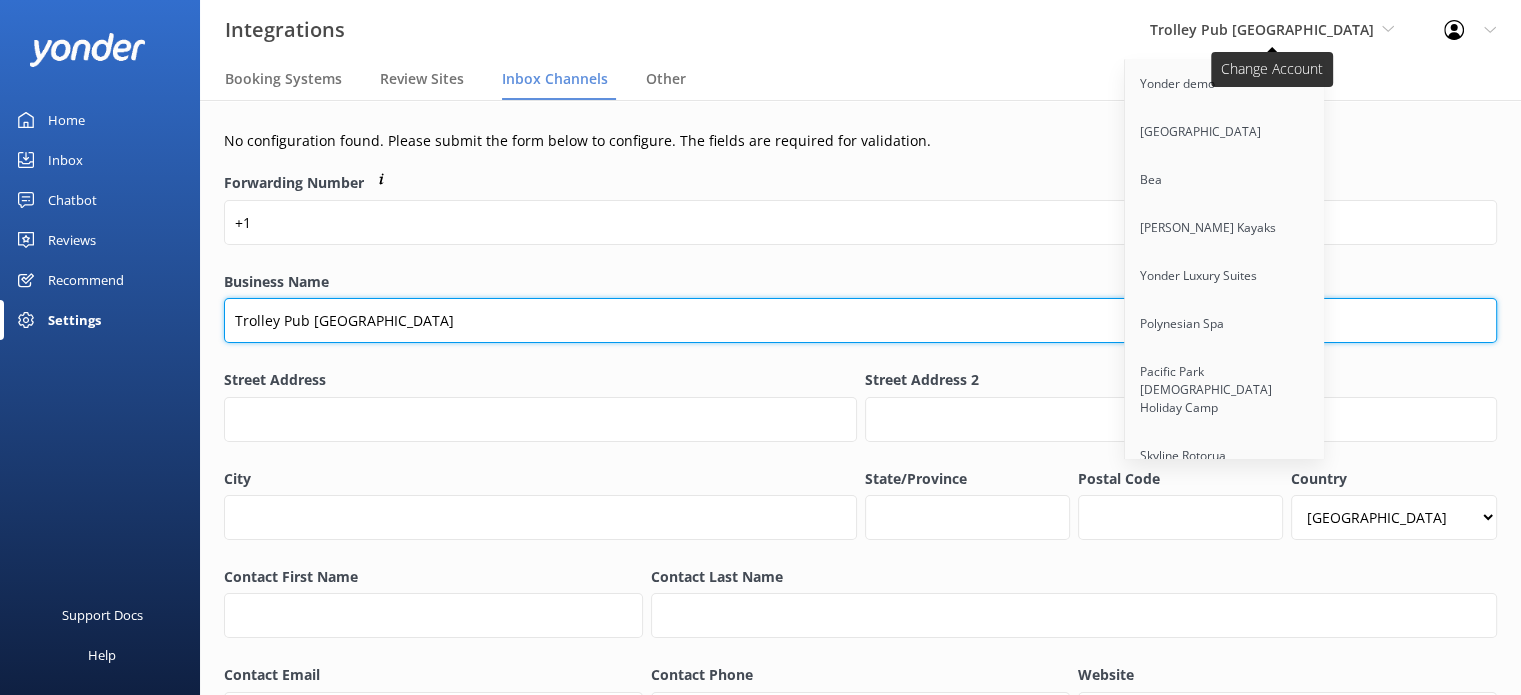 type on "Trolley Pub [GEOGRAPHIC_DATA]" 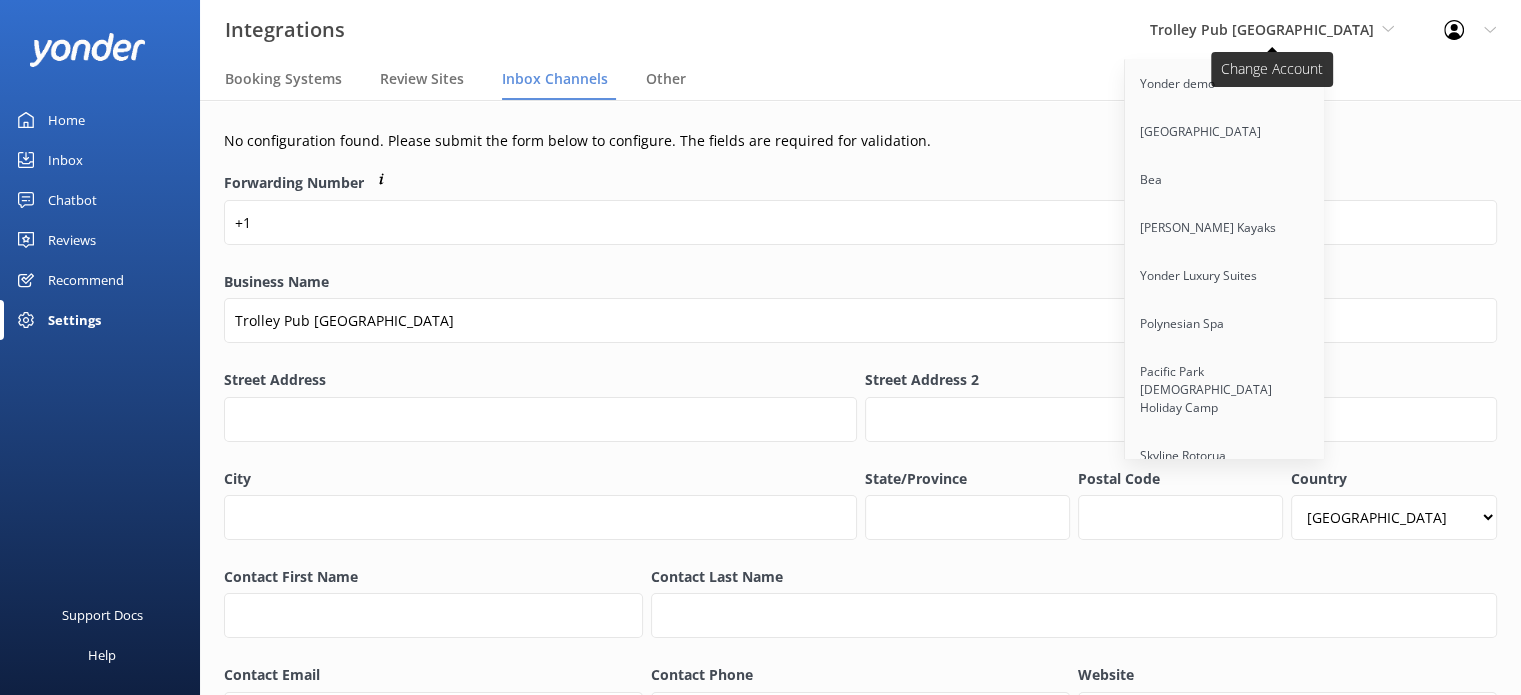 click on "Trolley Pub [GEOGRAPHIC_DATA]" at bounding box center [1262, 29] 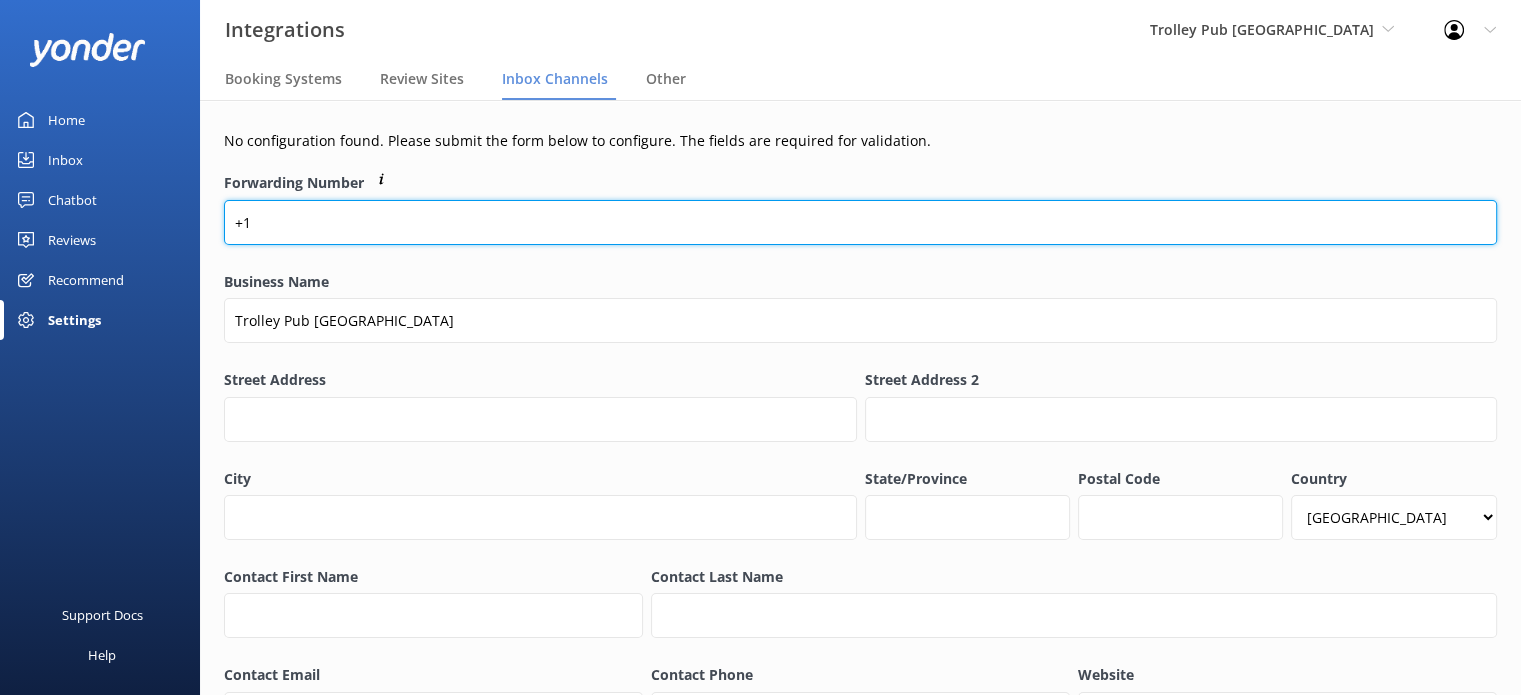 click on "+1" at bounding box center [860, 222] 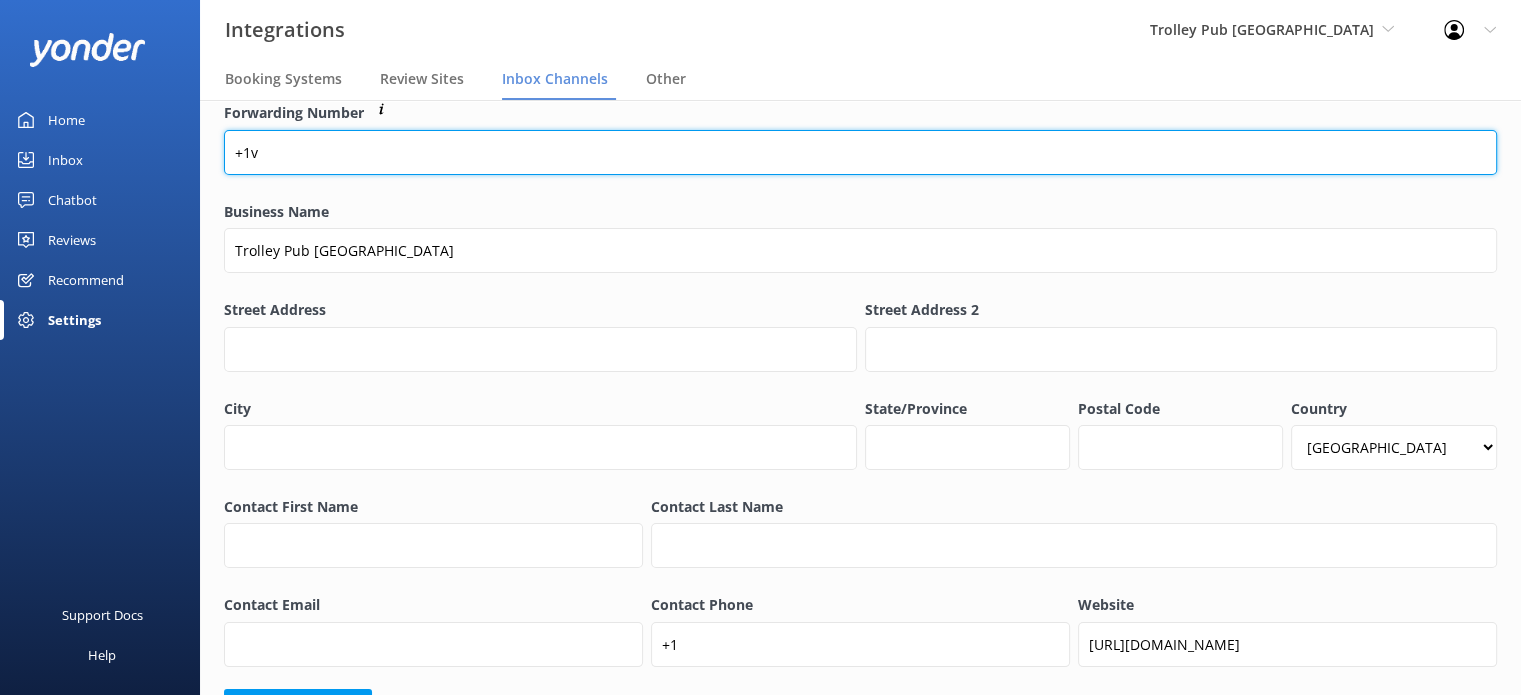 scroll, scrollTop: 153, scrollLeft: 0, axis: vertical 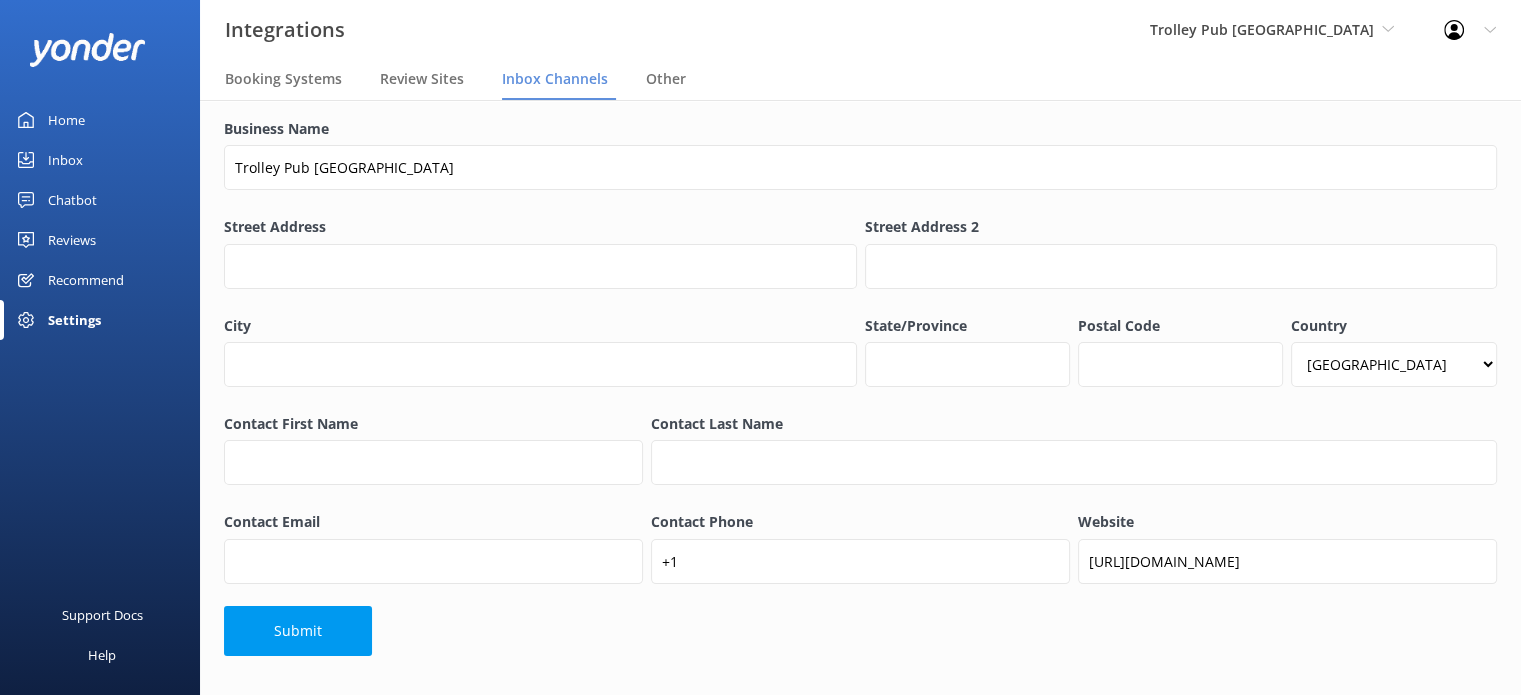 paste on "7273224608" 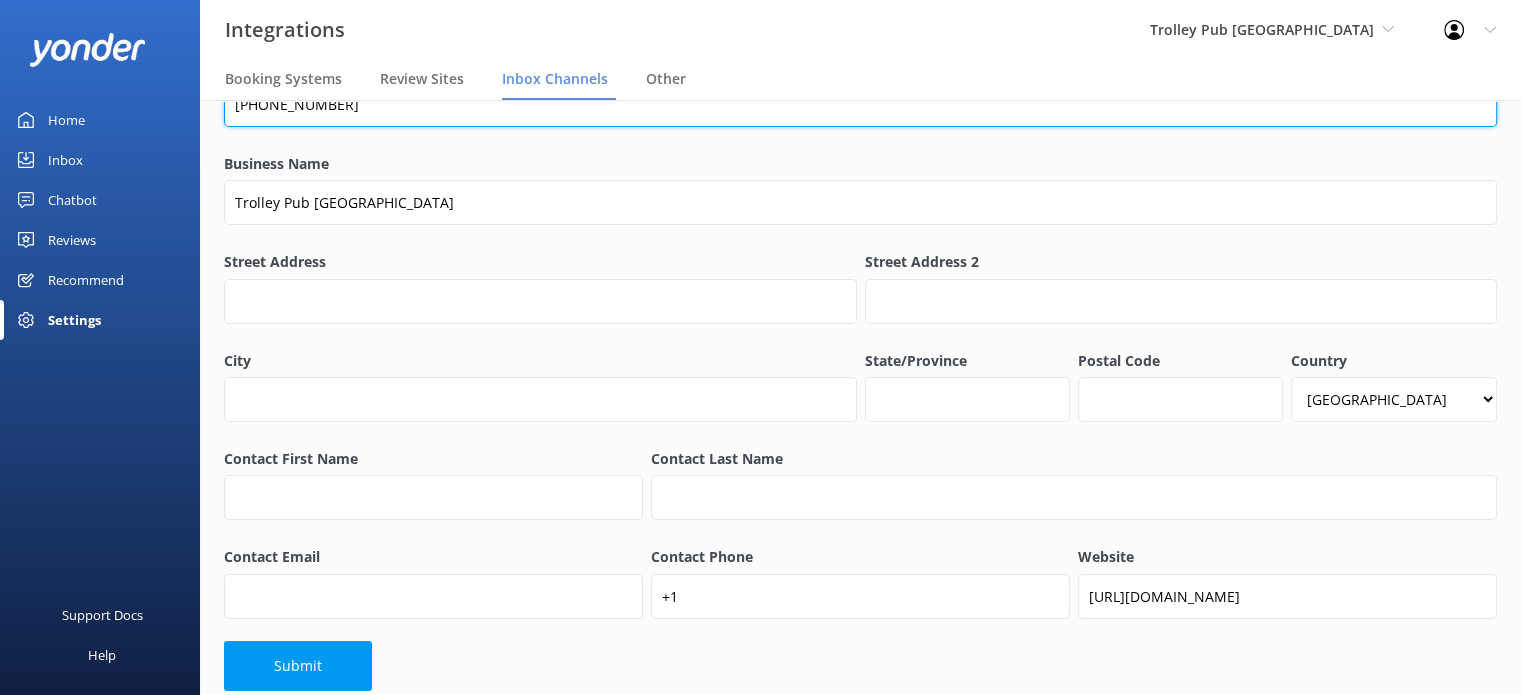 scroll, scrollTop: 153, scrollLeft: 0, axis: vertical 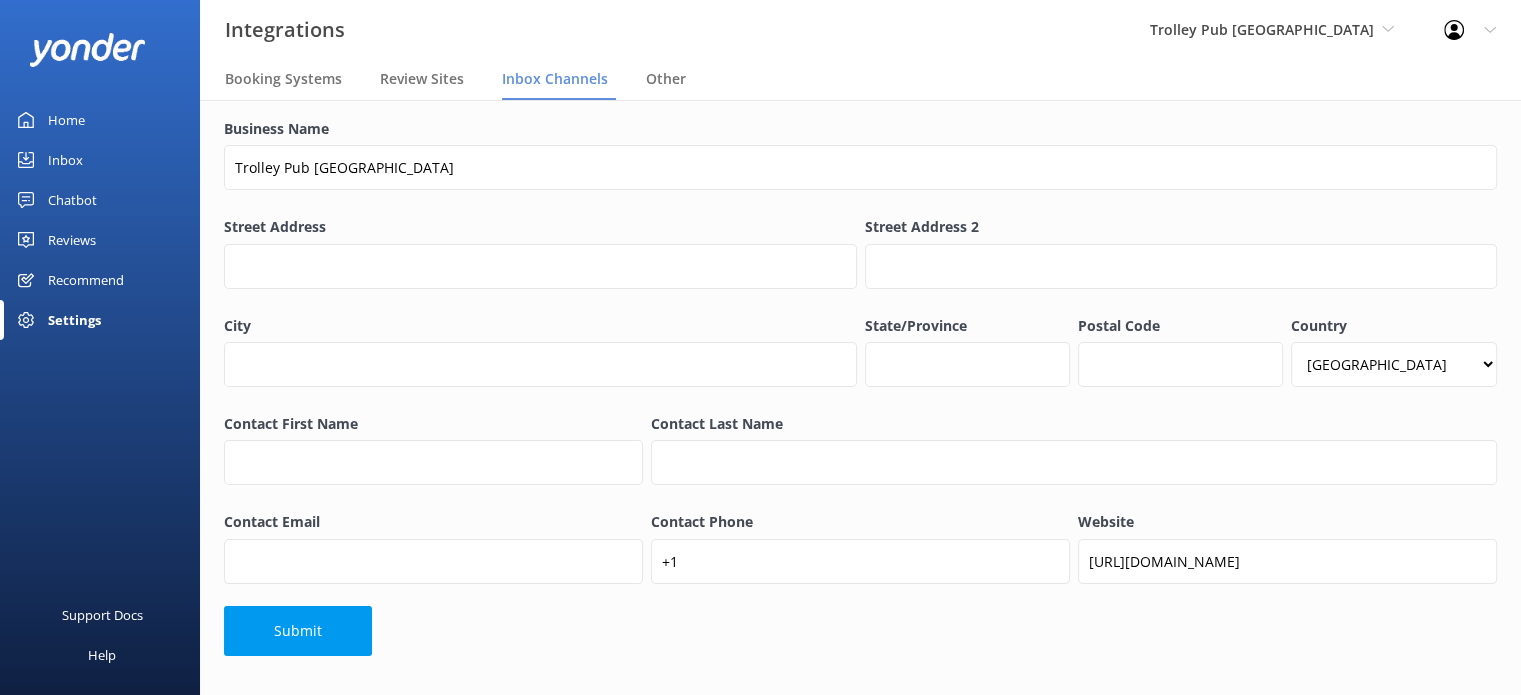 type on "+17273224608" 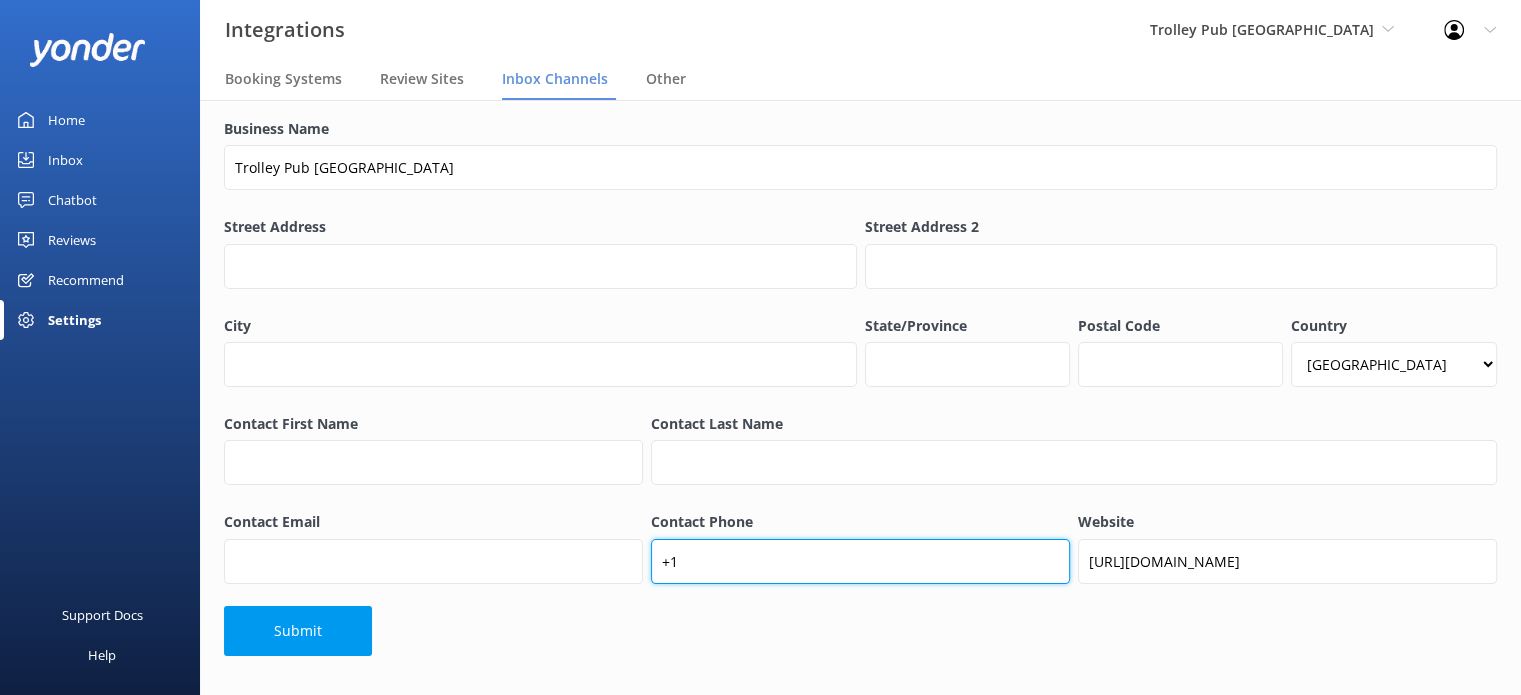 click on "+1" at bounding box center (860, 561) 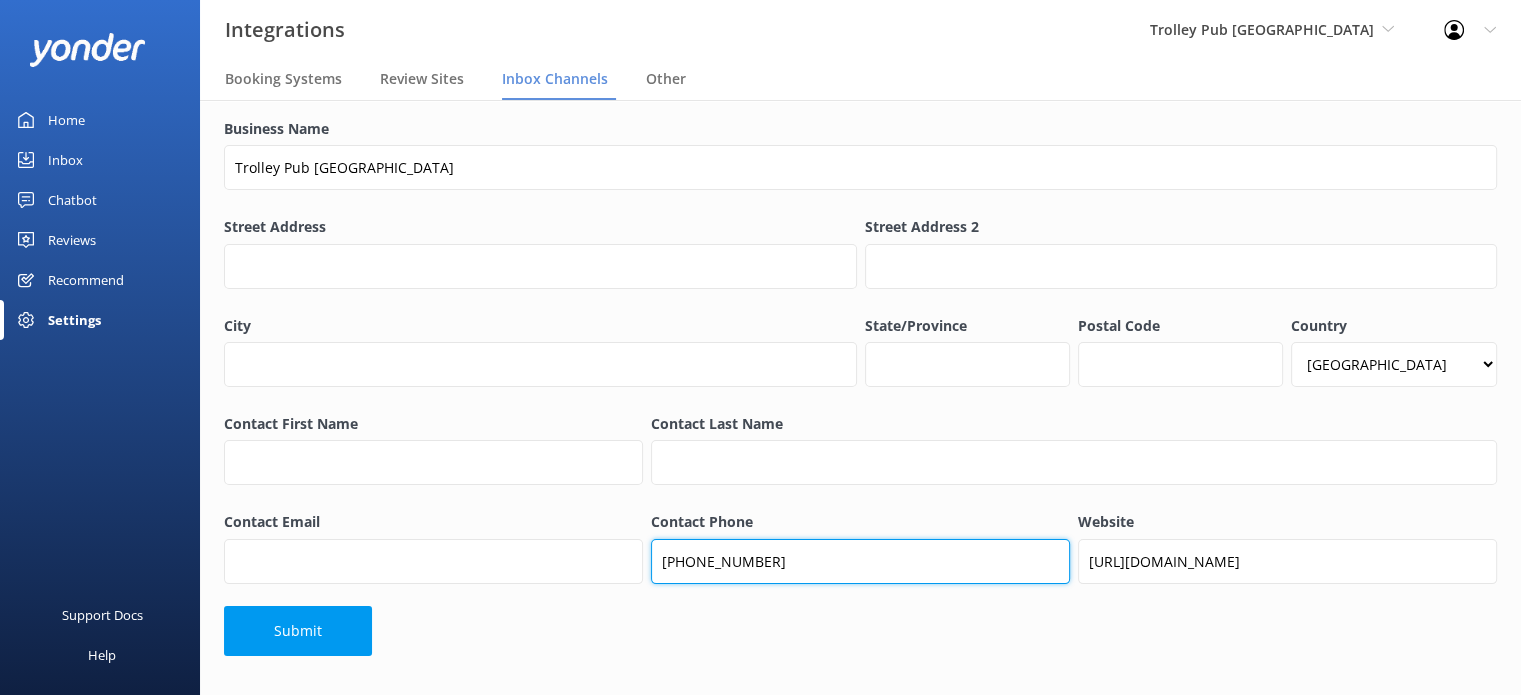 type on "+17273224608" 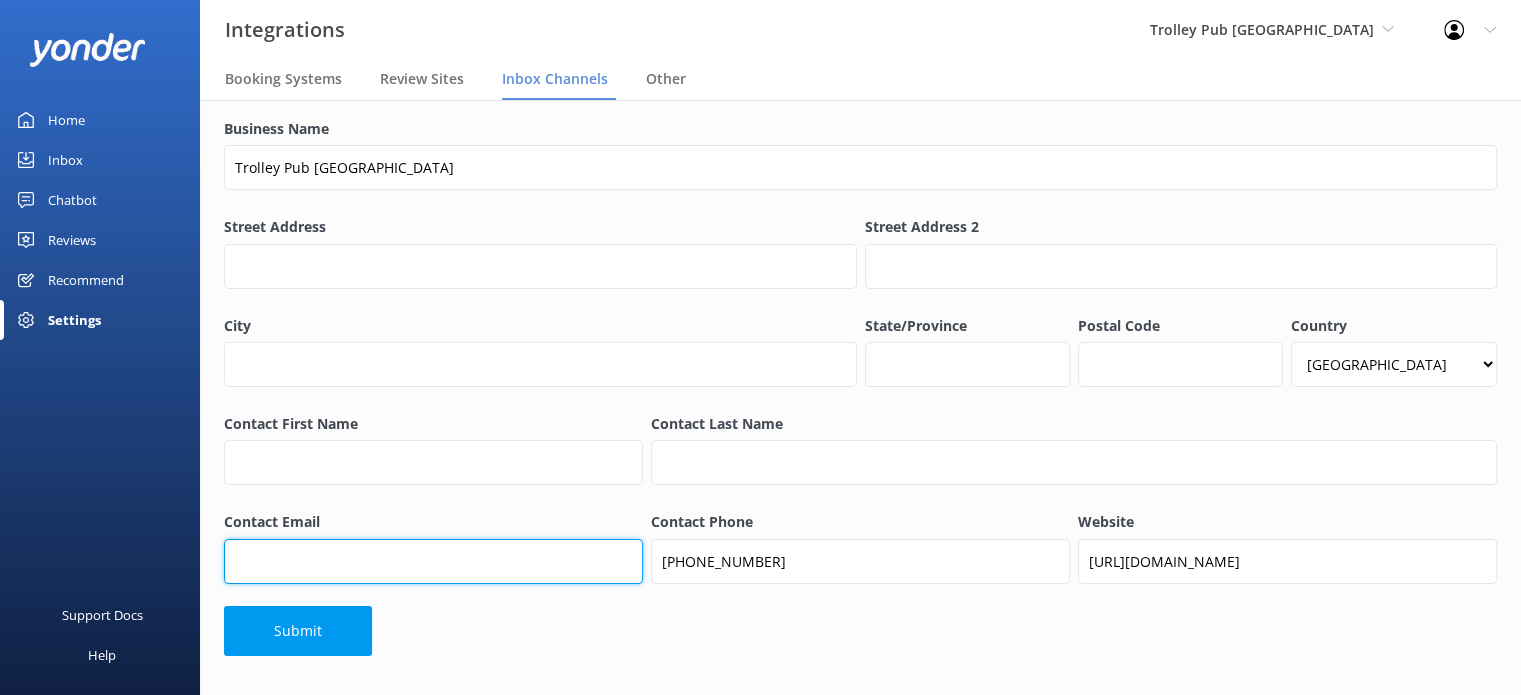 click on "Contact Email" at bounding box center (433, 561) 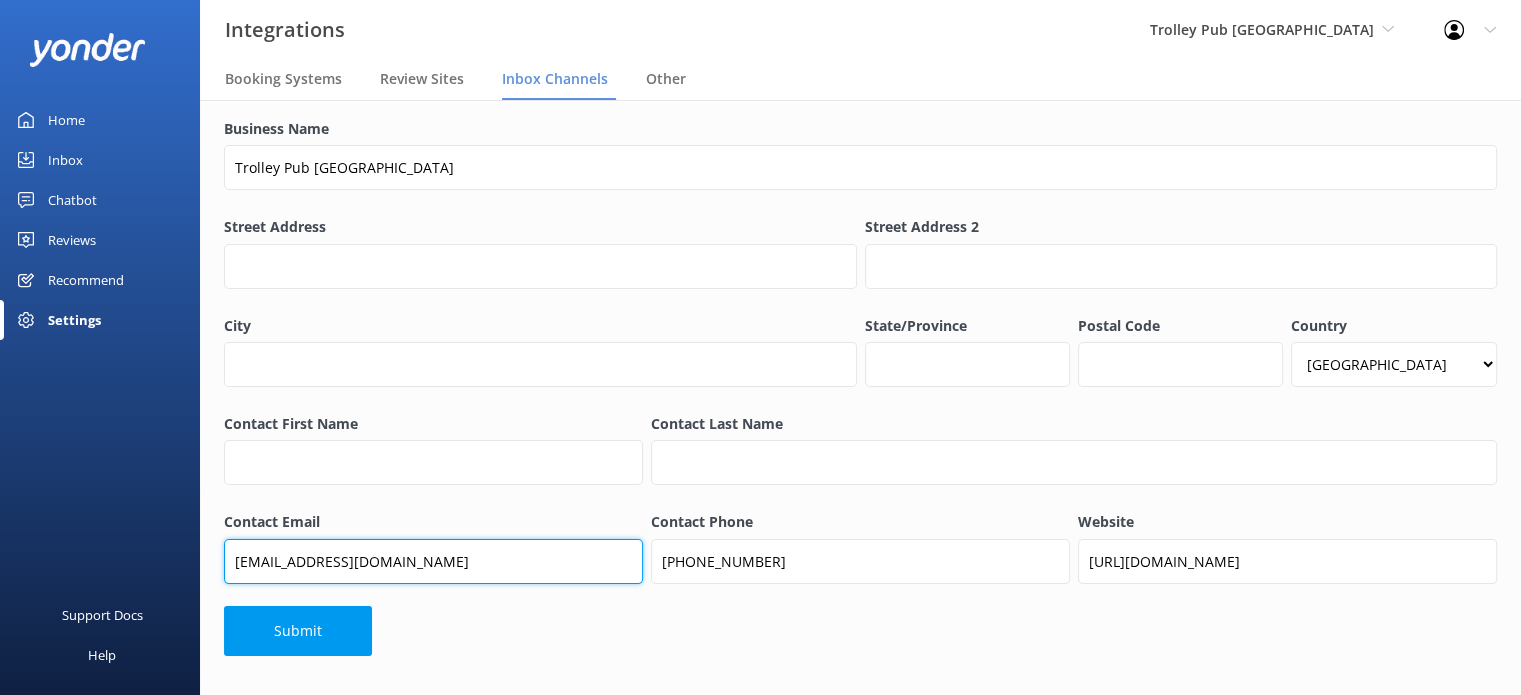 type on "Stpetersburg@trolleypub.com" 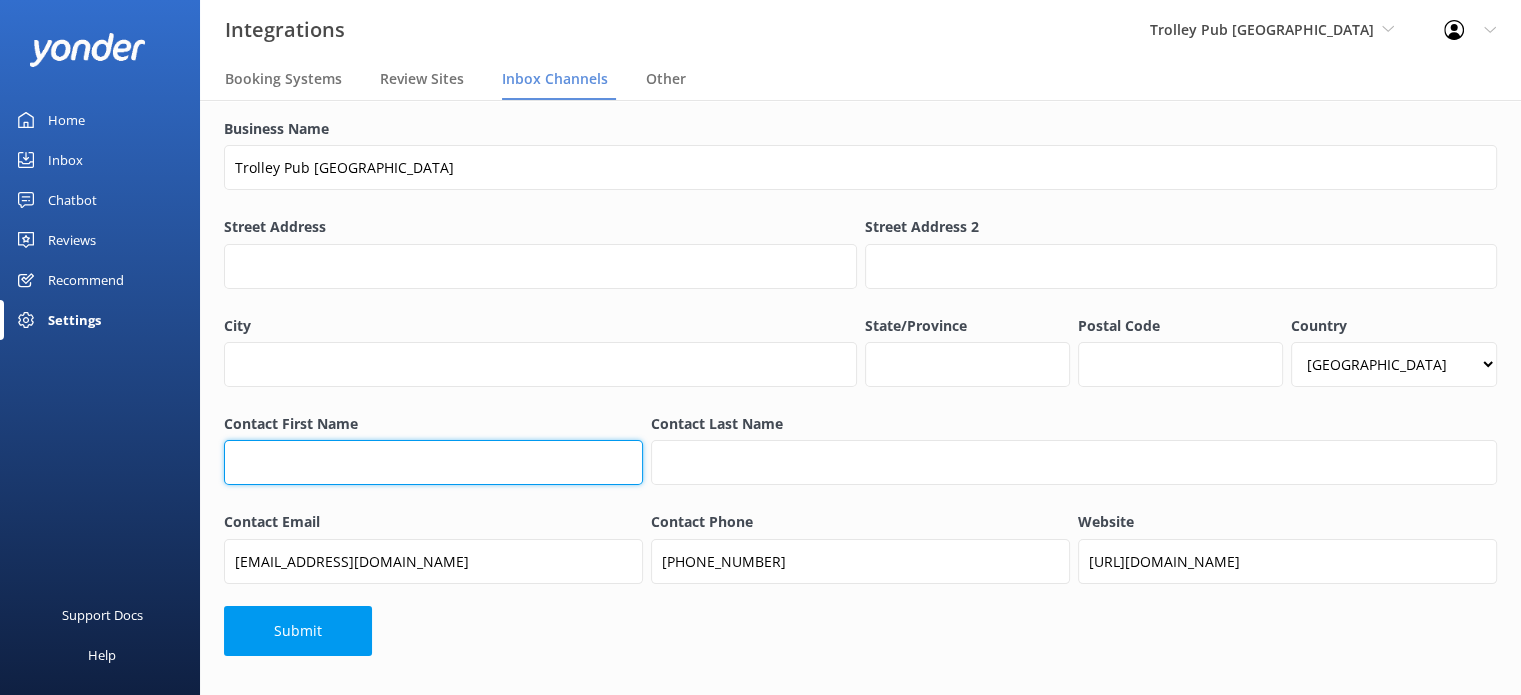 click on "Contact First Name" at bounding box center [433, 462] 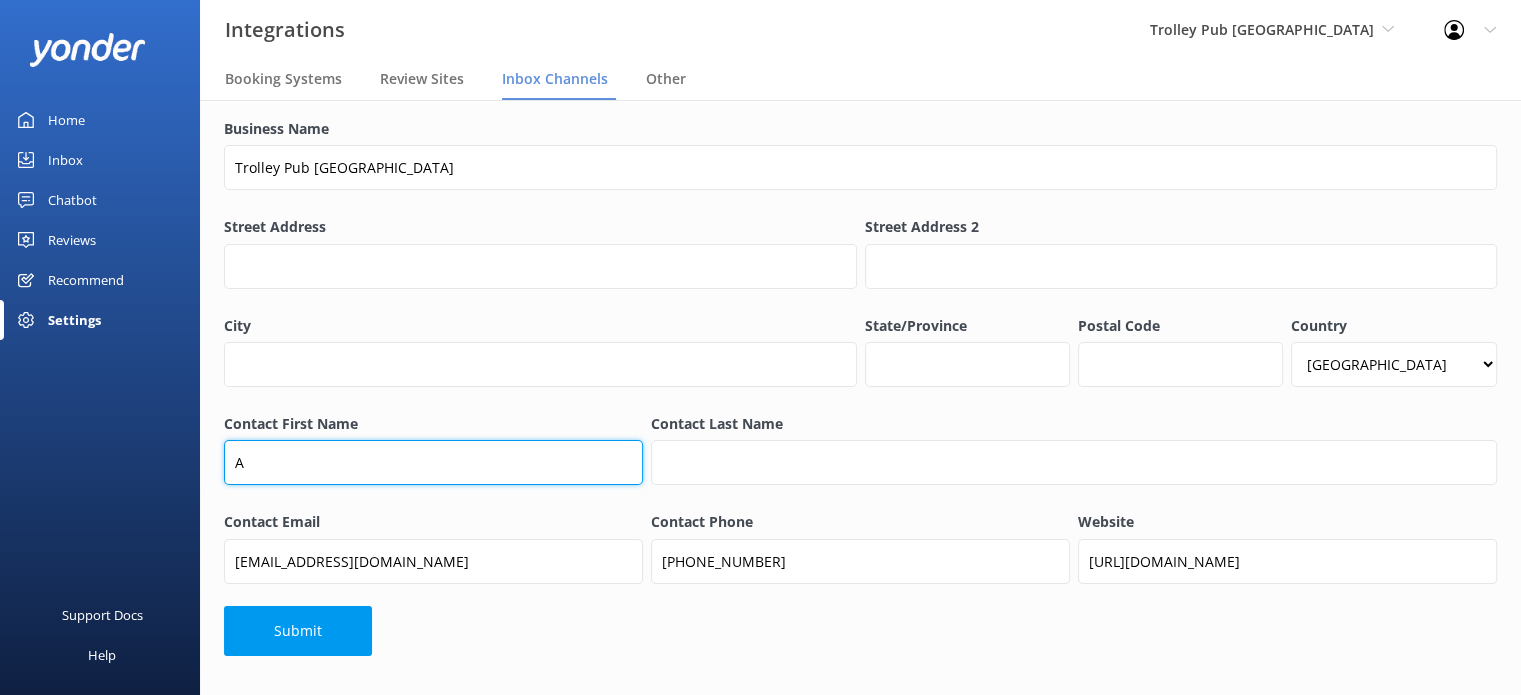 type on "Andrew" 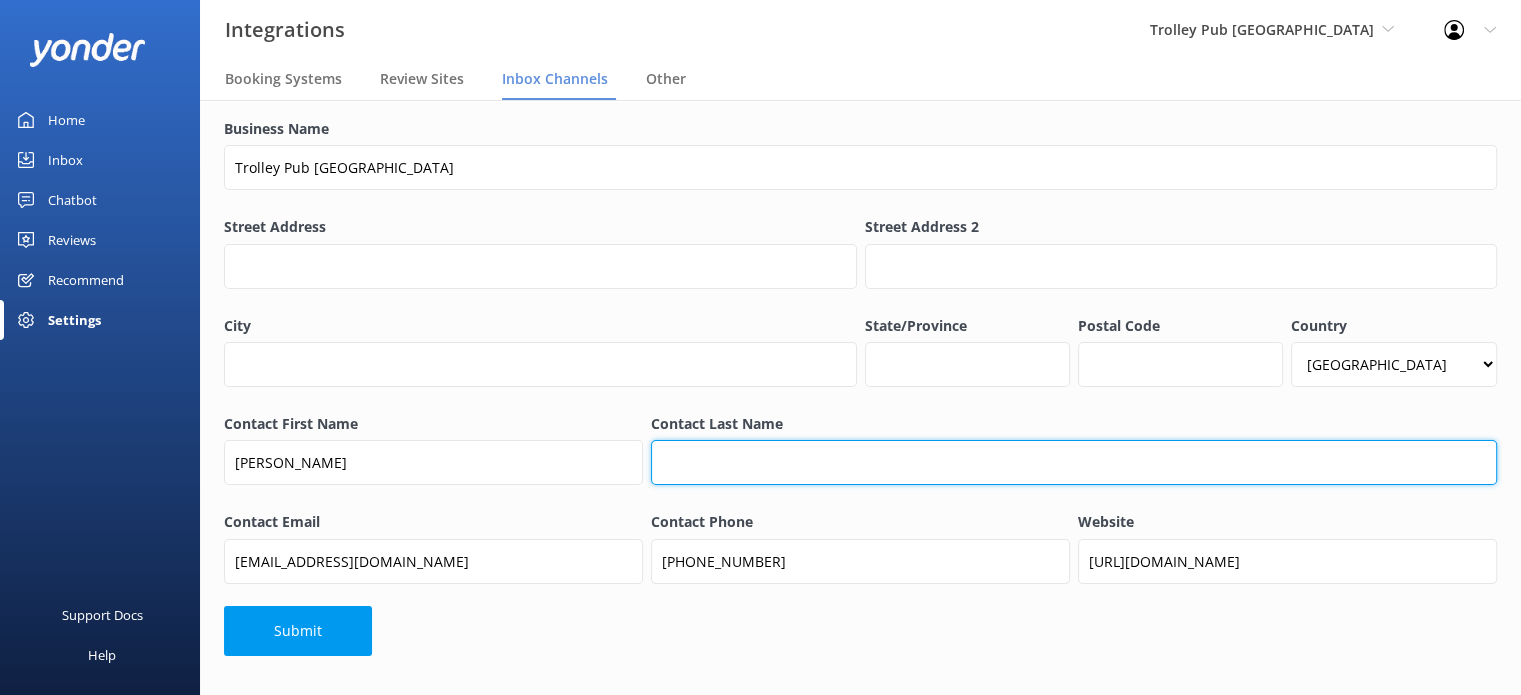 click on "Contact Last Name" at bounding box center (1074, 462) 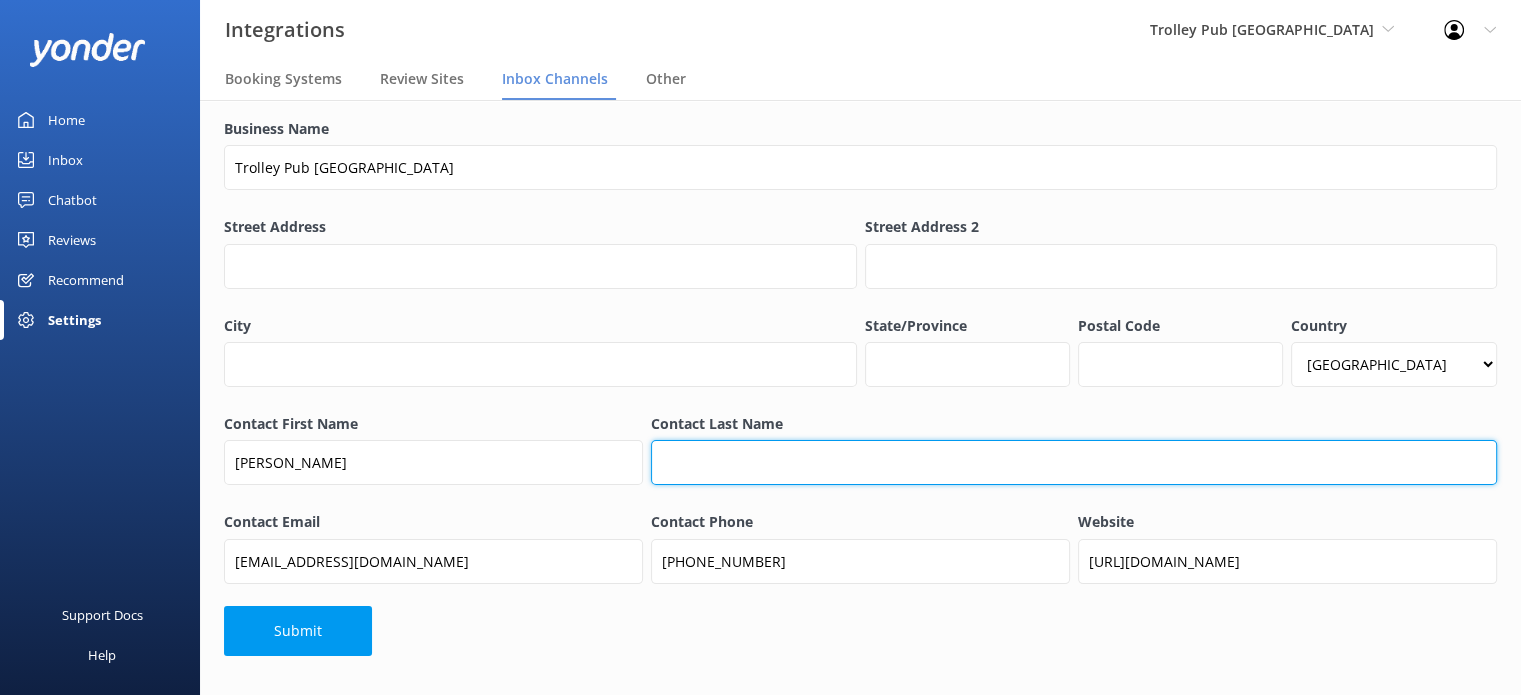click on "Contact Last Name" at bounding box center [1074, 462] 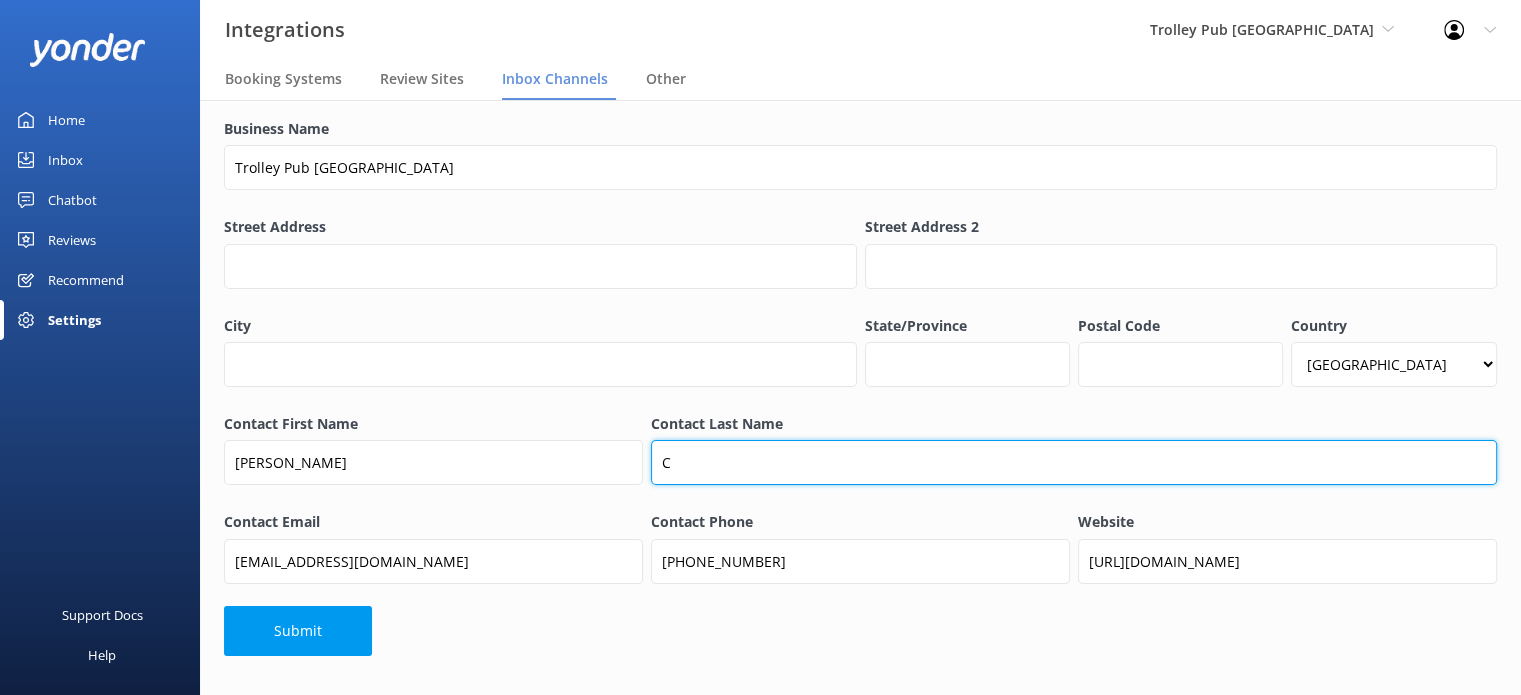 type on "Cohen" 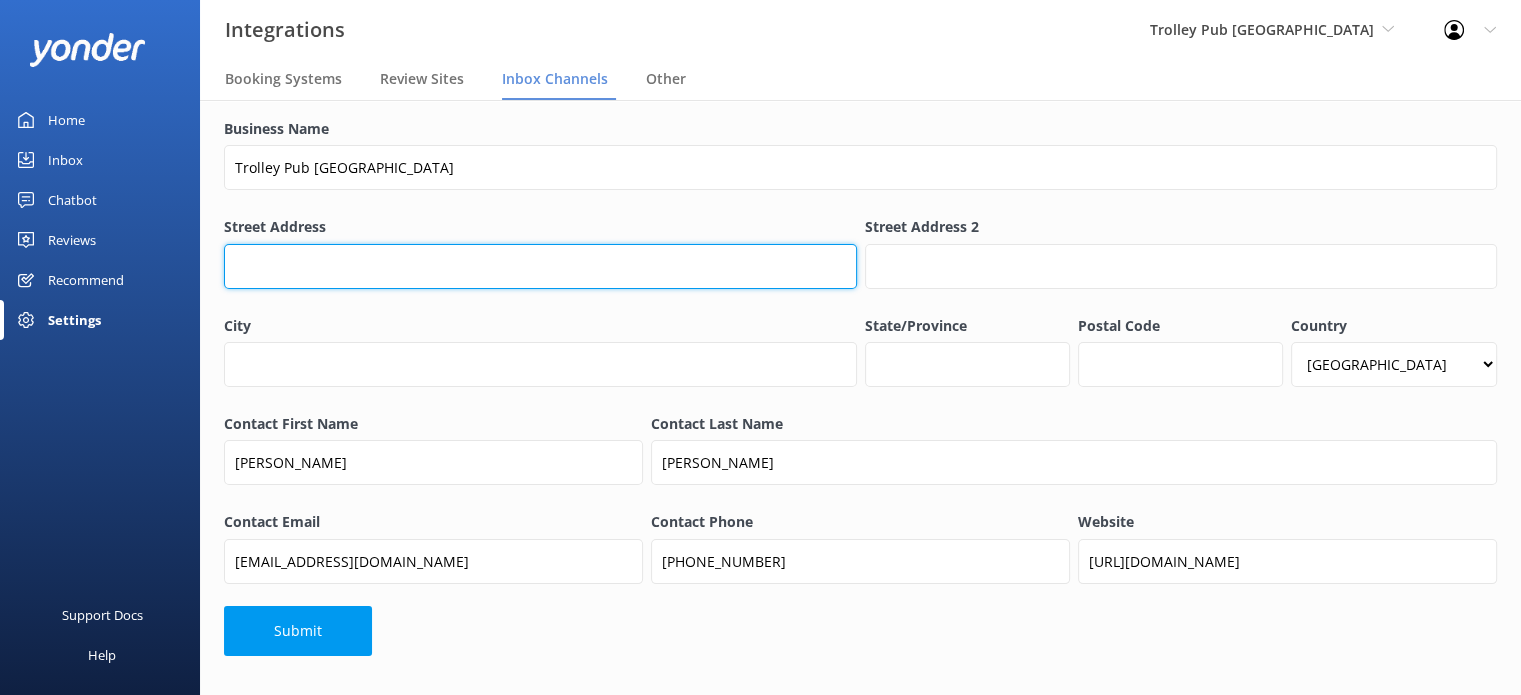 click on "Street Address" at bounding box center (540, 266) 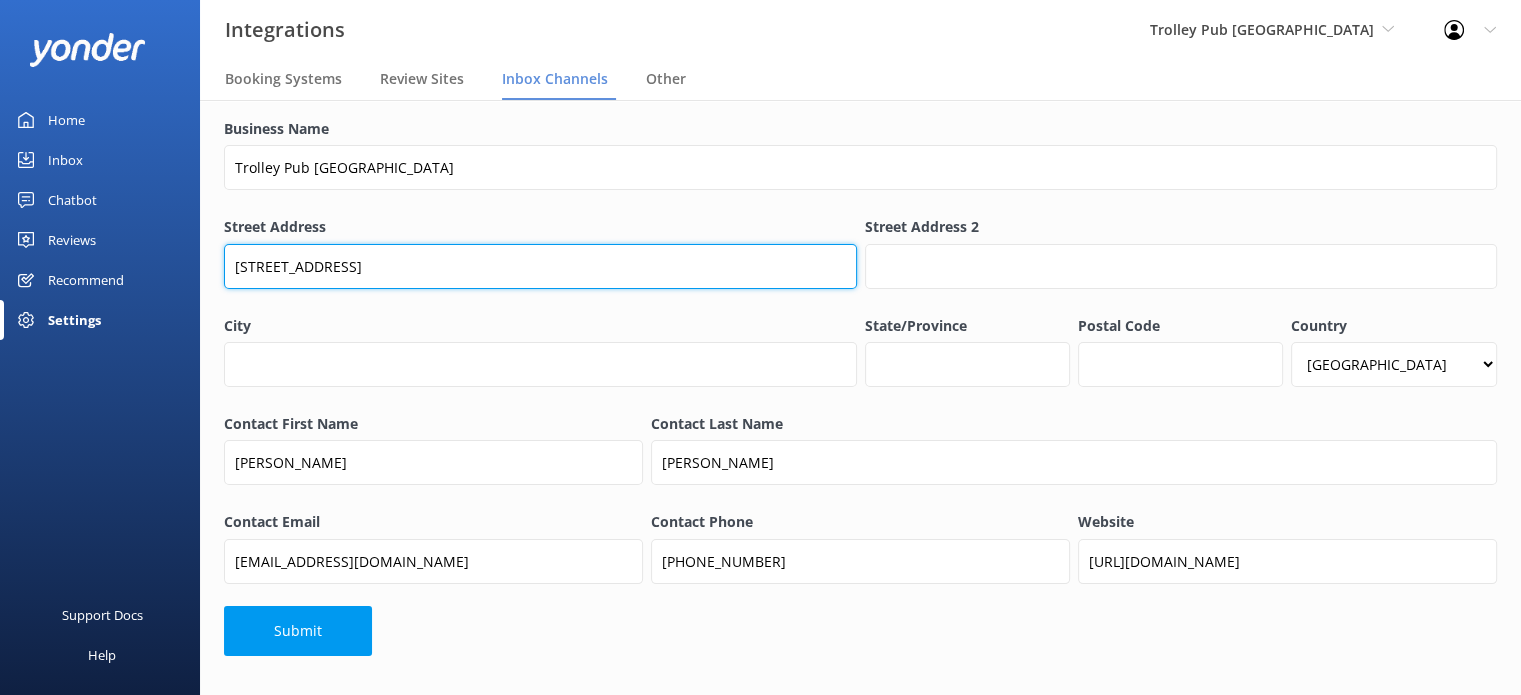 drag, startPoint x: 436, startPoint y: 266, endPoint x: 328, endPoint y: 275, distance: 108.37435 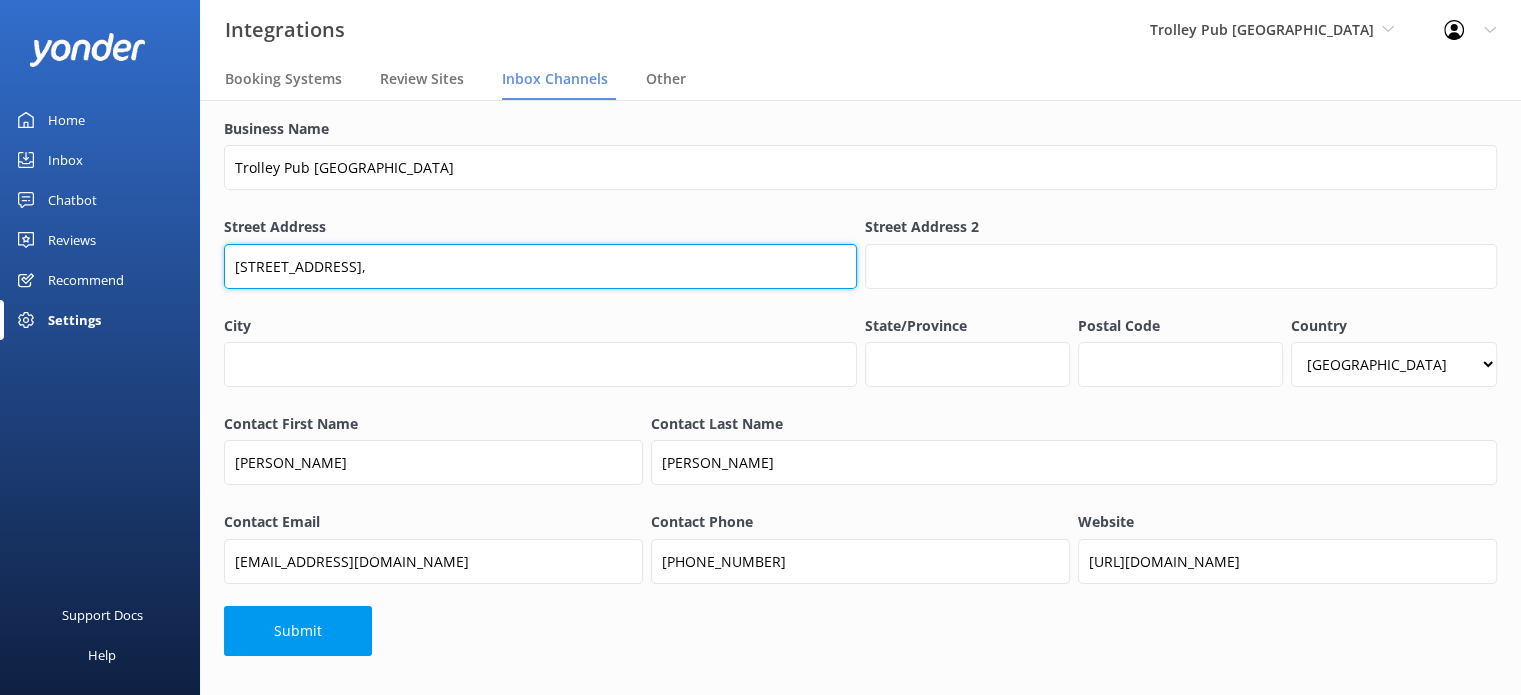 type on "222 2nd St. S," 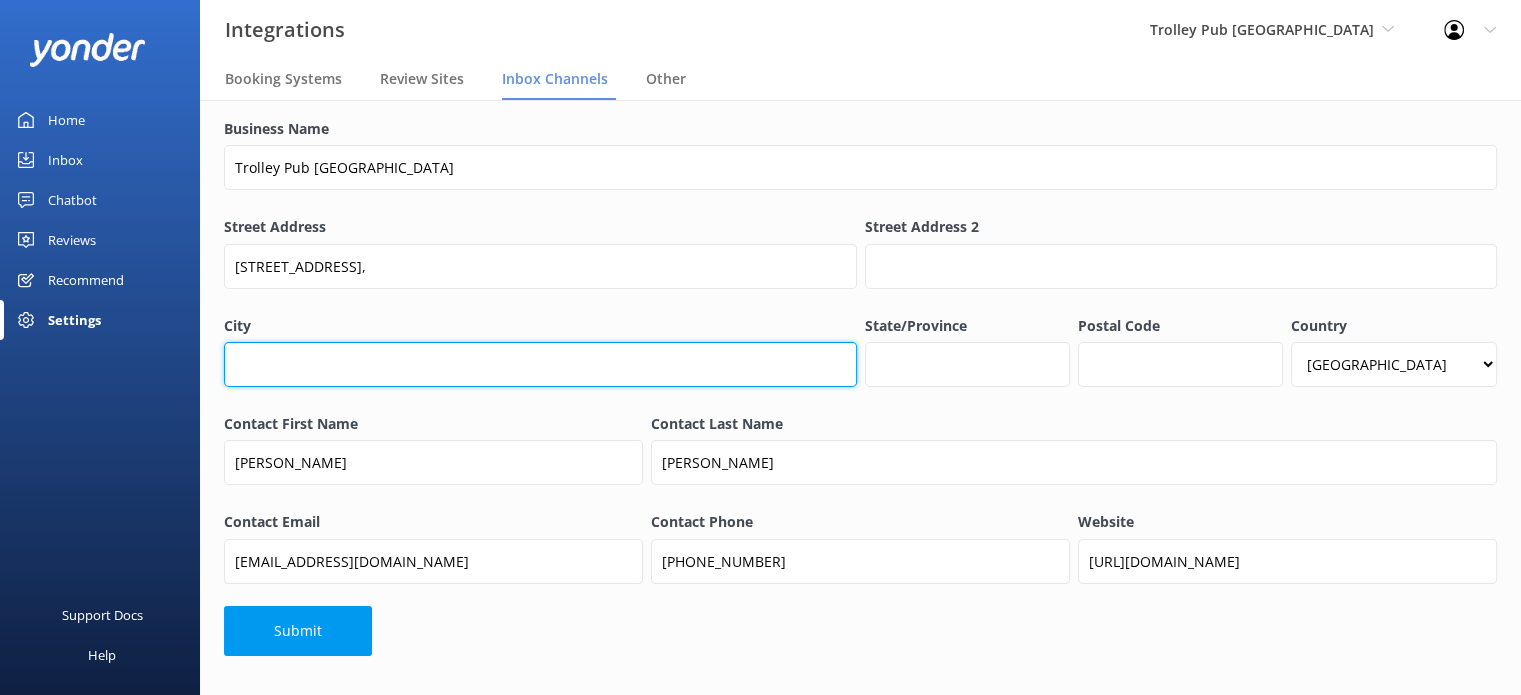 click on "City" at bounding box center (540, 364) 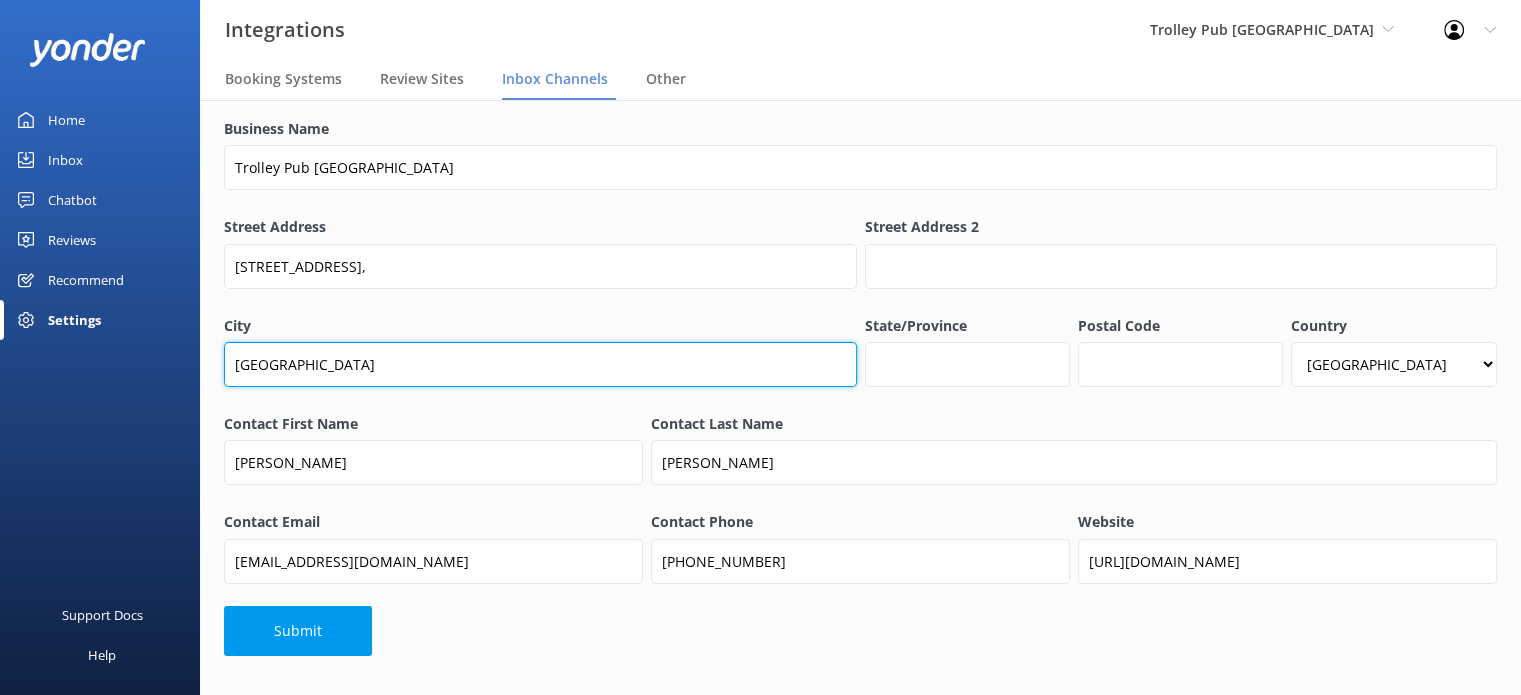 type on "Saint Petersburg" 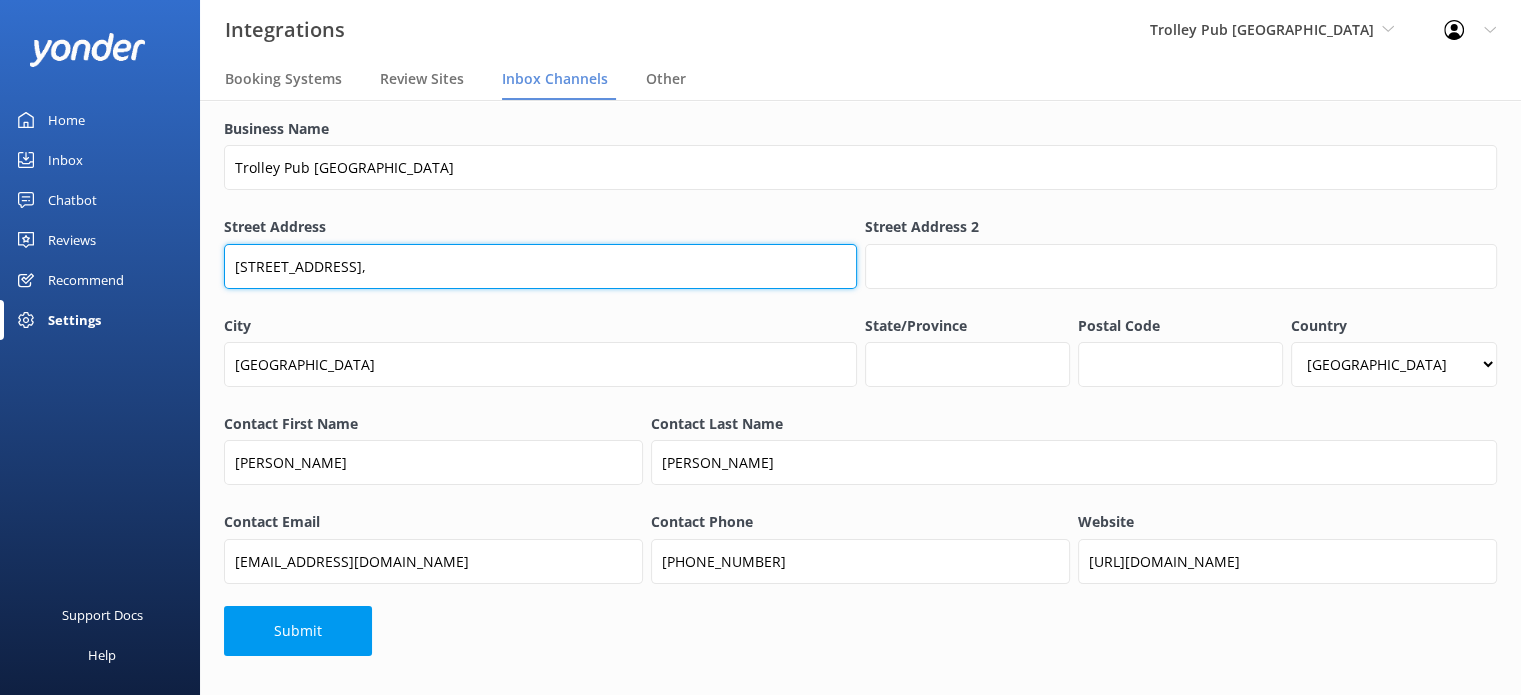 click on "222 2nd St. S," at bounding box center (540, 266) 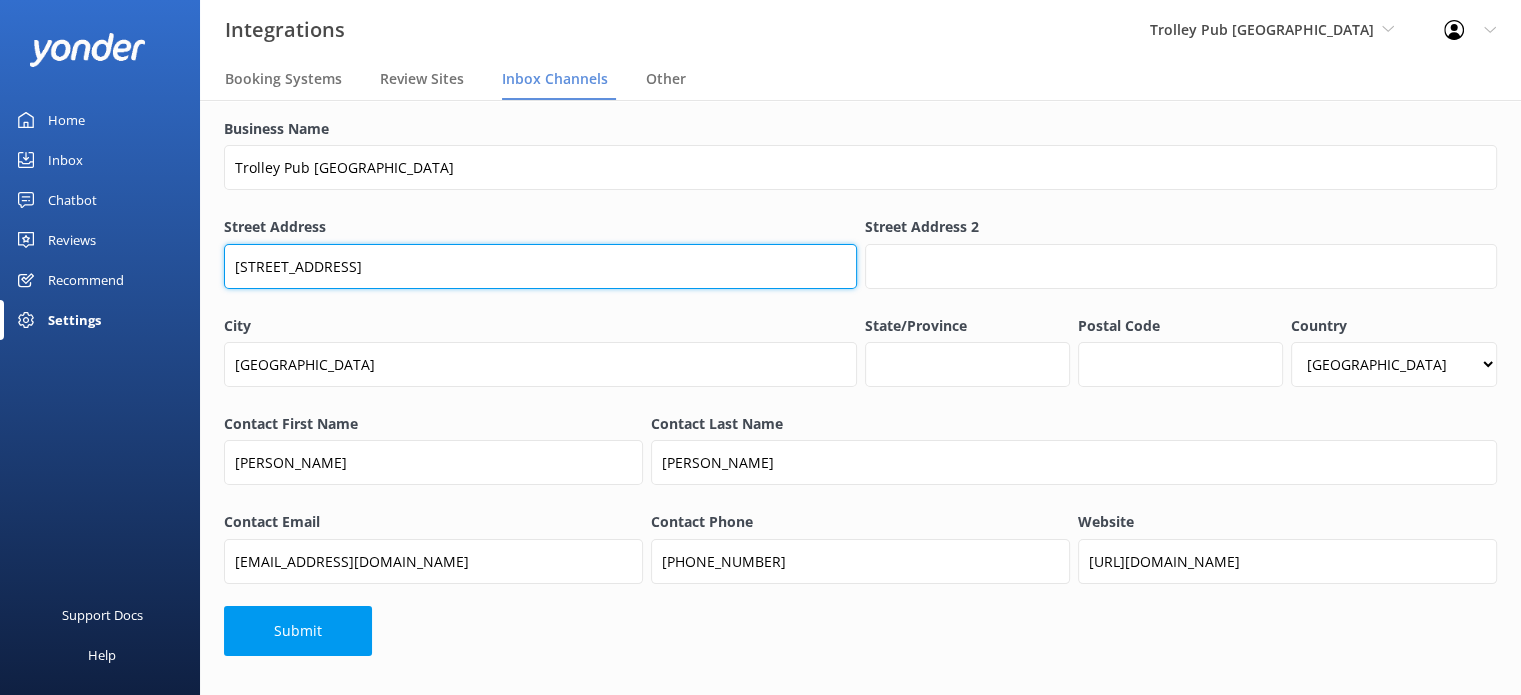 type on "222 2nd St. S" 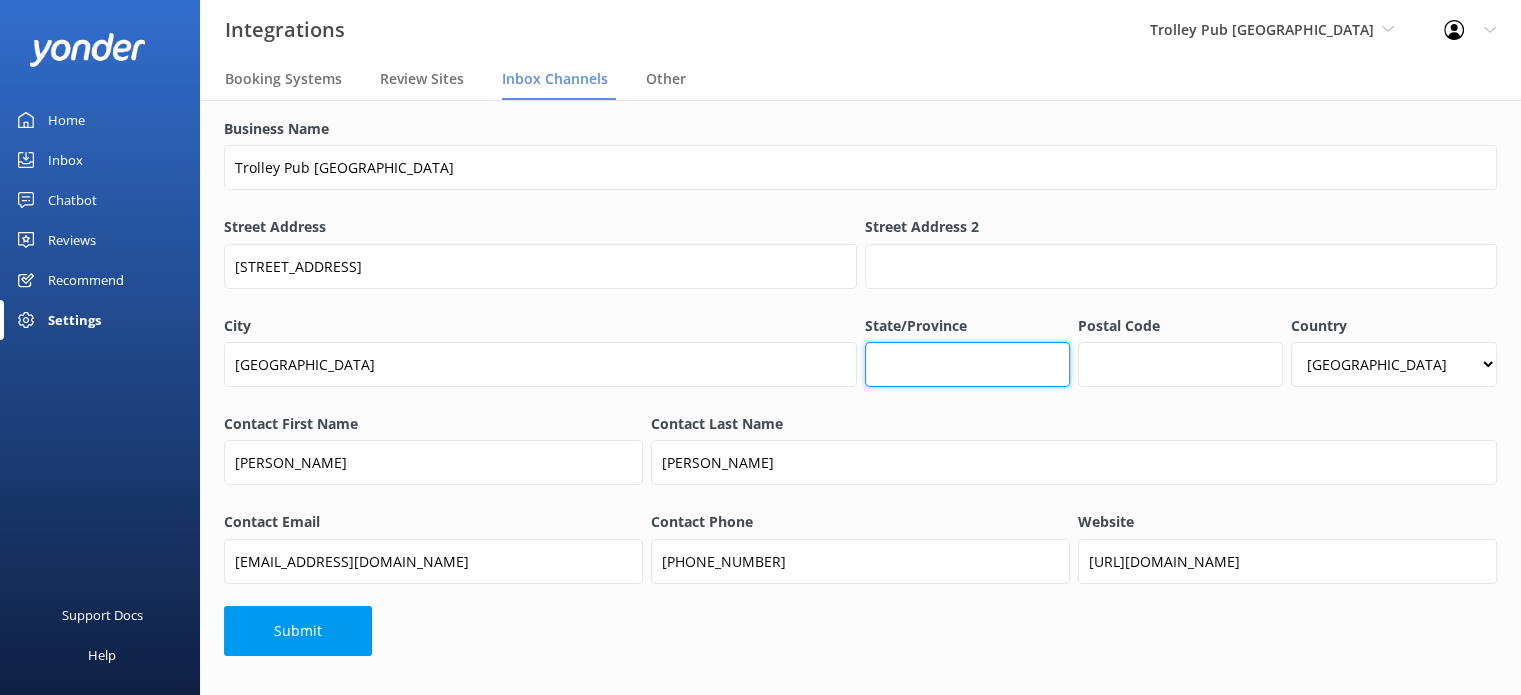 click on "State/Province" at bounding box center (967, 364) 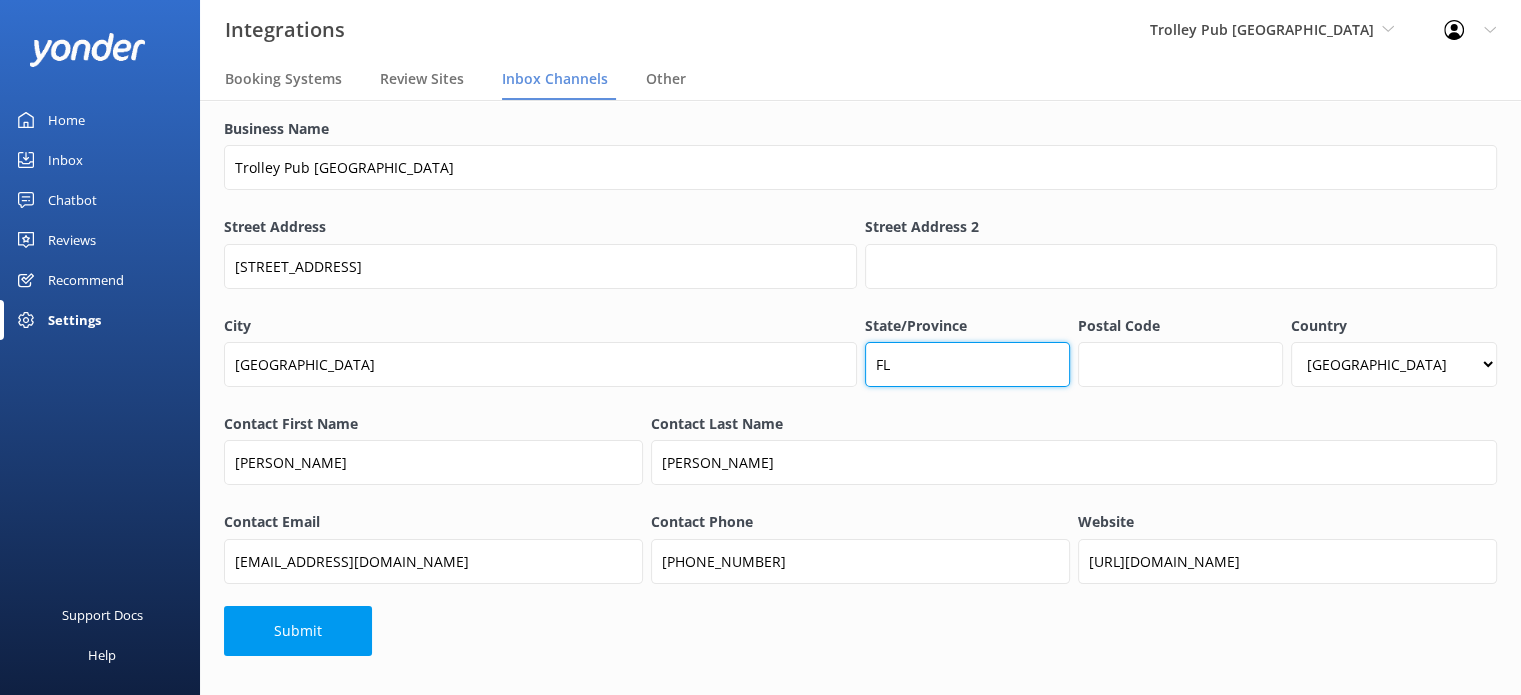 type on "FL" 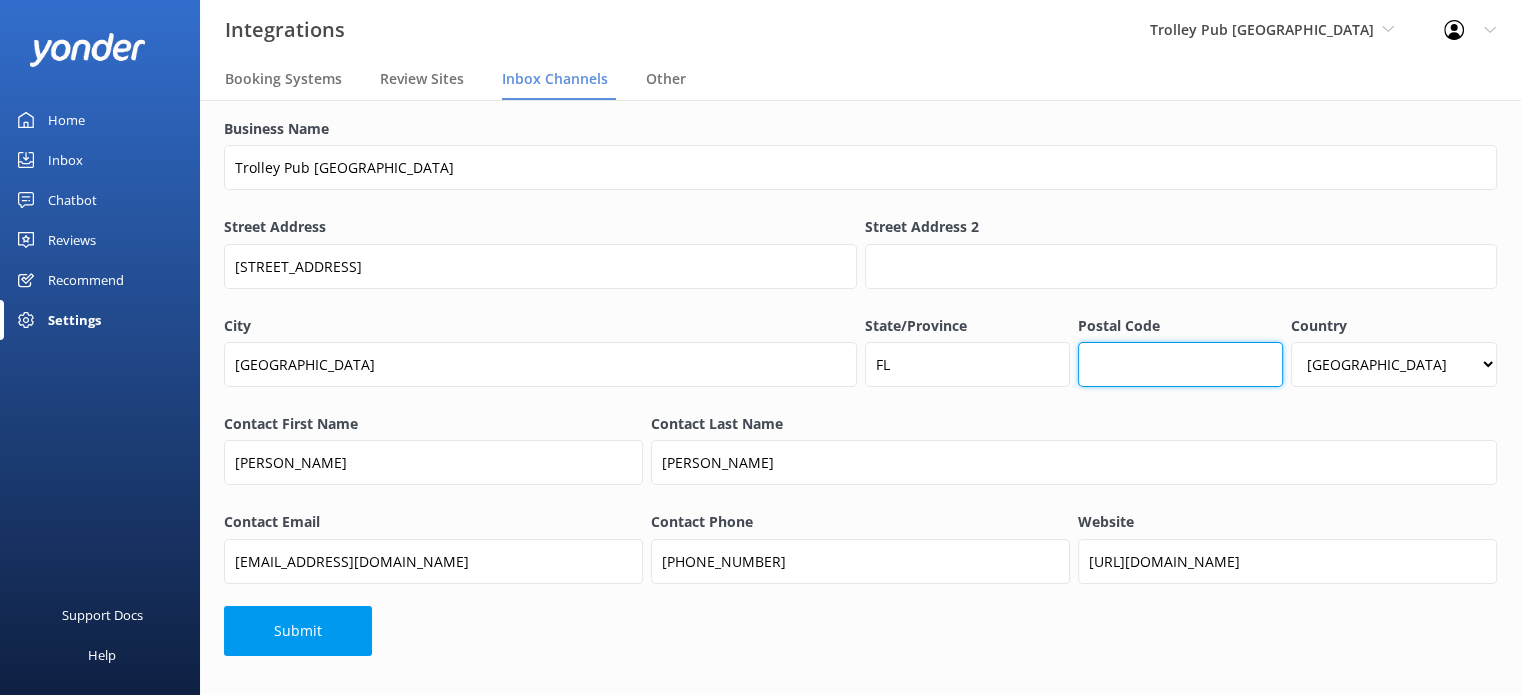 click on "Postal Code" at bounding box center (1180, 364) 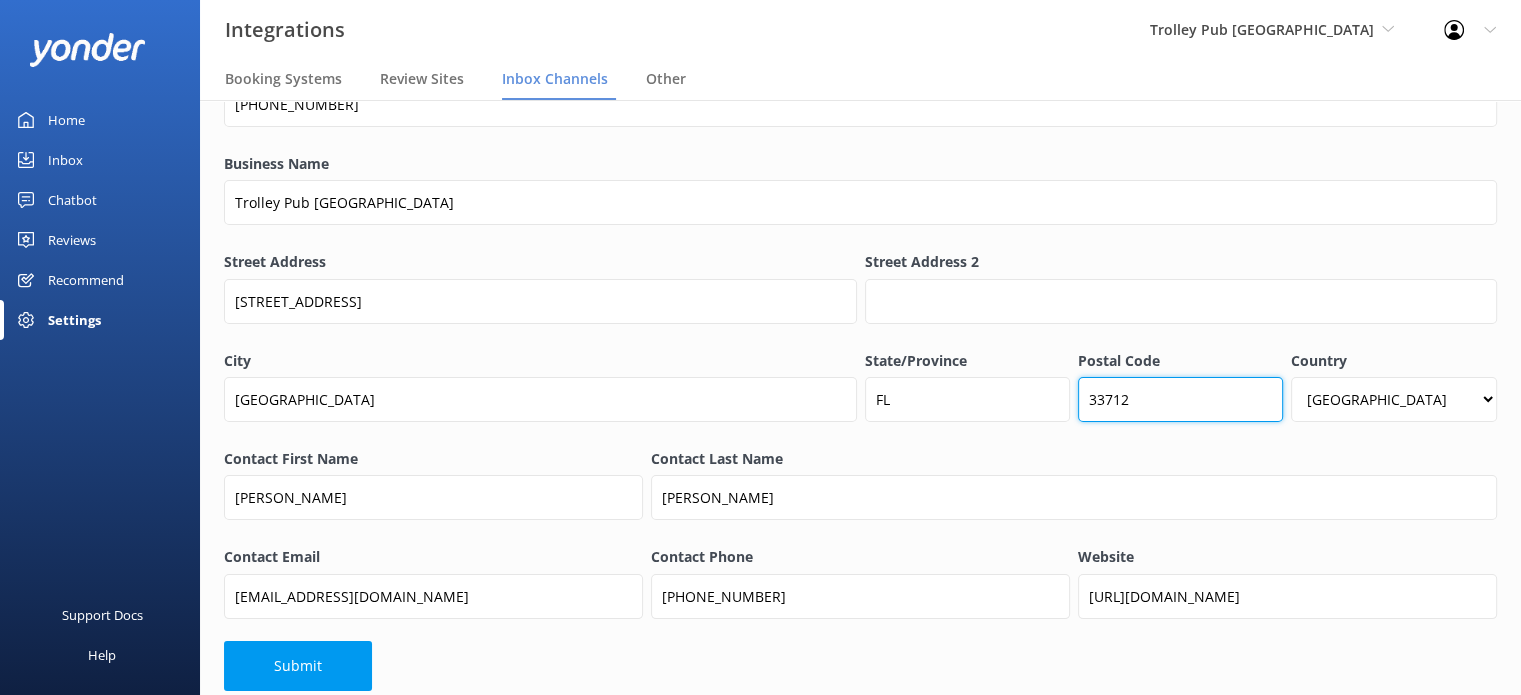 scroll, scrollTop: 153, scrollLeft: 0, axis: vertical 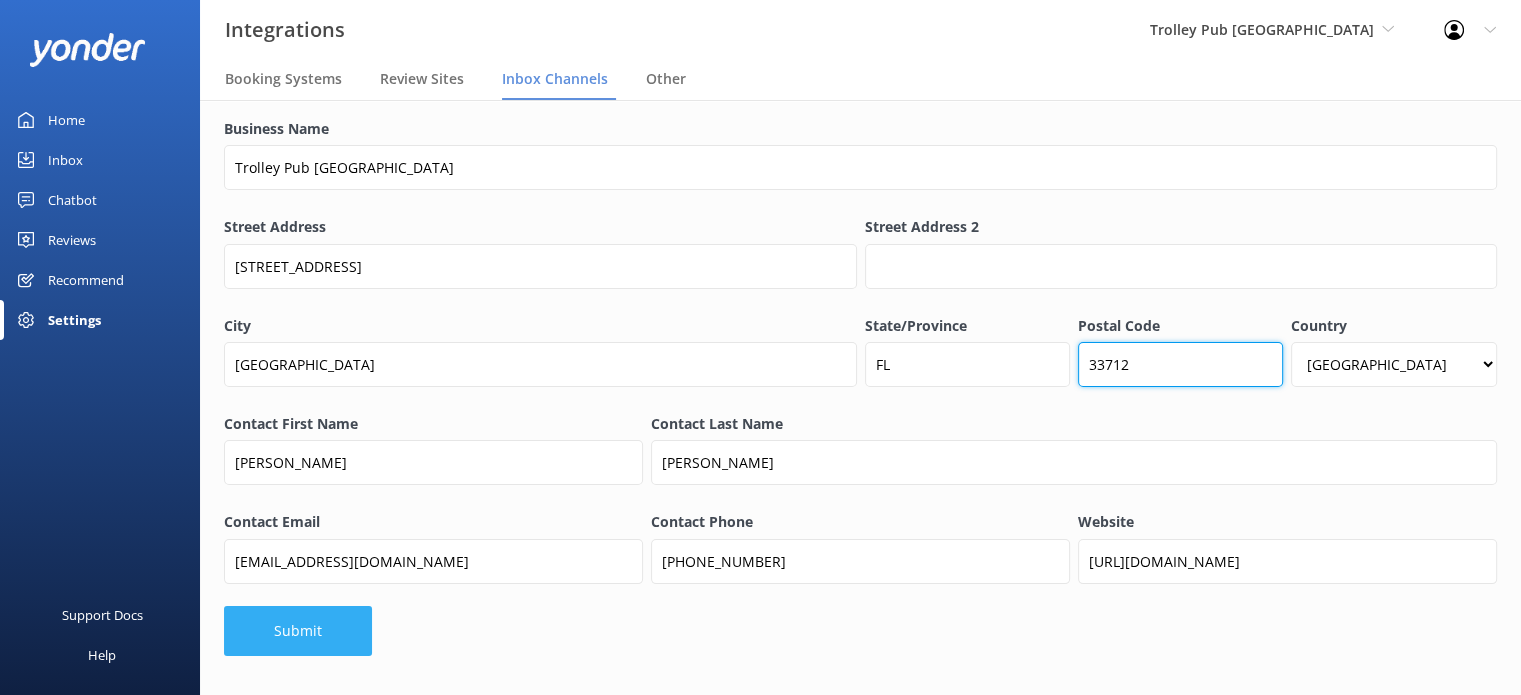 type on "33712" 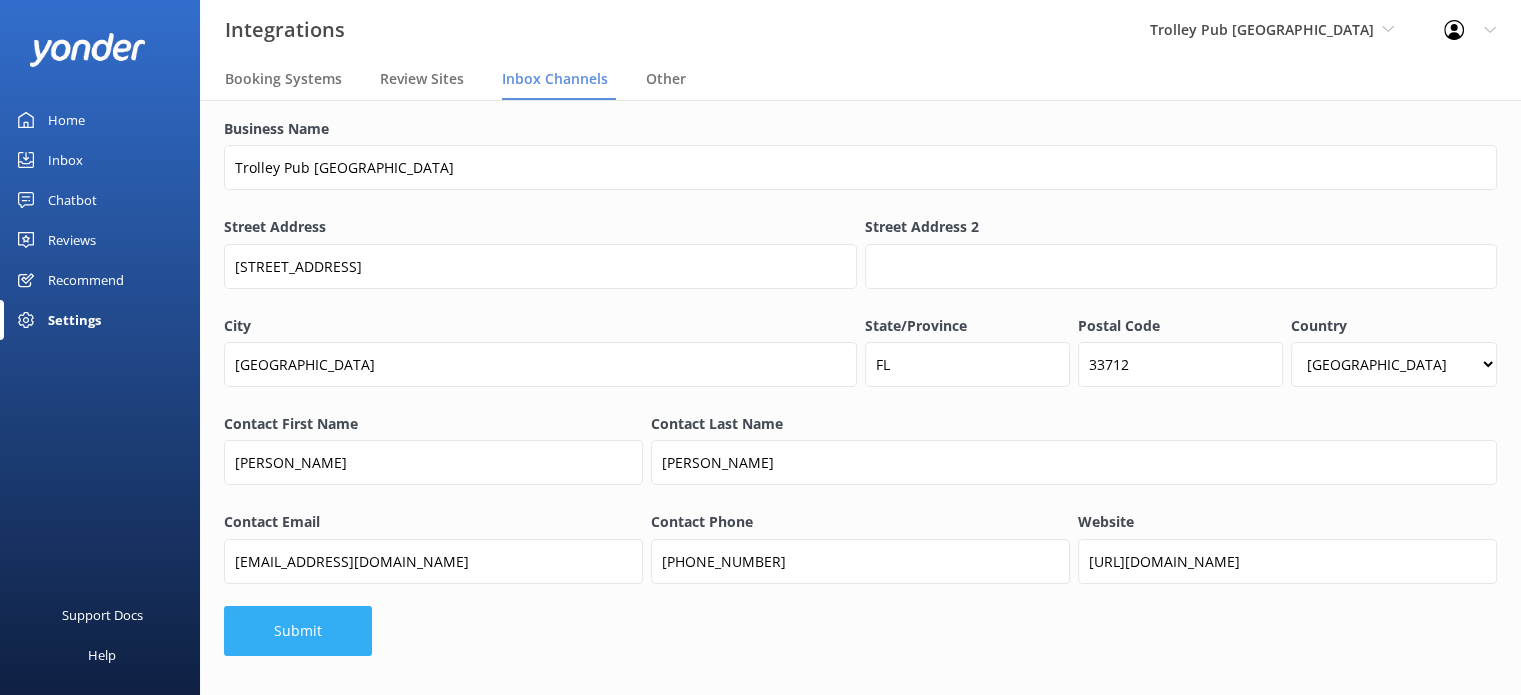 click on "Submit" at bounding box center (298, 631) 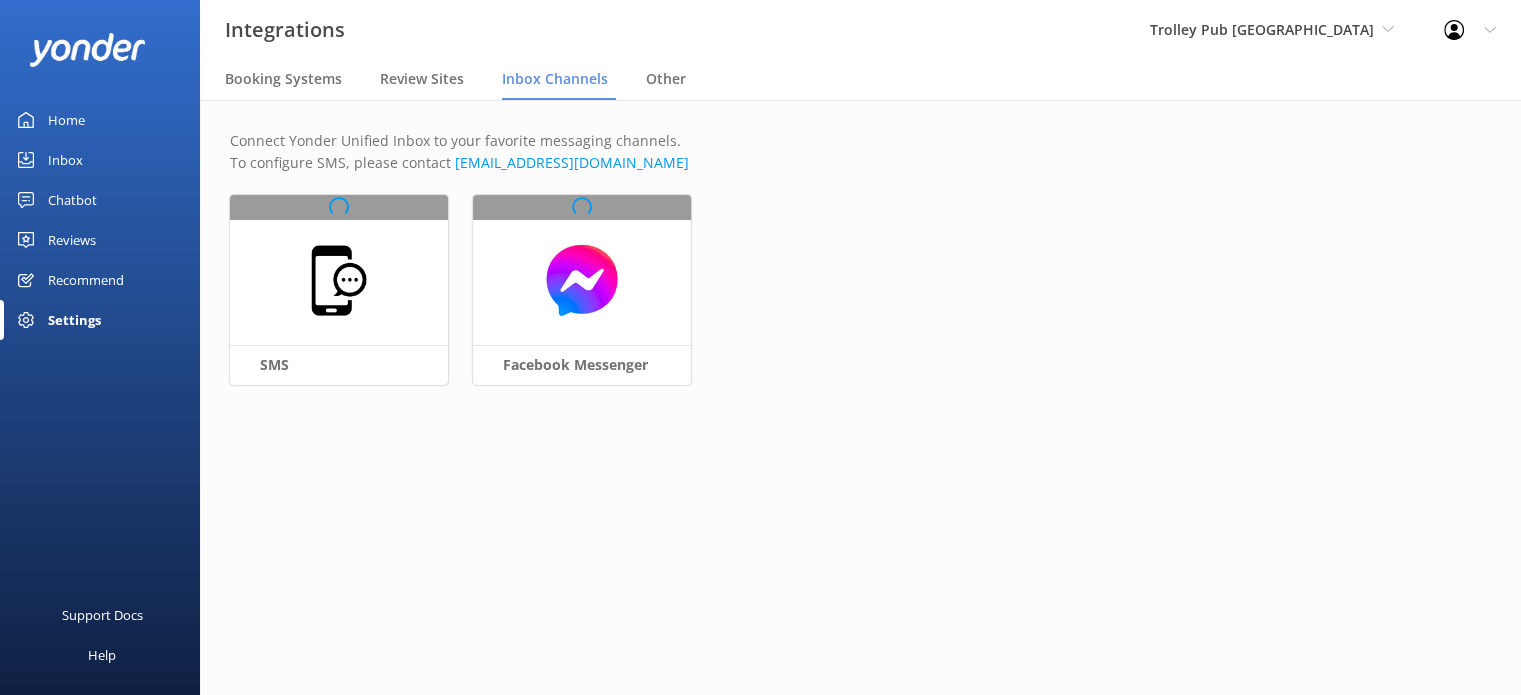 scroll, scrollTop: 0, scrollLeft: 0, axis: both 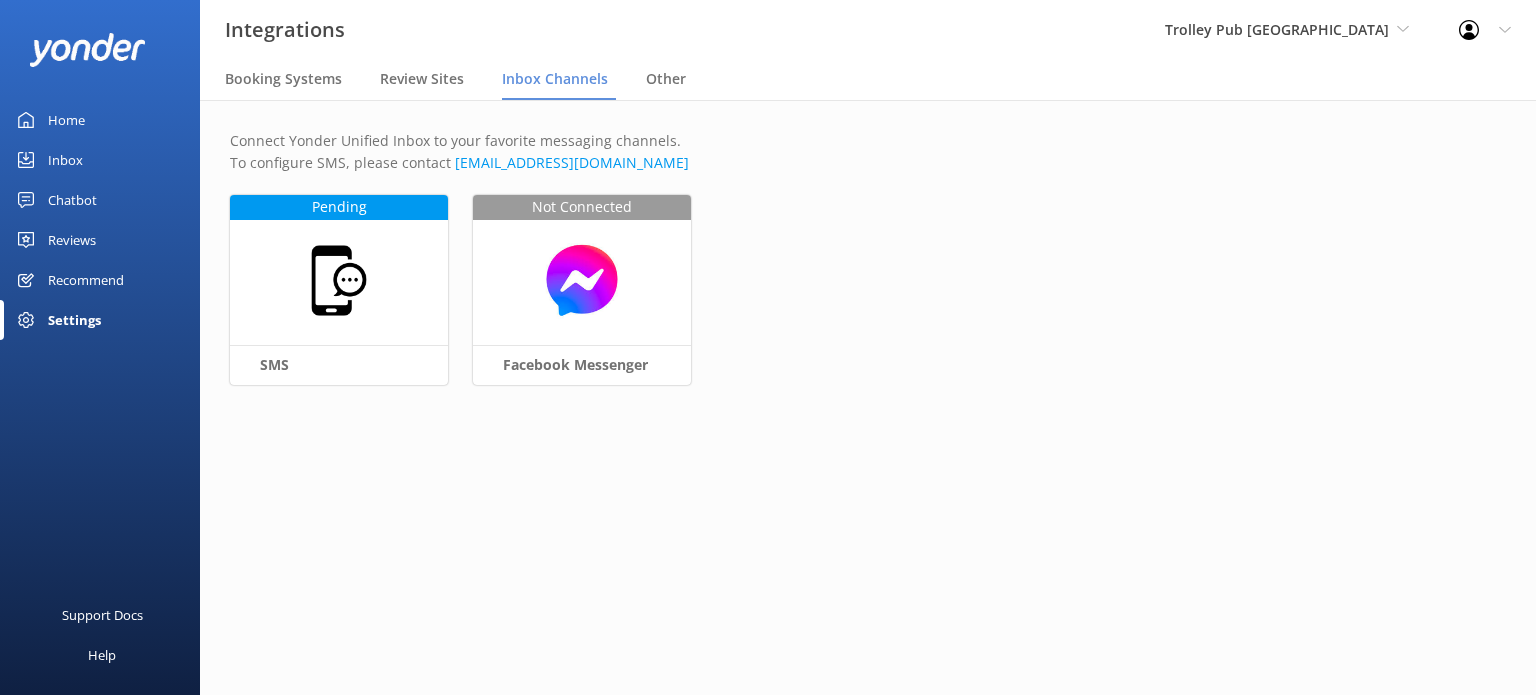 click on "Home" at bounding box center [100, 120] 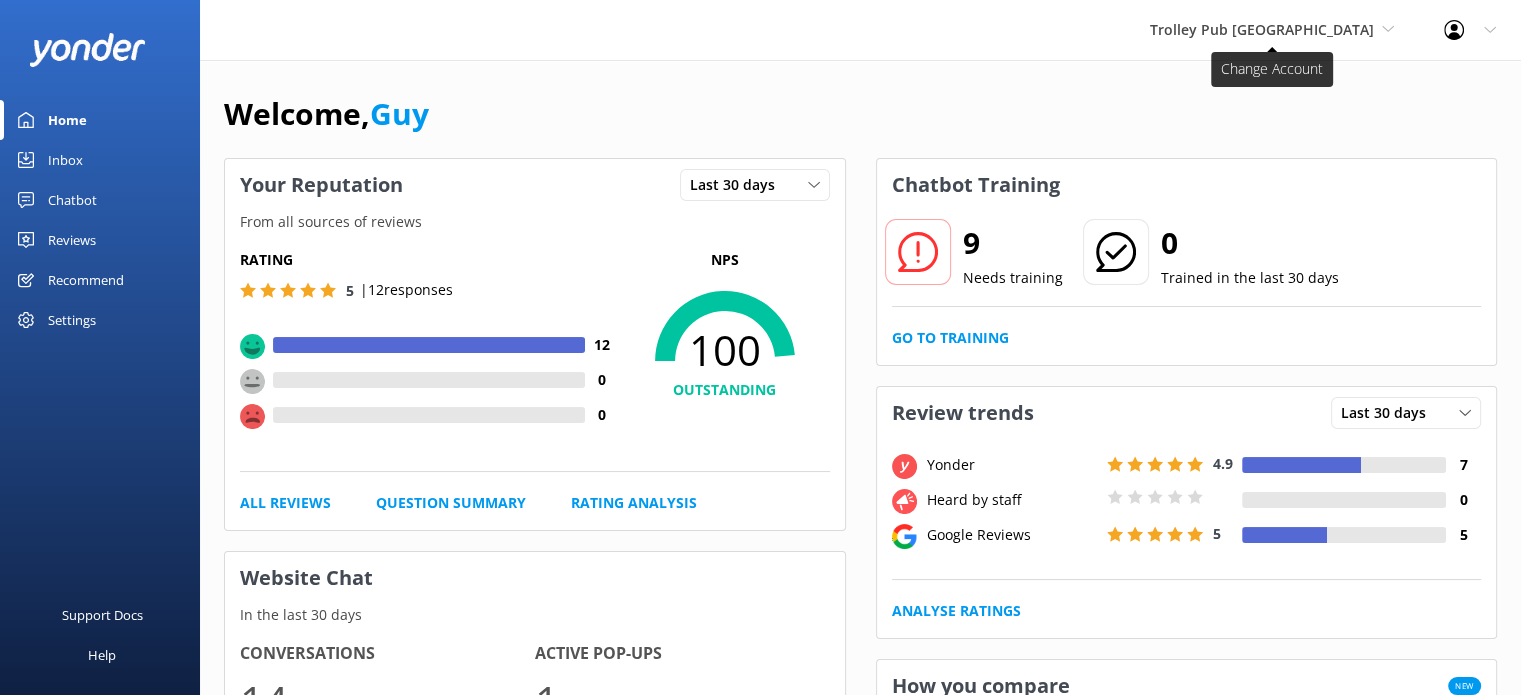 click on "Trolley Pub [GEOGRAPHIC_DATA]" at bounding box center (1262, 29) 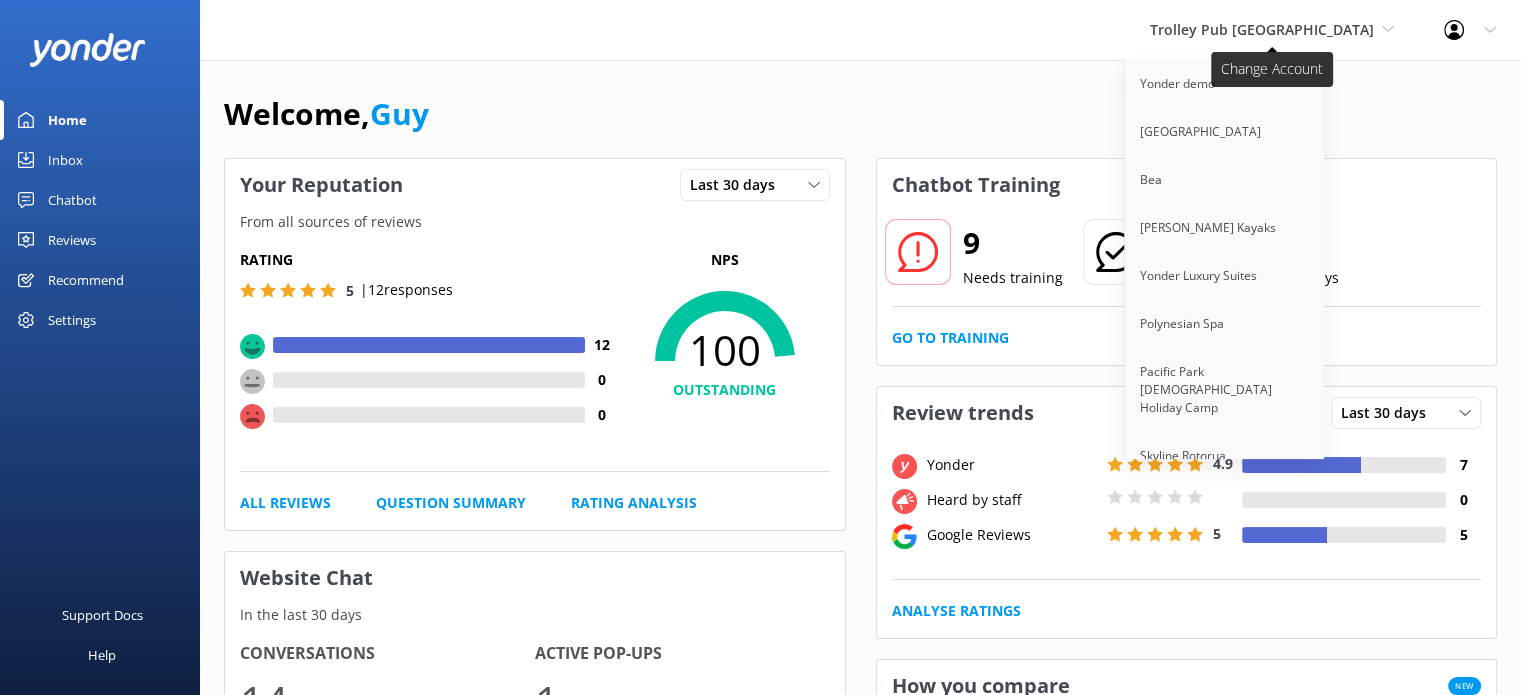scroll, scrollTop: 456, scrollLeft: 0, axis: vertical 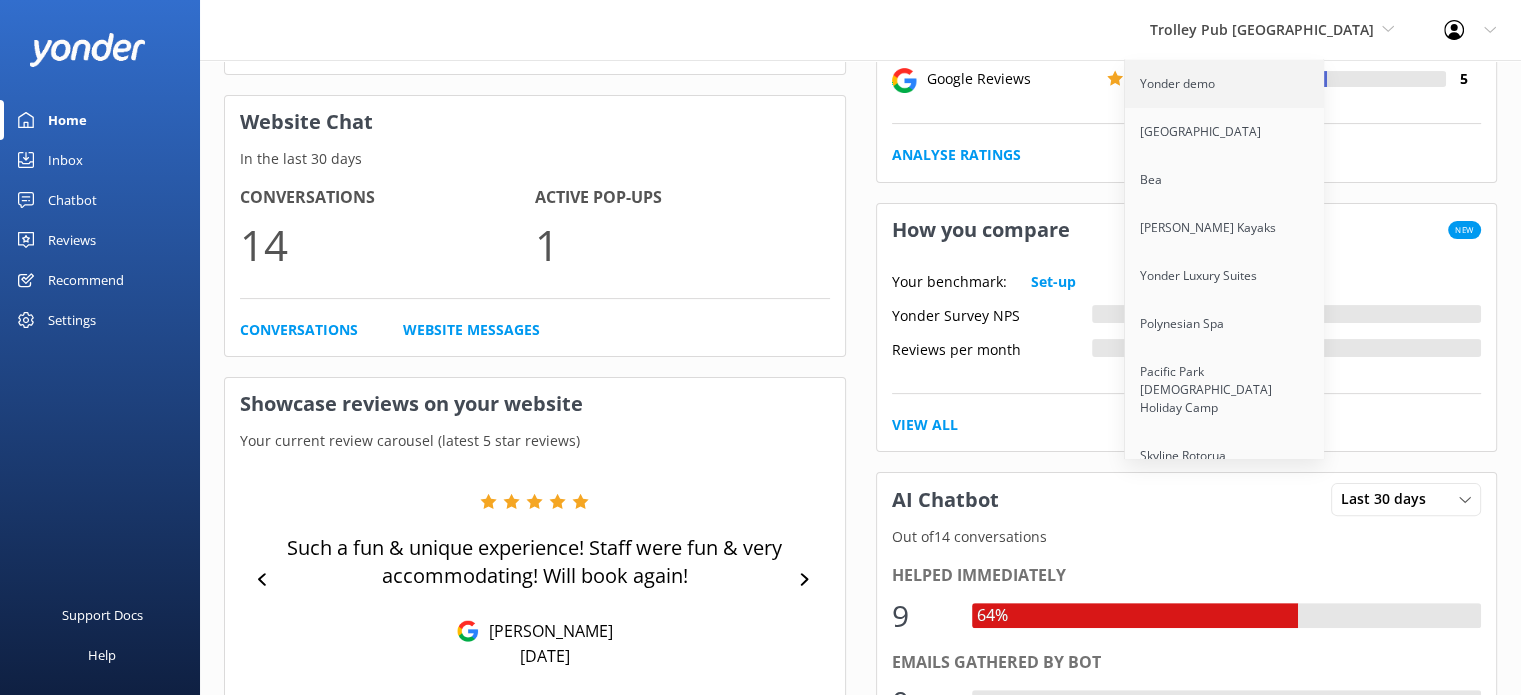click on "Yonder demo" at bounding box center (1225, 84) 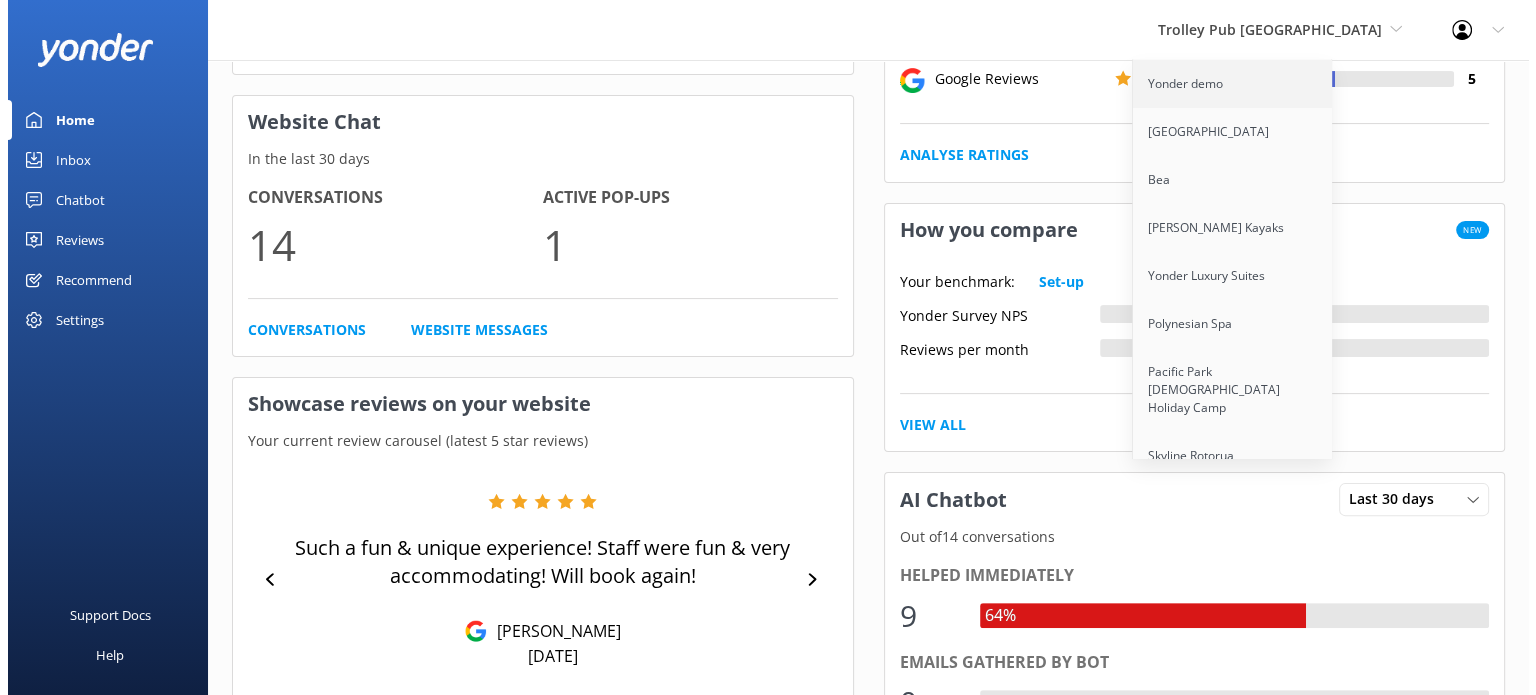scroll, scrollTop: 0, scrollLeft: 0, axis: both 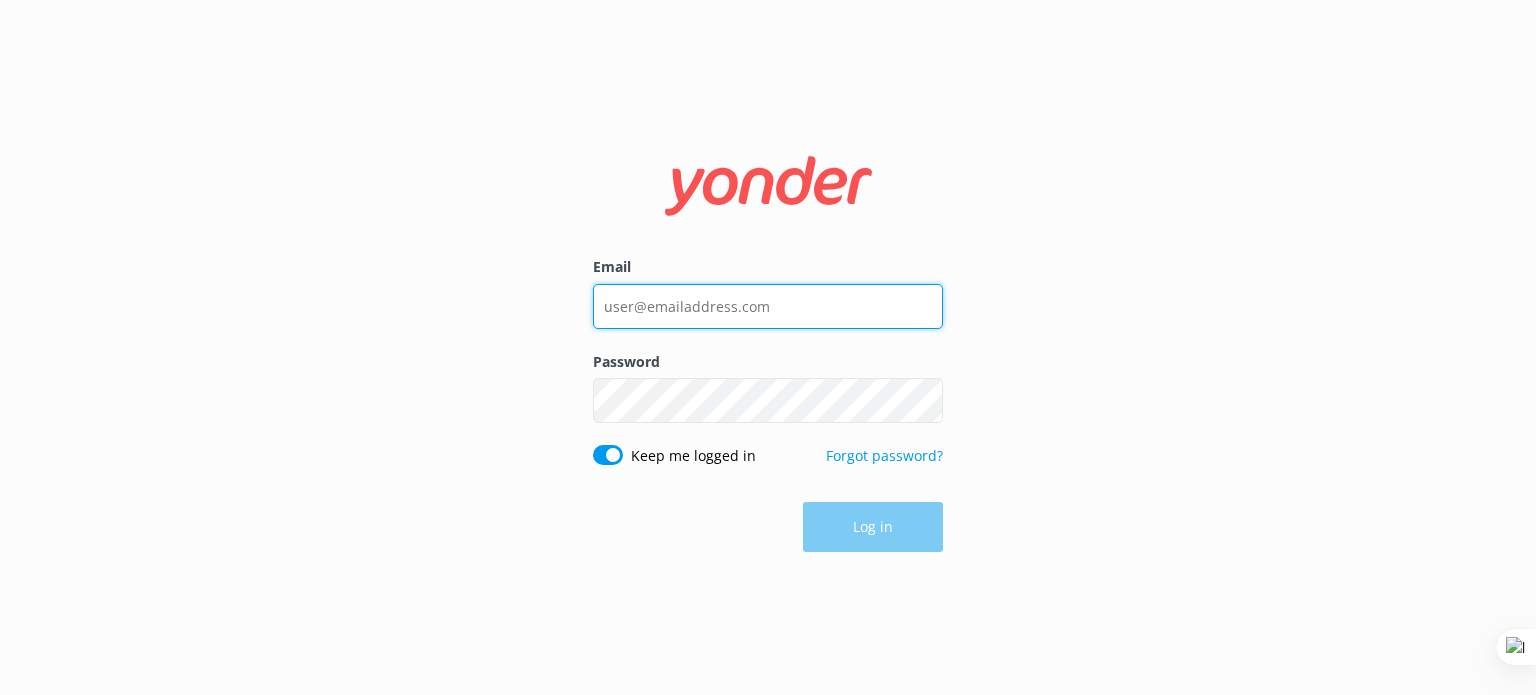 type on "[EMAIL_ADDRESS][DOMAIN_NAME]" 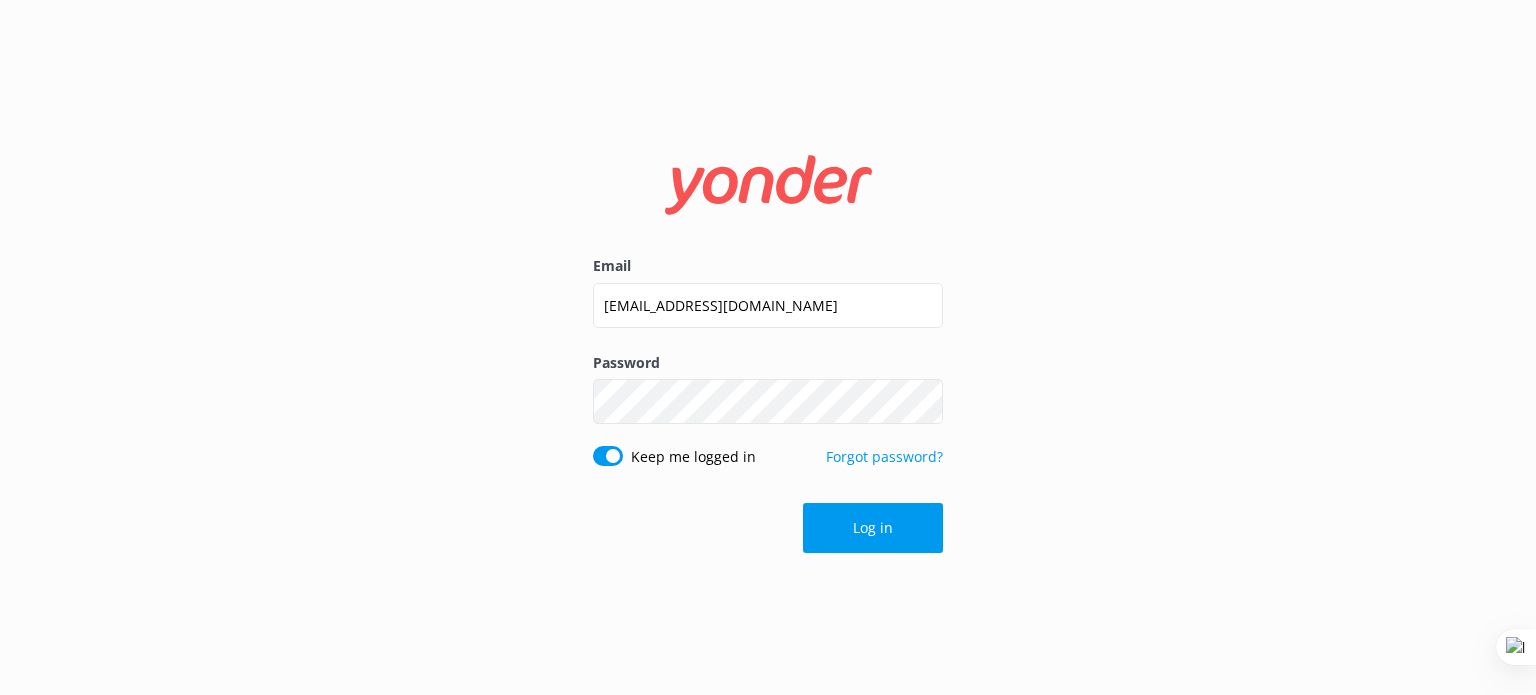 click on "Email [EMAIL_ADDRESS][DOMAIN_NAME] Password Show password Keep me logged in Forgot password? Log in" at bounding box center [768, 347] 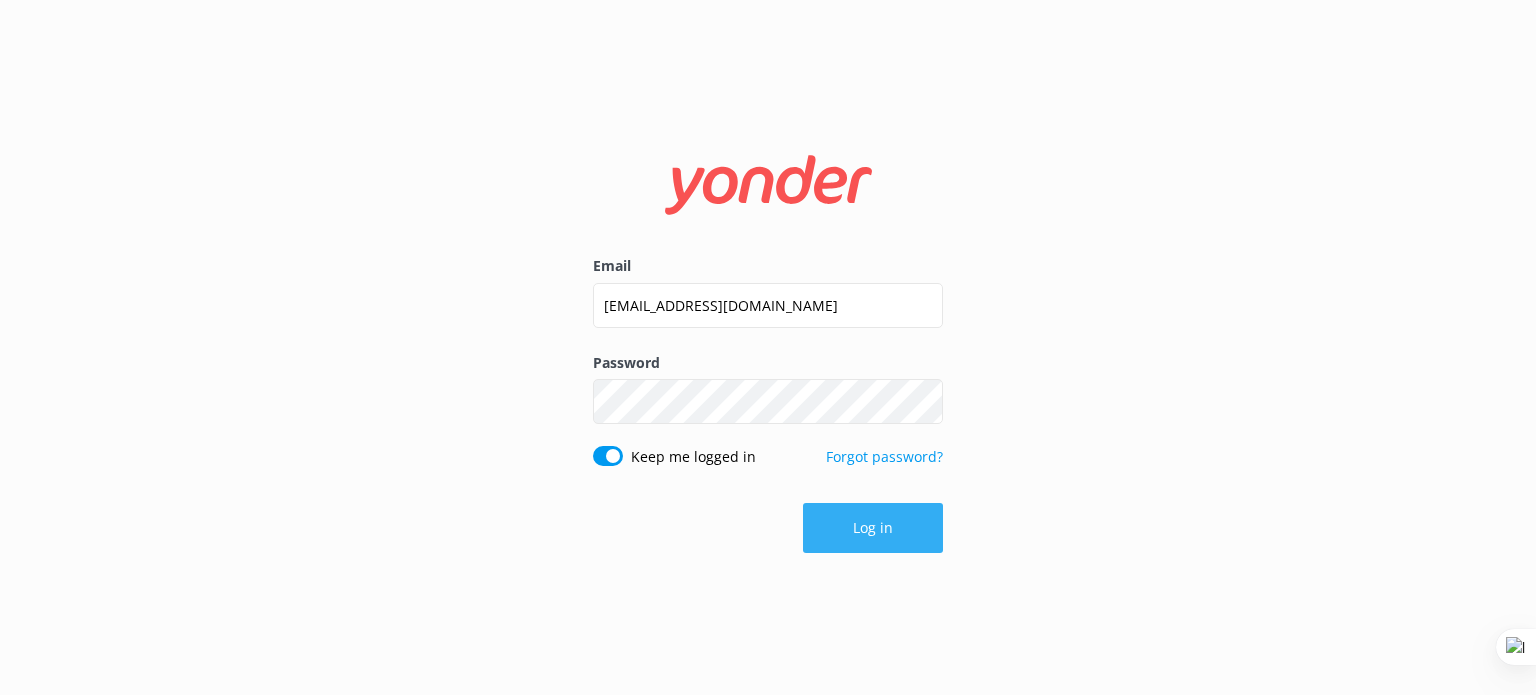 click on "Log in" at bounding box center (873, 528) 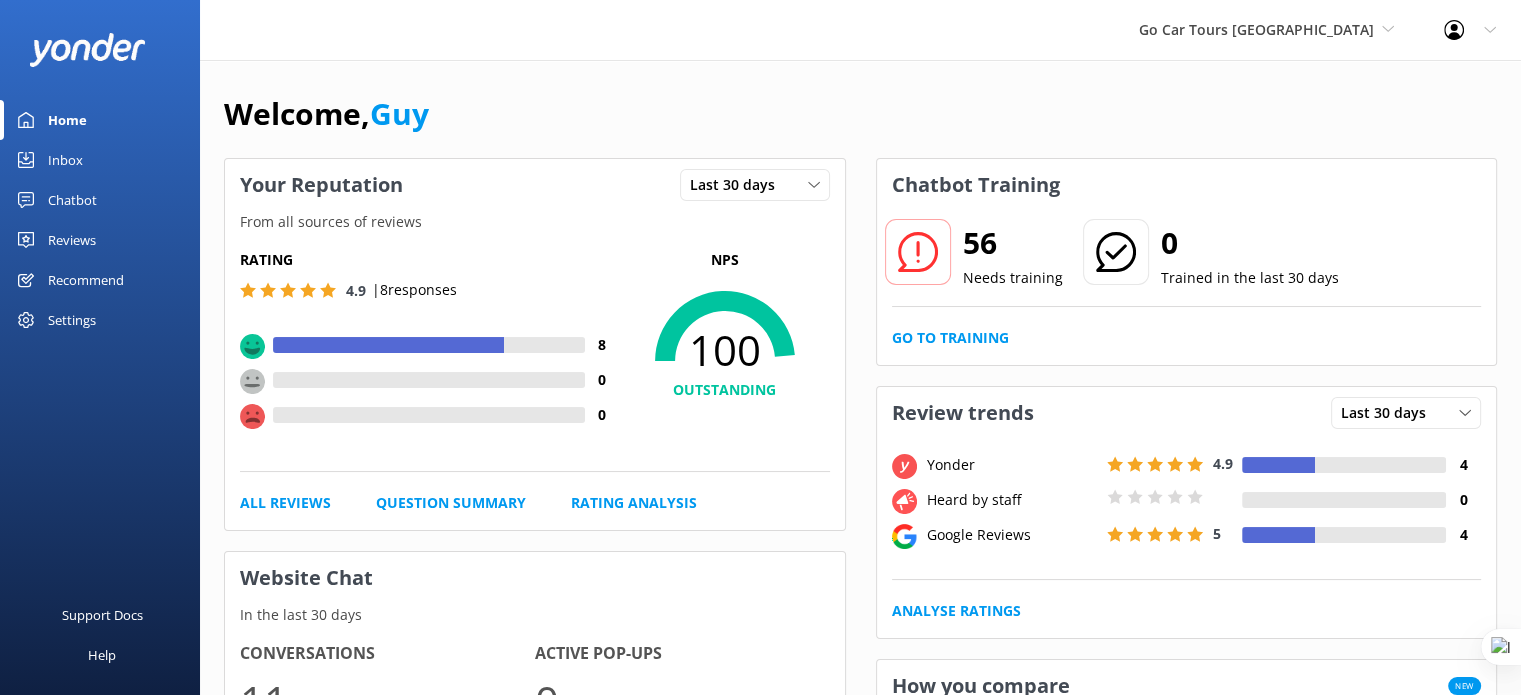 click on "Settings" at bounding box center (72, 320) 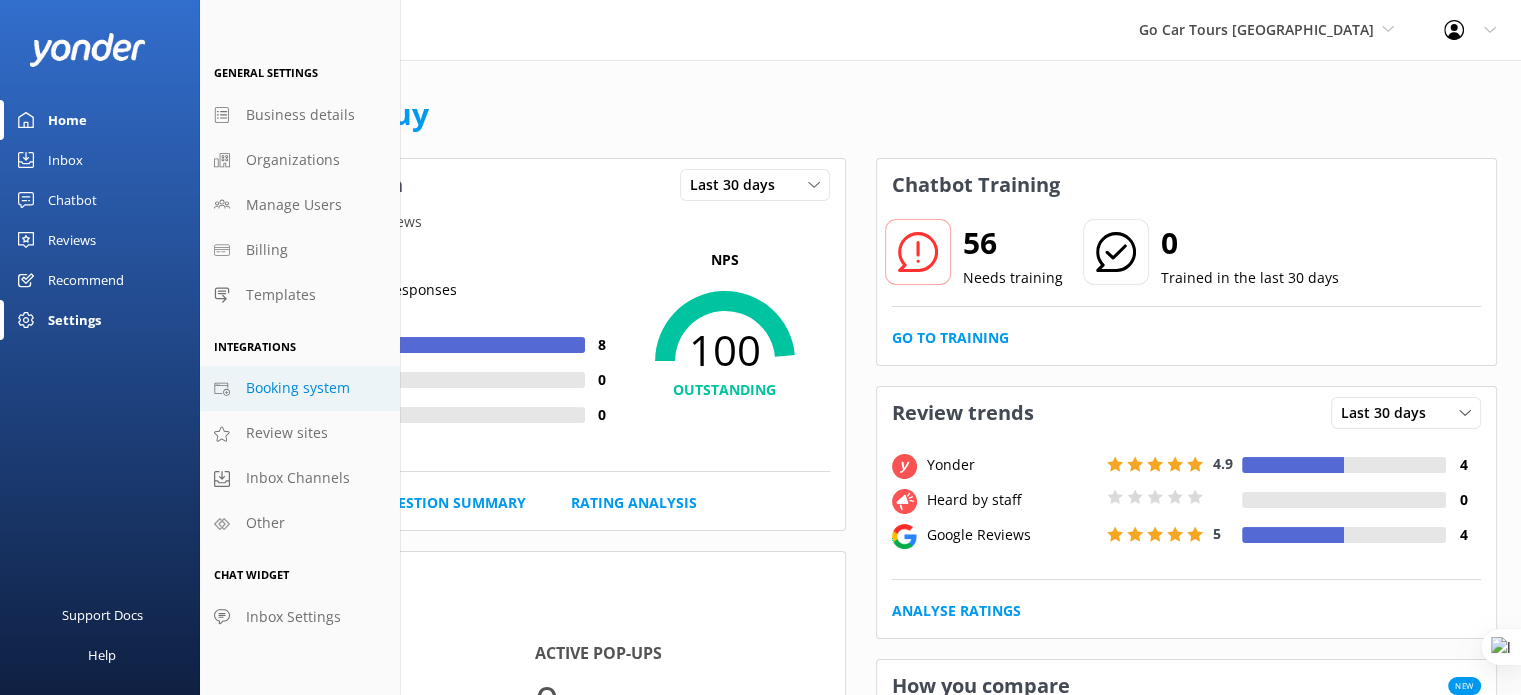 click on "Booking system" at bounding box center [298, 388] 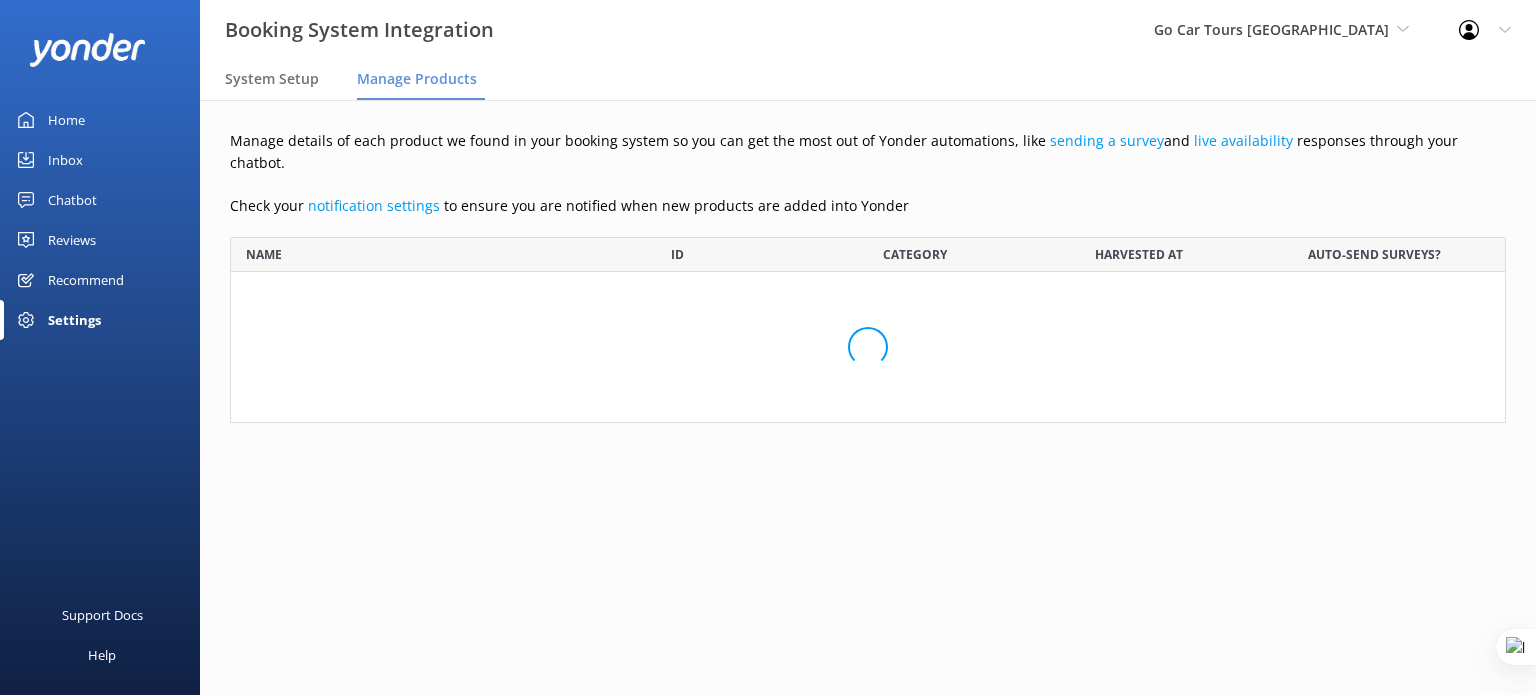 scroll, scrollTop: 16, scrollLeft: 16, axis: both 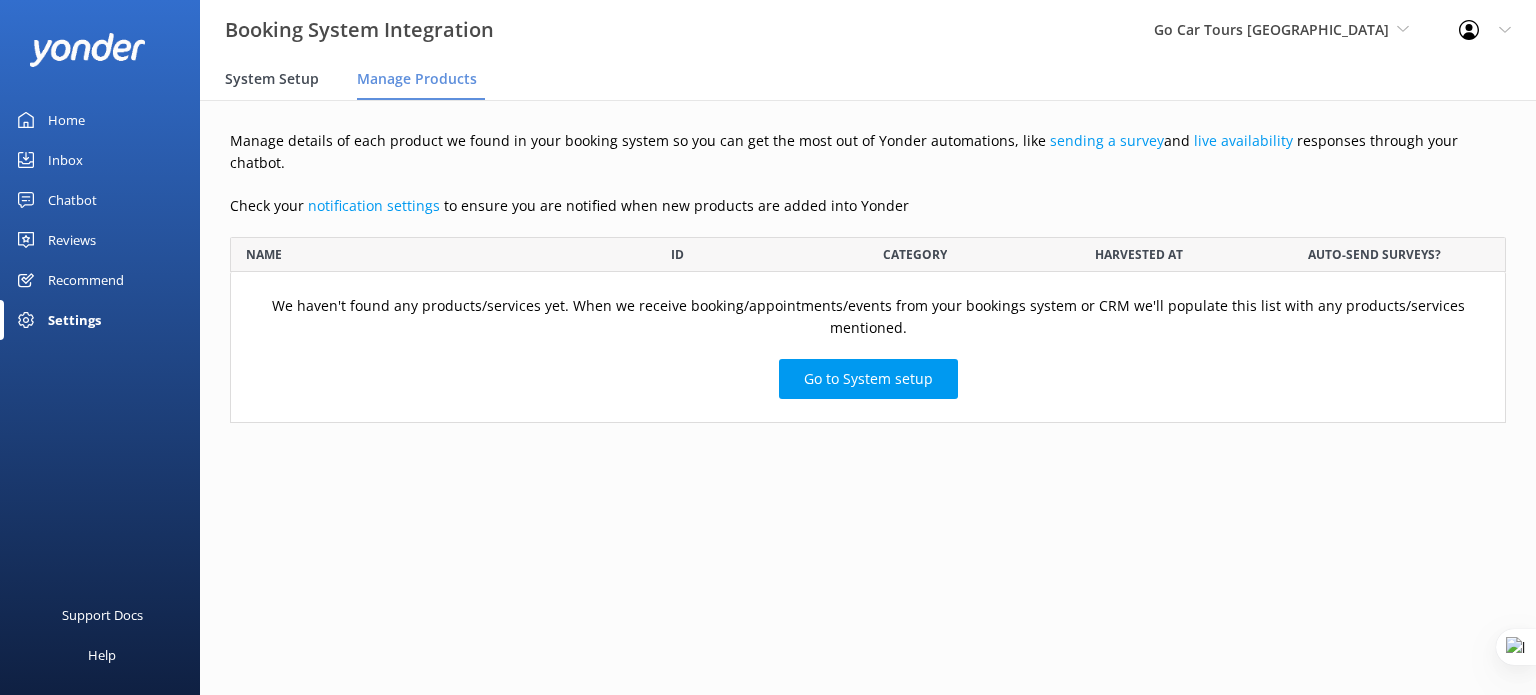 click on "System Setup" at bounding box center [272, 79] 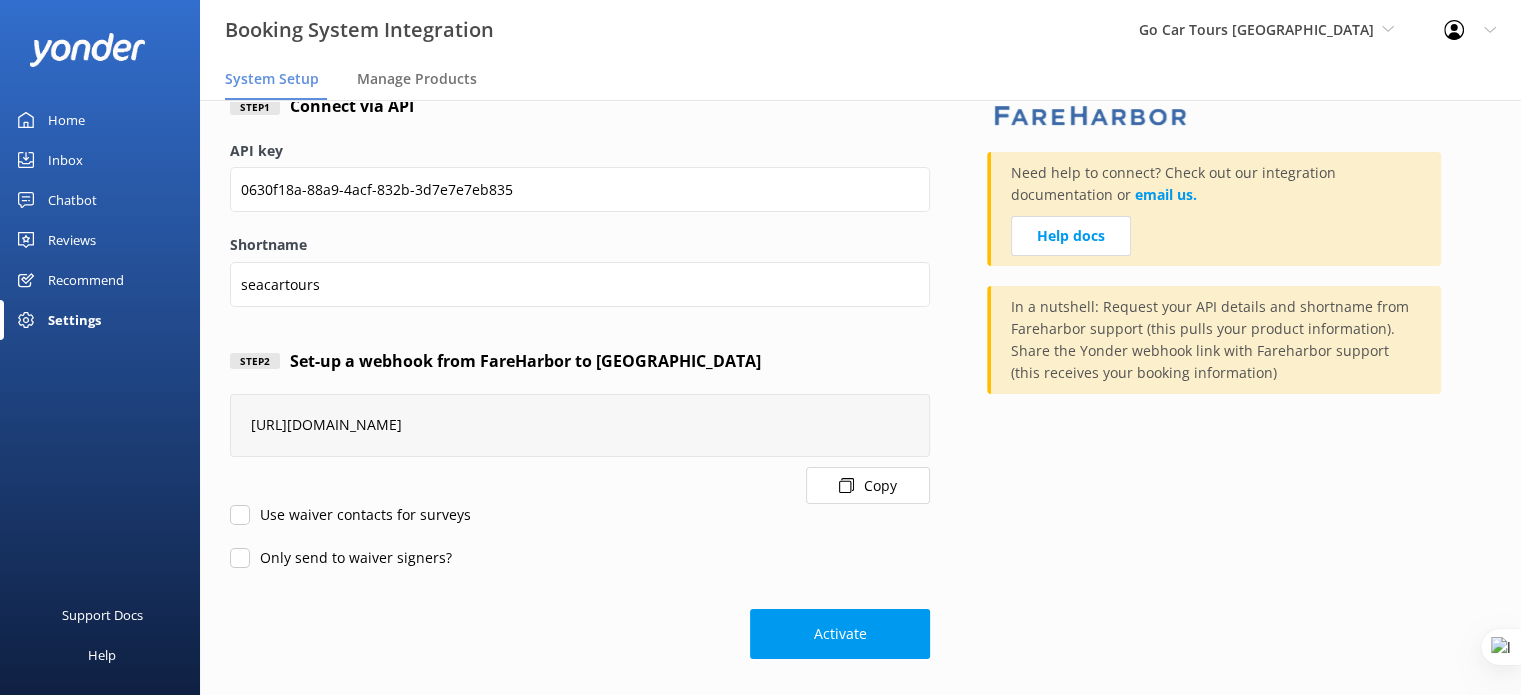 scroll, scrollTop: 141, scrollLeft: 0, axis: vertical 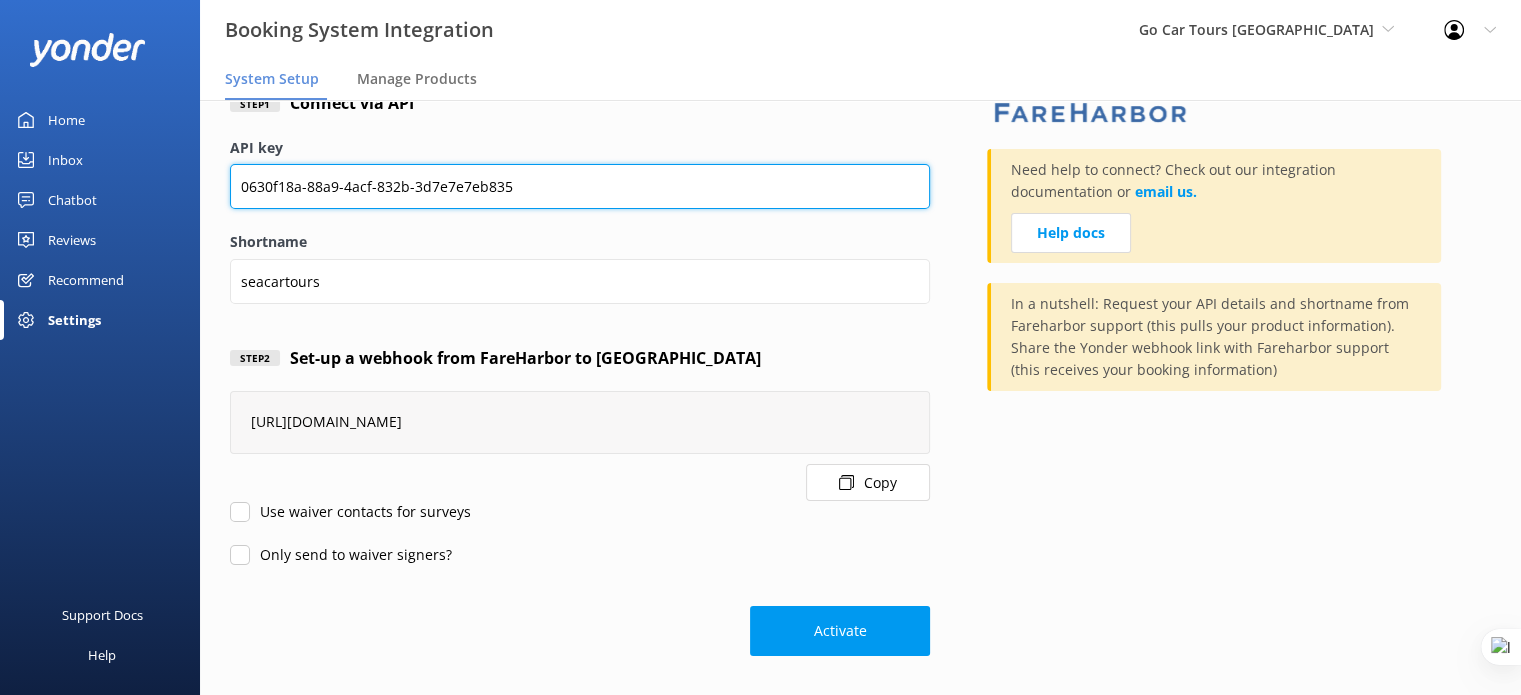 drag, startPoint x: 512, startPoint y: 189, endPoint x: 174, endPoint y: 180, distance: 338.1198 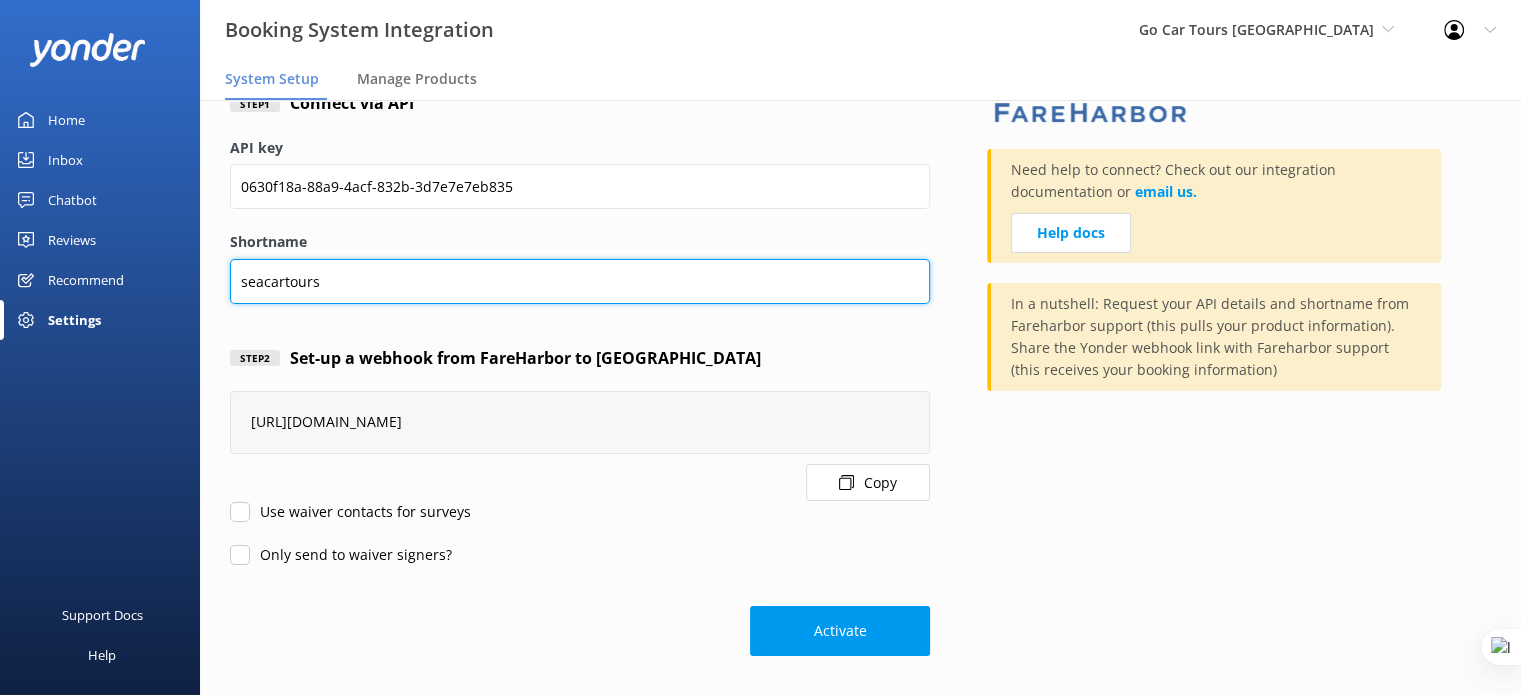 drag, startPoint x: 332, startPoint y: 285, endPoint x: 217, endPoint y: 276, distance: 115.35164 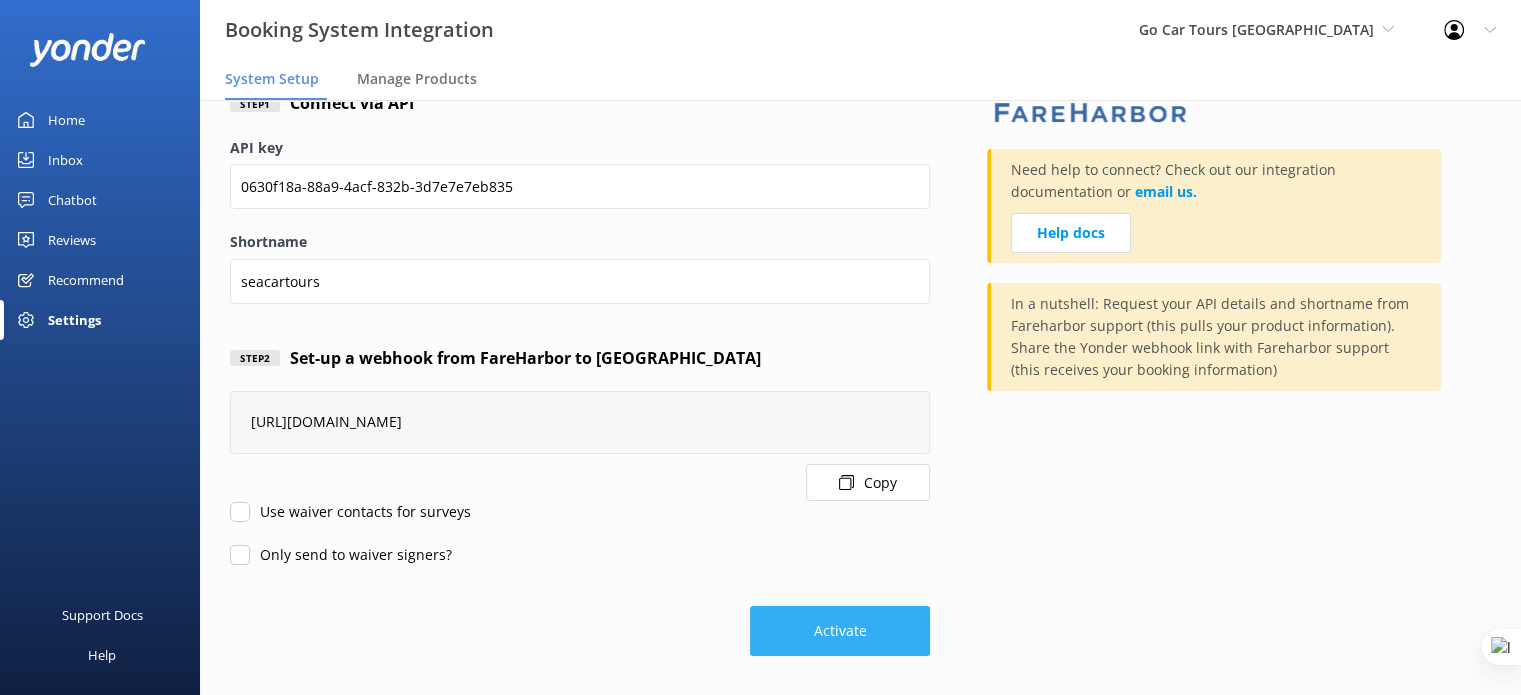 click on "Activate" at bounding box center (840, 631) 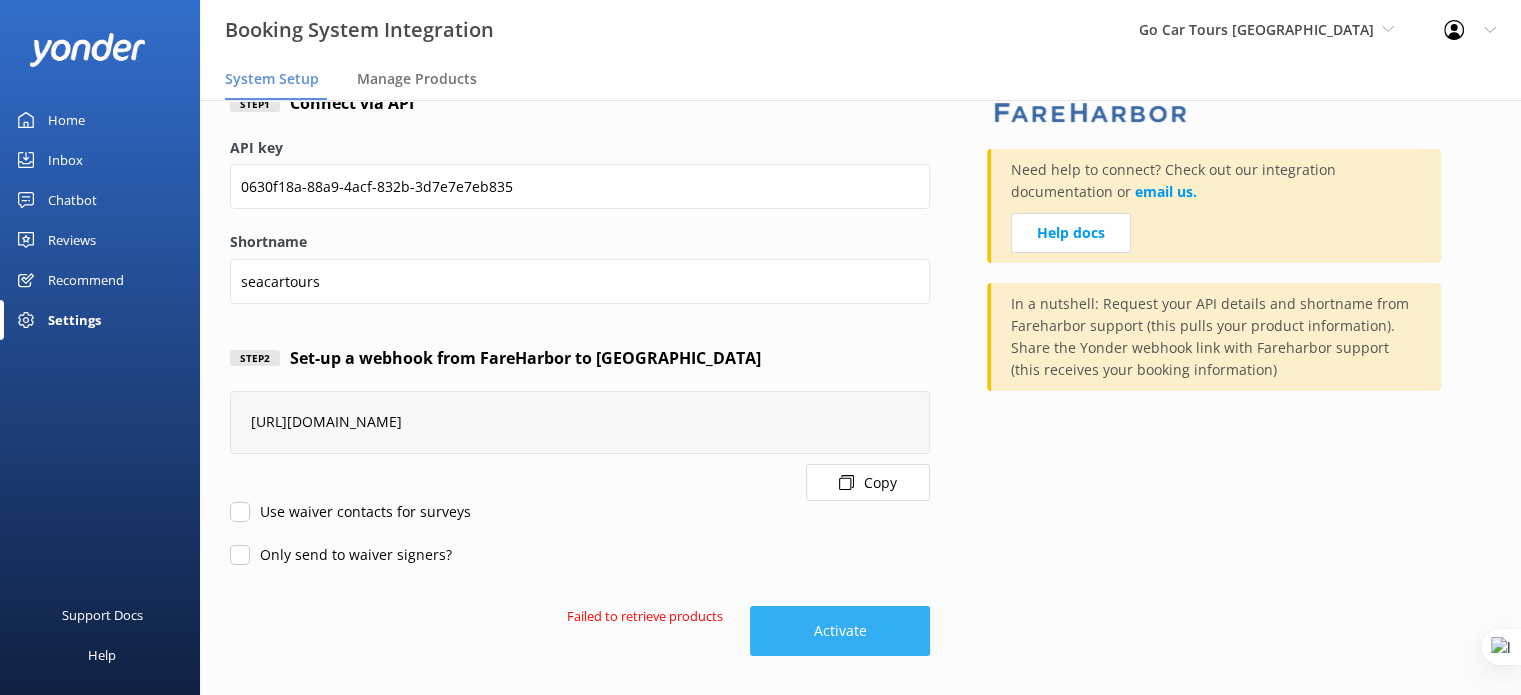 click on "Activate" at bounding box center (840, 631) 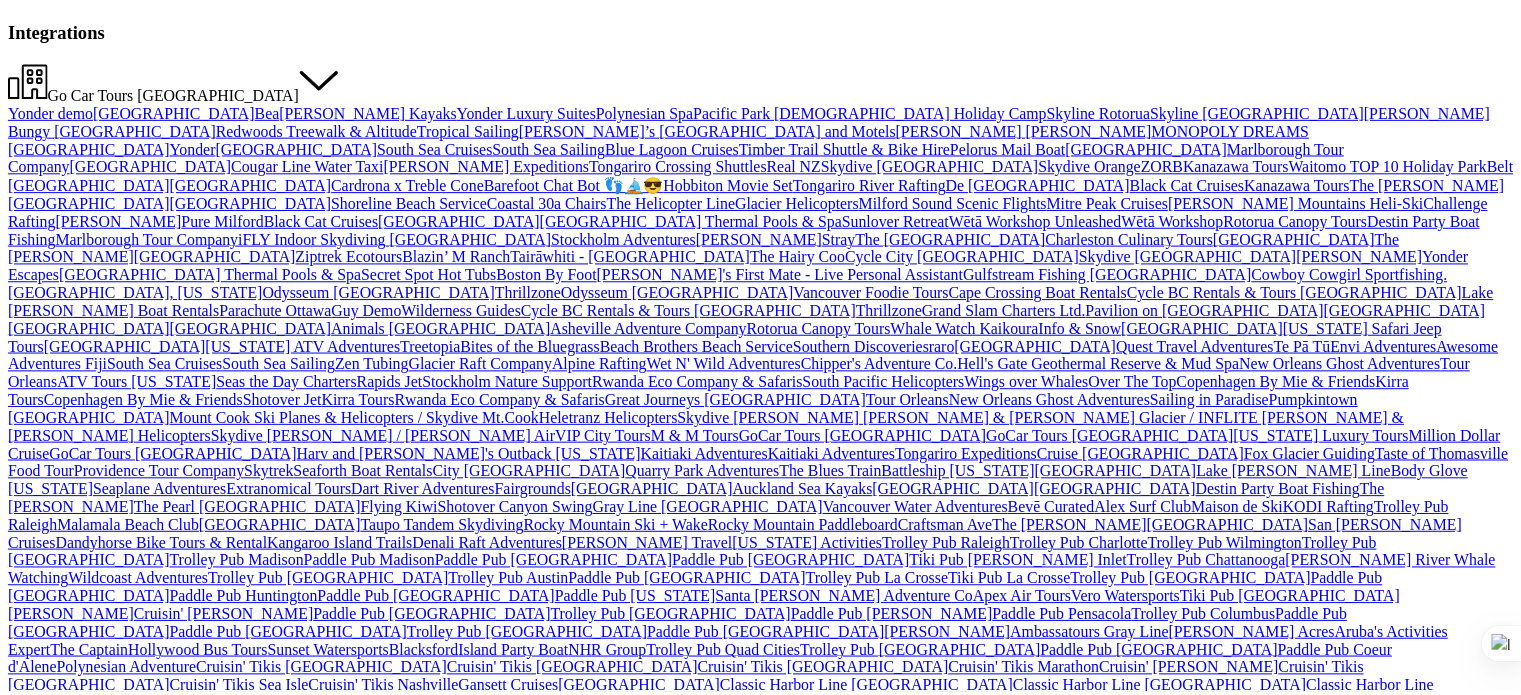scroll, scrollTop: 0, scrollLeft: 0, axis: both 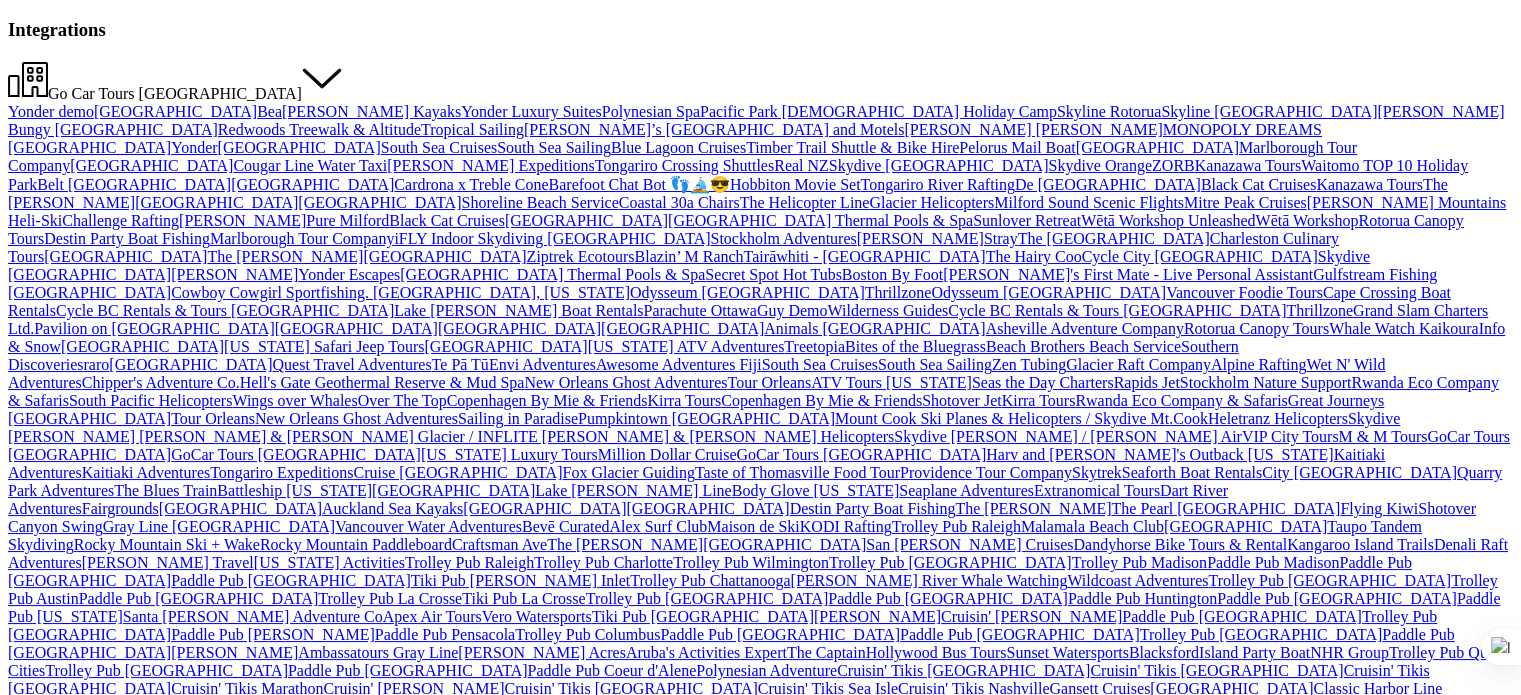 click at bounding box center [114, 3444] 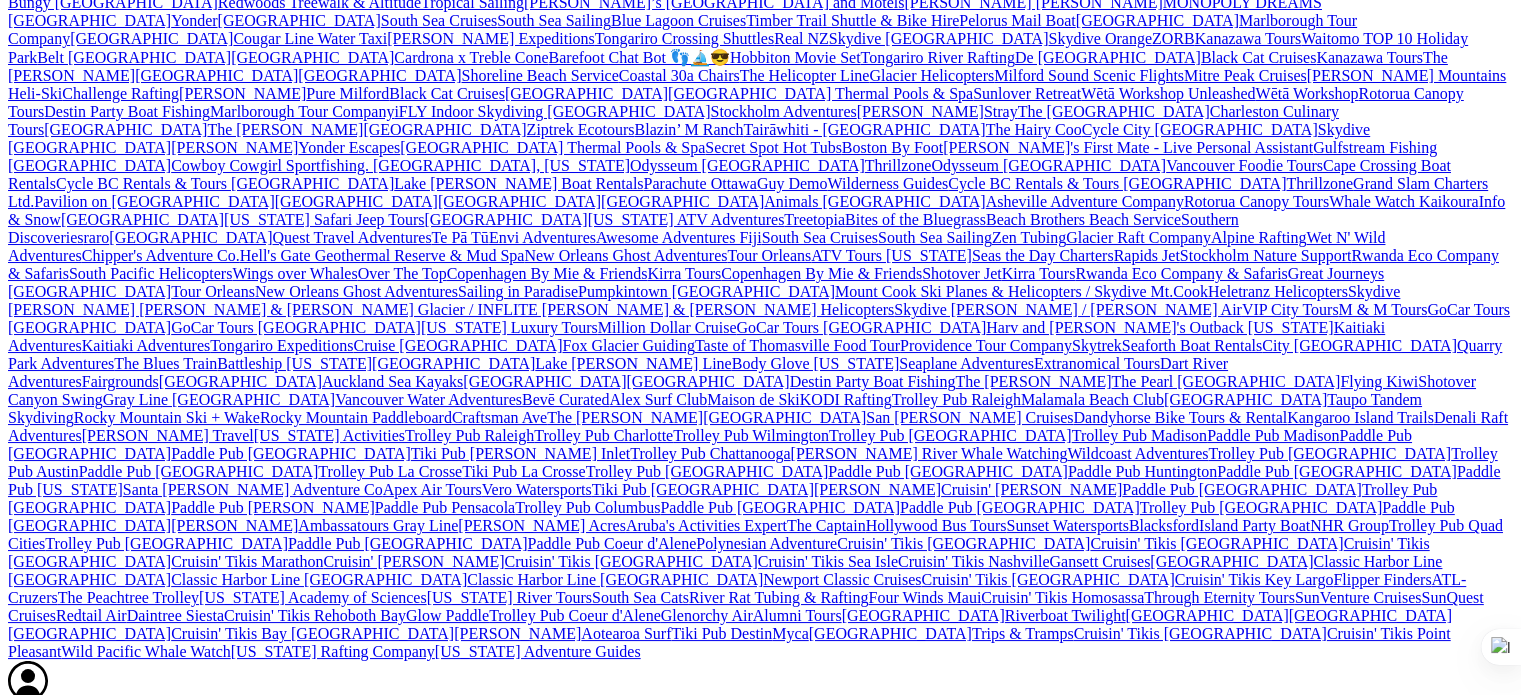 scroll, scrollTop: 141, scrollLeft: 0, axis: vertical 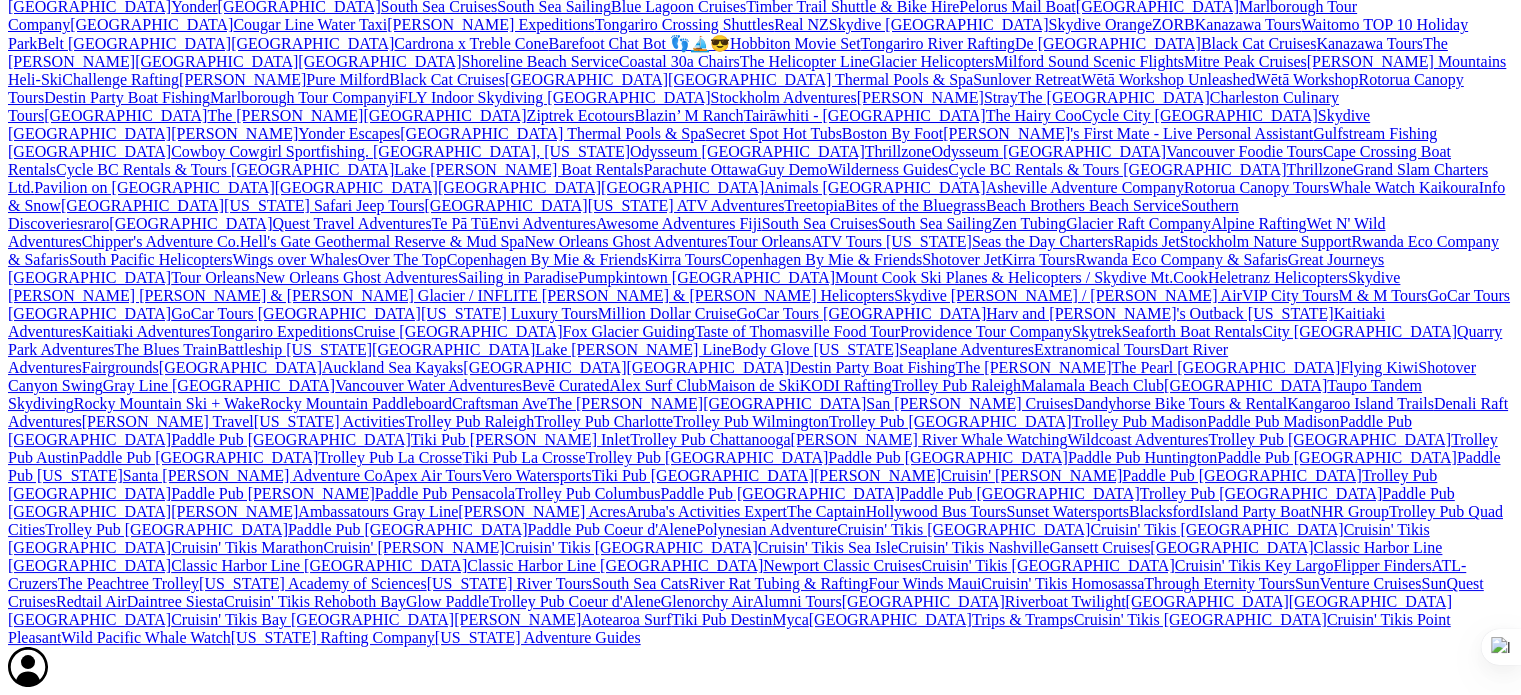 click on "Activate" at bounding box center (39, 2503) 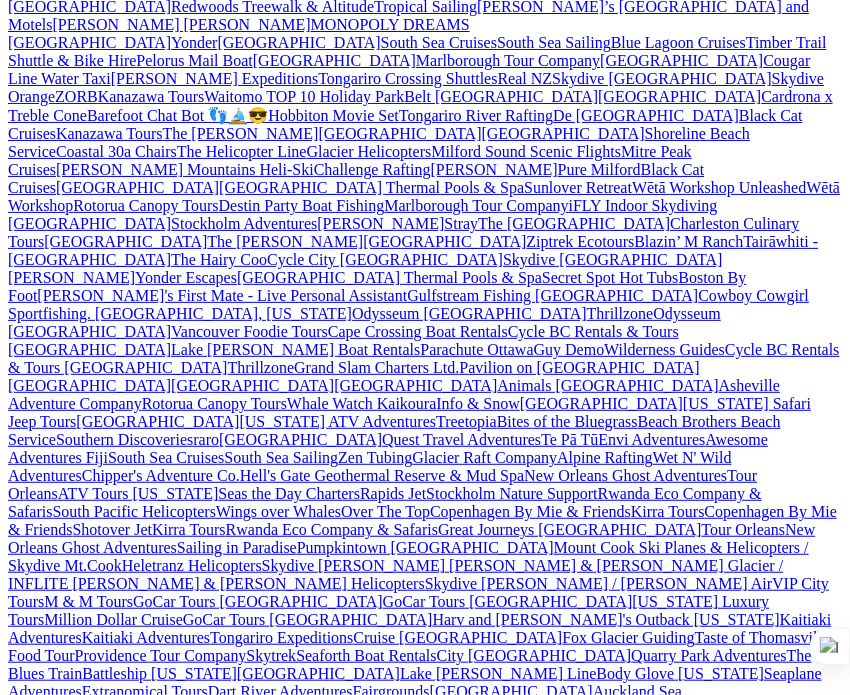 click on "Activate" at bounding box center [179, 3079] 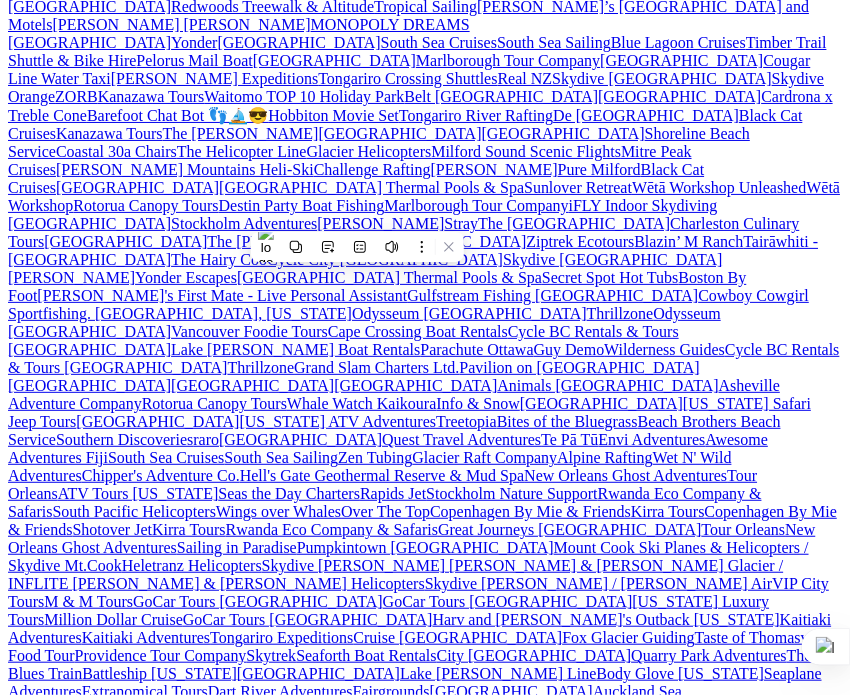 click on "0630f18a-88a9-4acf-832b-3d7e7e7eb835" at bounding box center [149, 2804] 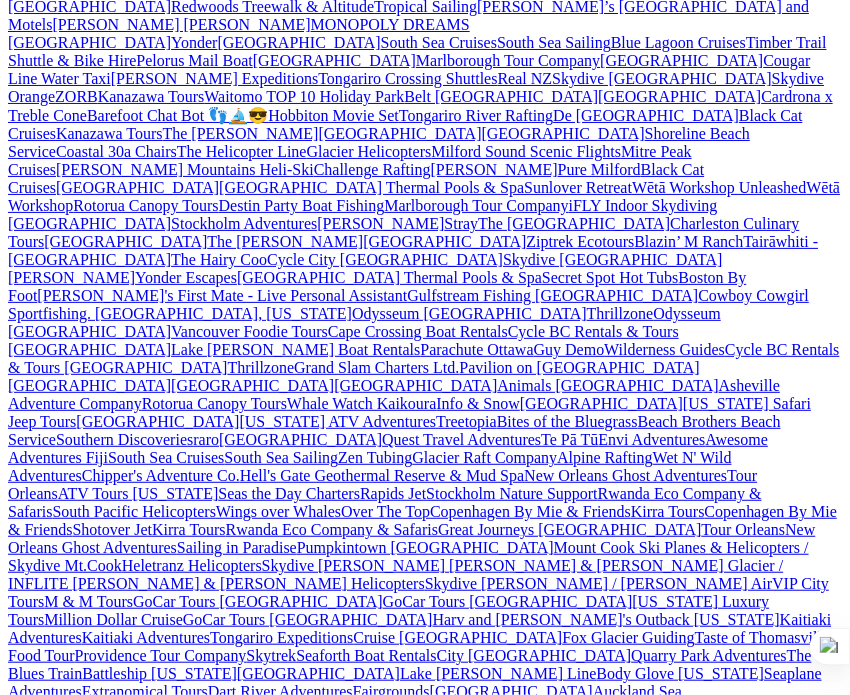 click on "0630f18a-88a9-4acf-832b-3d7e7e7eb835" at bounding box center [149, 2804] 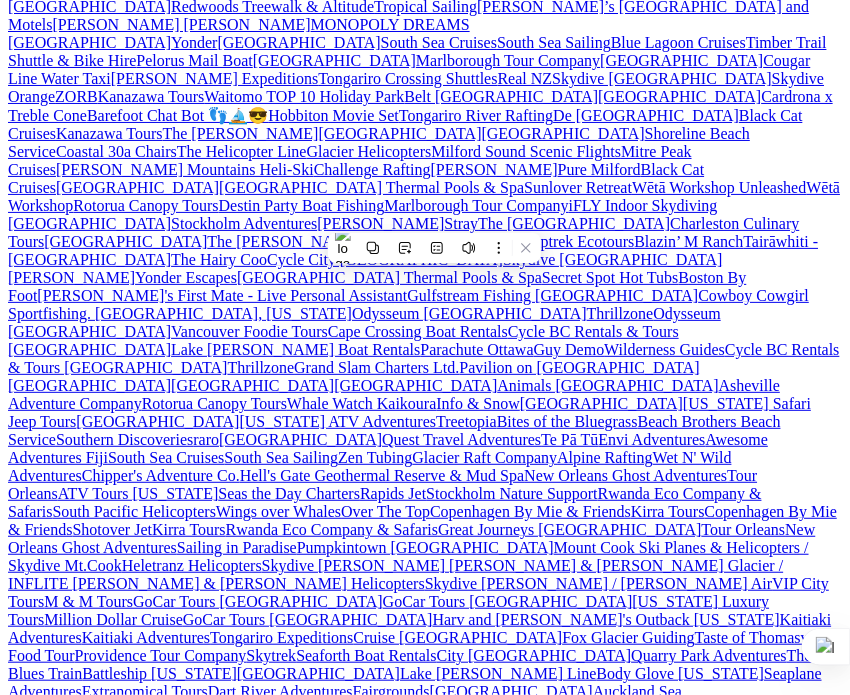 click on "0630f18a-88a9-4acf-832b-3d7e7e7eb835" at bounding box center (149, 2804) 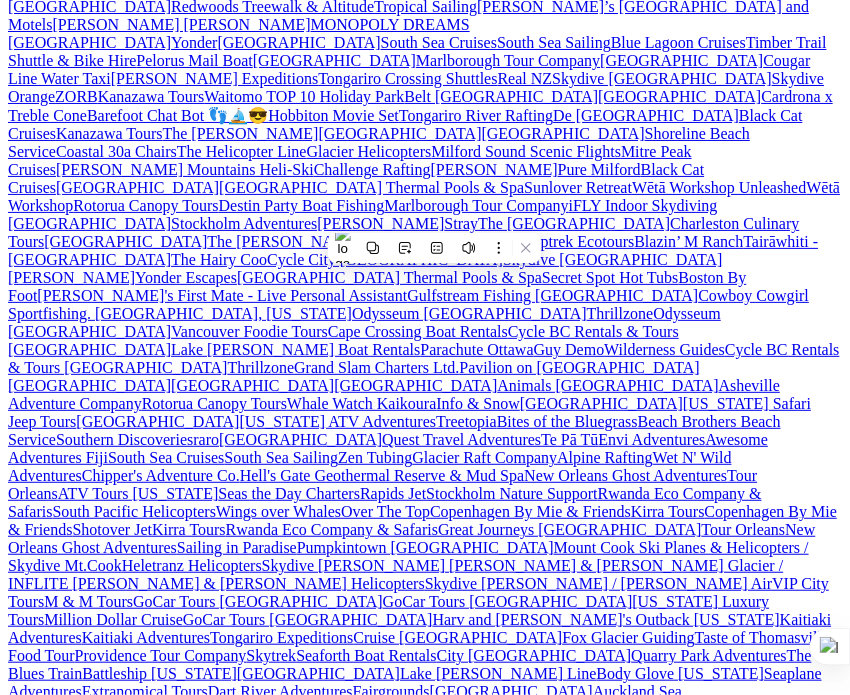 click on "seacartours" at bounding box center (165, 2825) 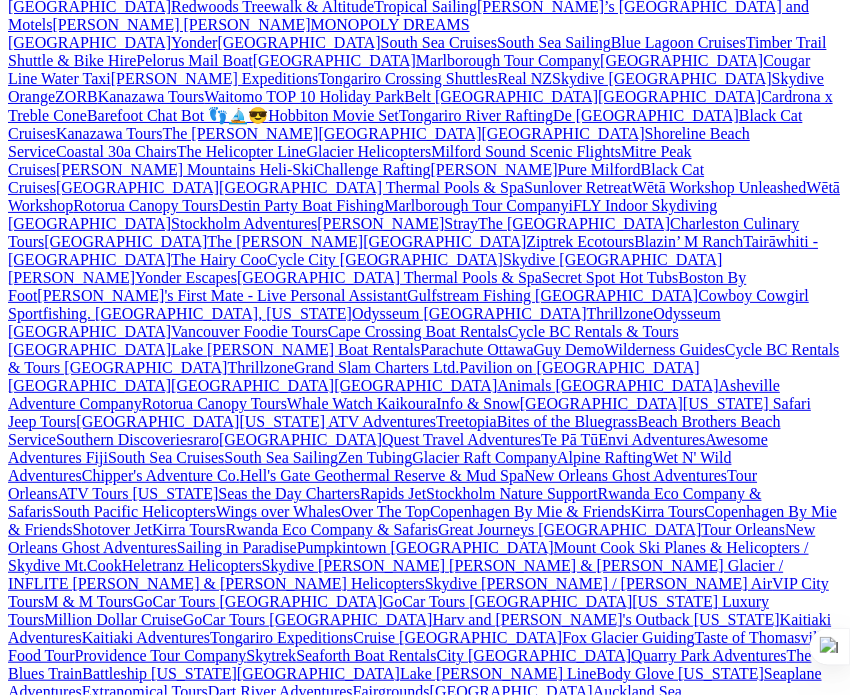 click on "seacartours" at bounding box center [165, 2825] 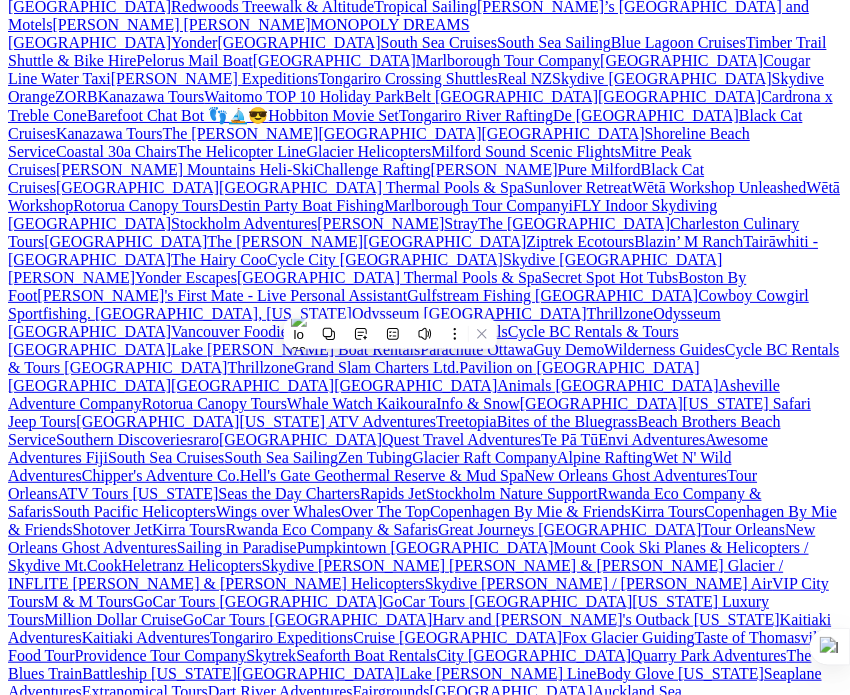 click on "[URL][DOMAIN_NAME]" at bounding box center [425, 2923] 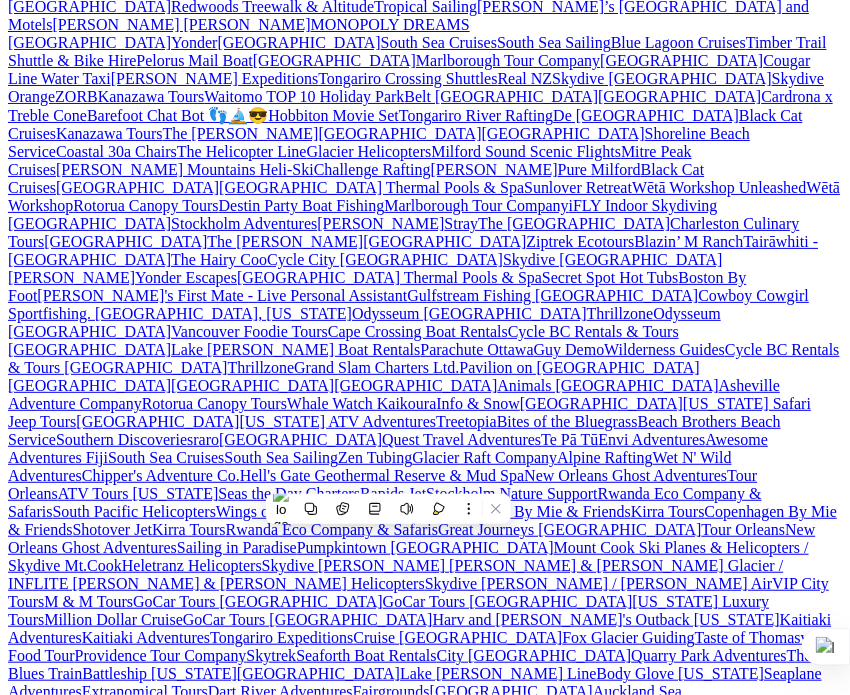 click on "[URL][DOMAIN_NAME]" at bounding box center [425, 2923] 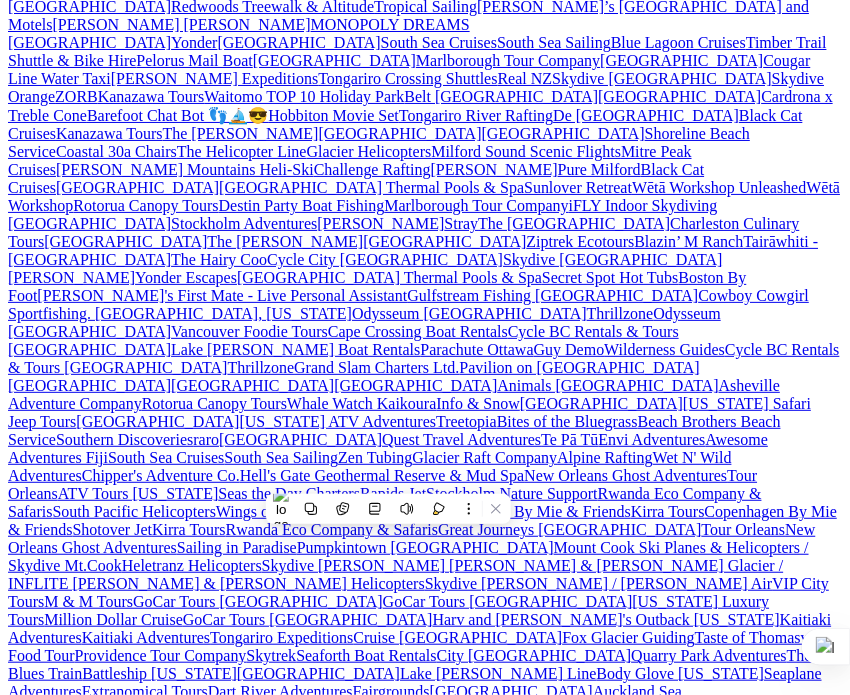 copy on "[URL][DOMAIN_NAME]" 